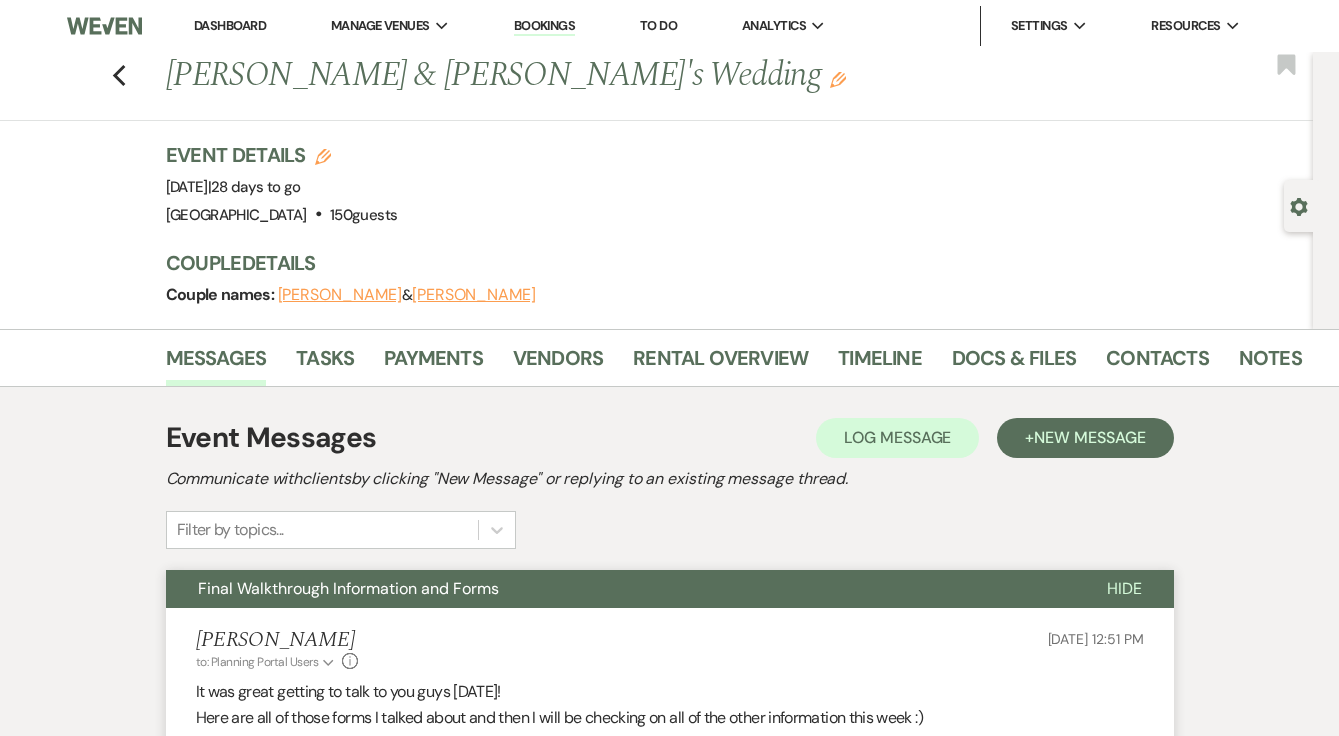 scroll, scrollTop: 0, scrollLeft: 0, axis: both 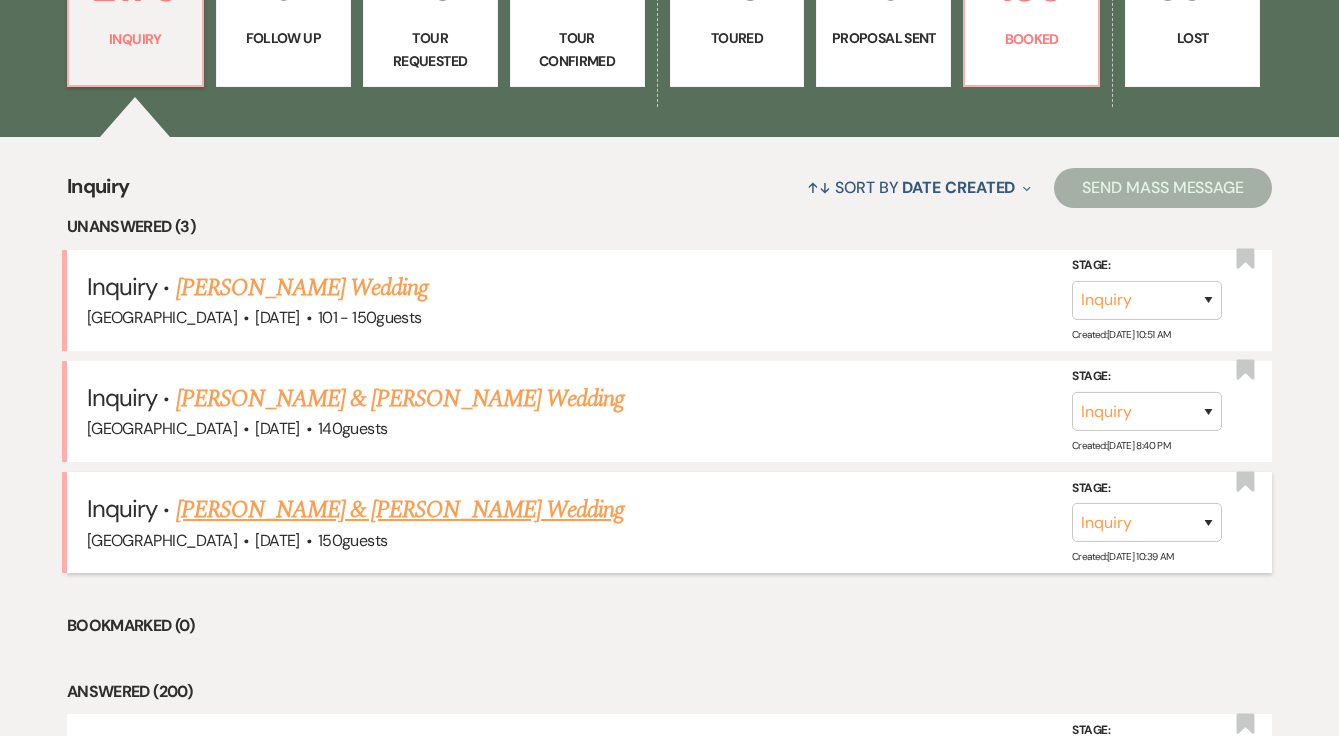 click on "[PERSON_NAME] & [PERSON_NAME] Wedding" at bounding box center [400, 510] 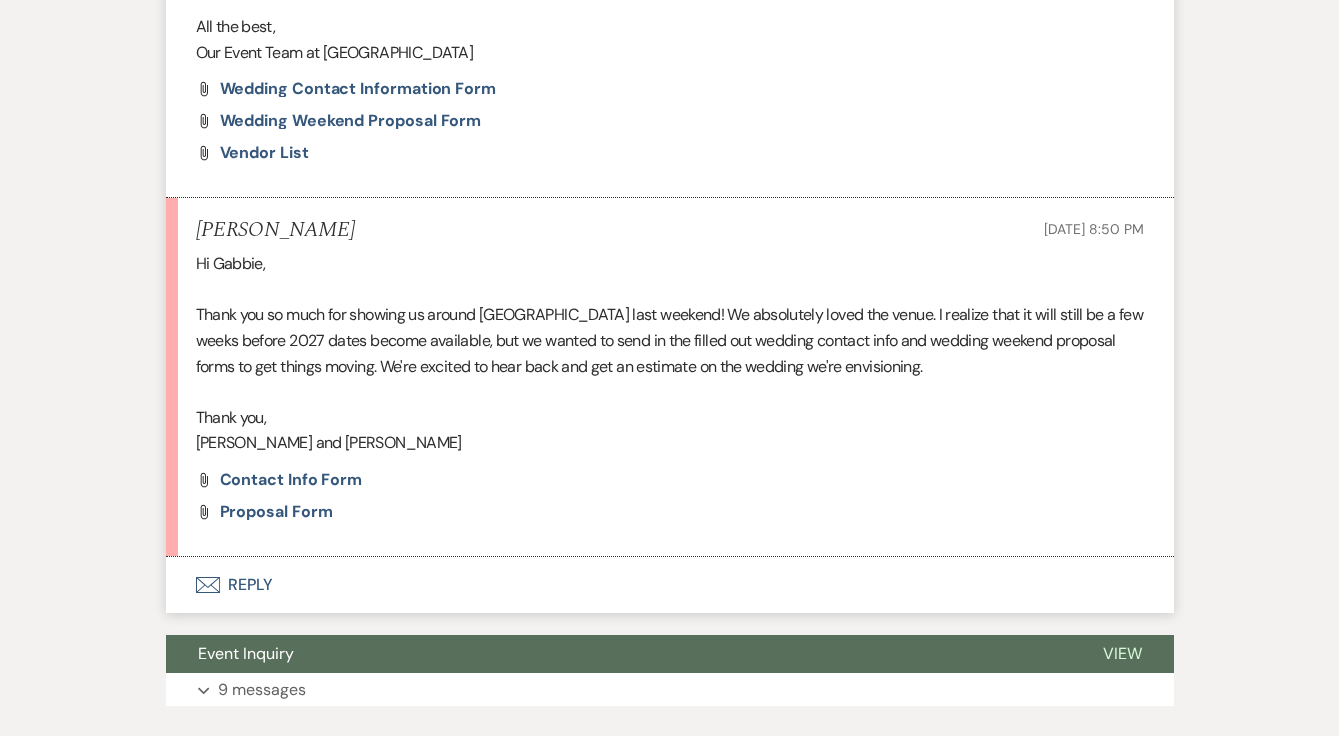 scroll, scrollTop: 1197, scrollLeft: 0, axis: vertical 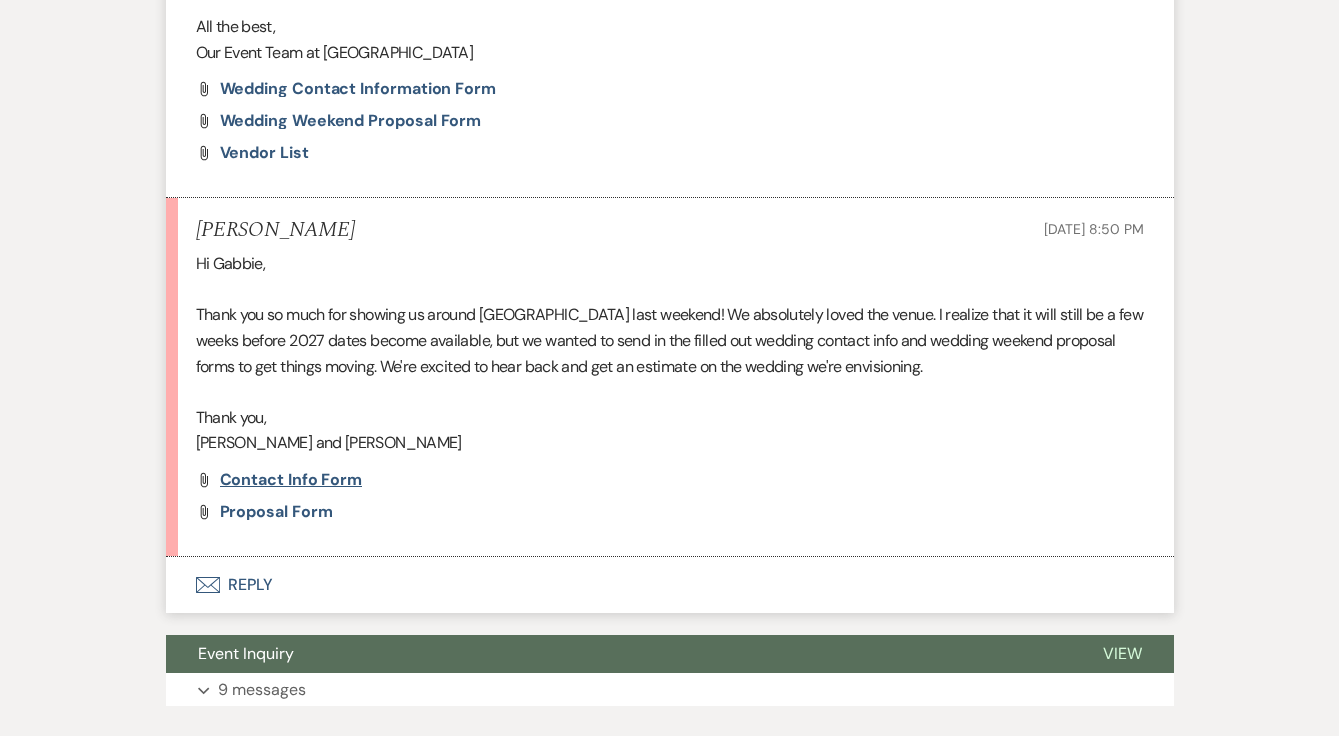 click on "Contact Info Form" at bounding box center (291, 479) 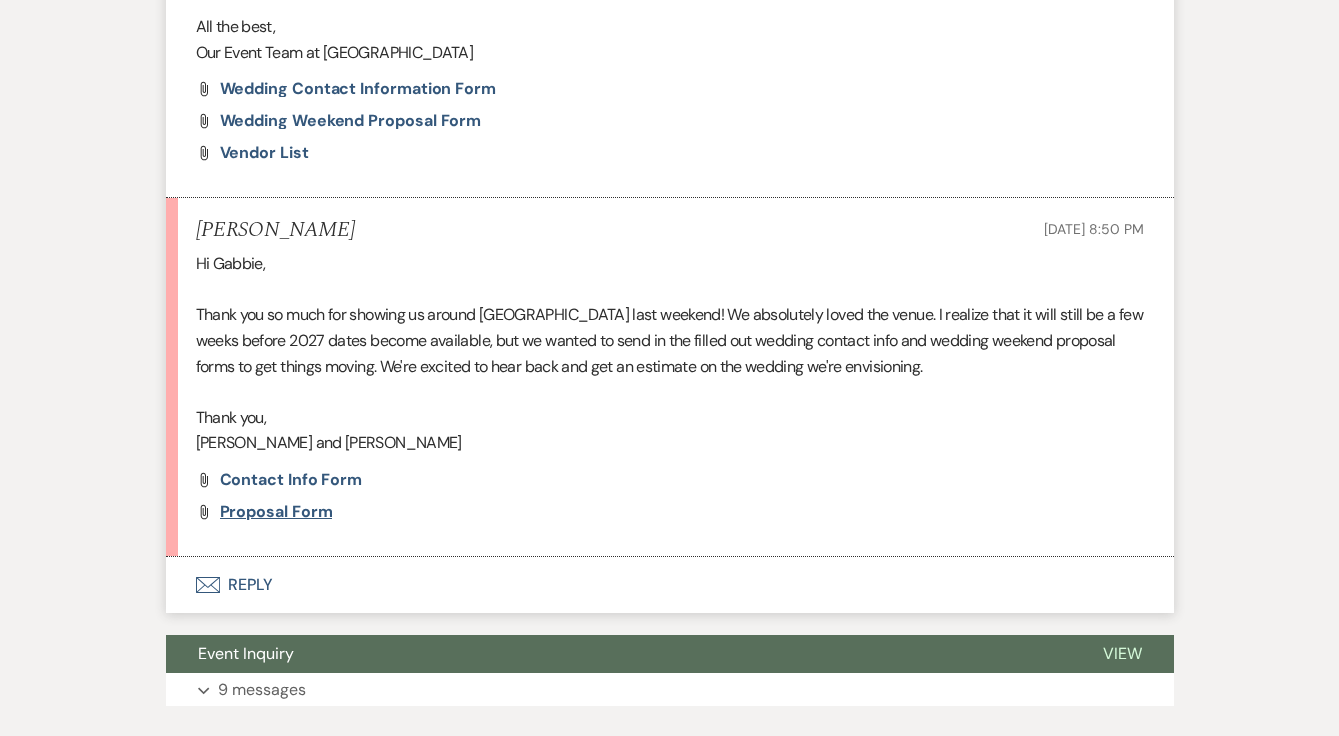 click on "Proposal Form" at bounding box center (276, 511) 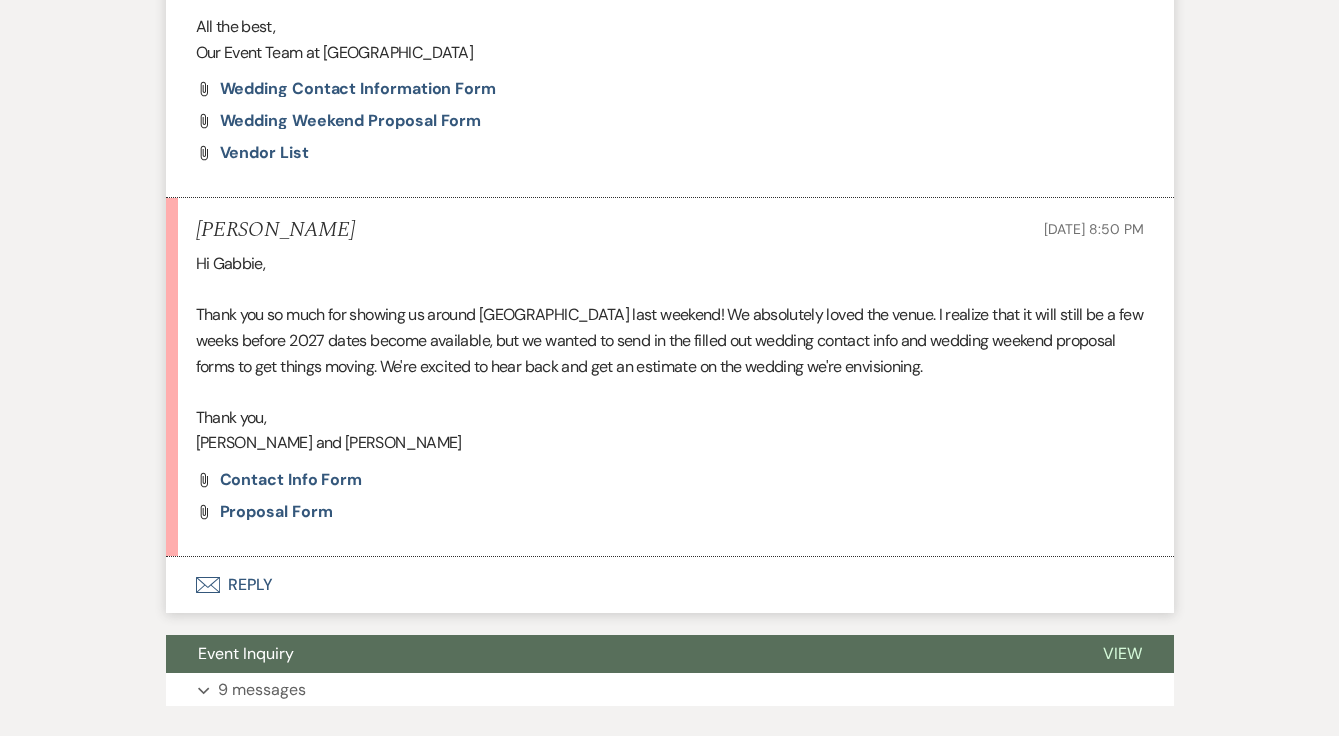 click on "Envelope Reply" at bounding box center [670, 585] 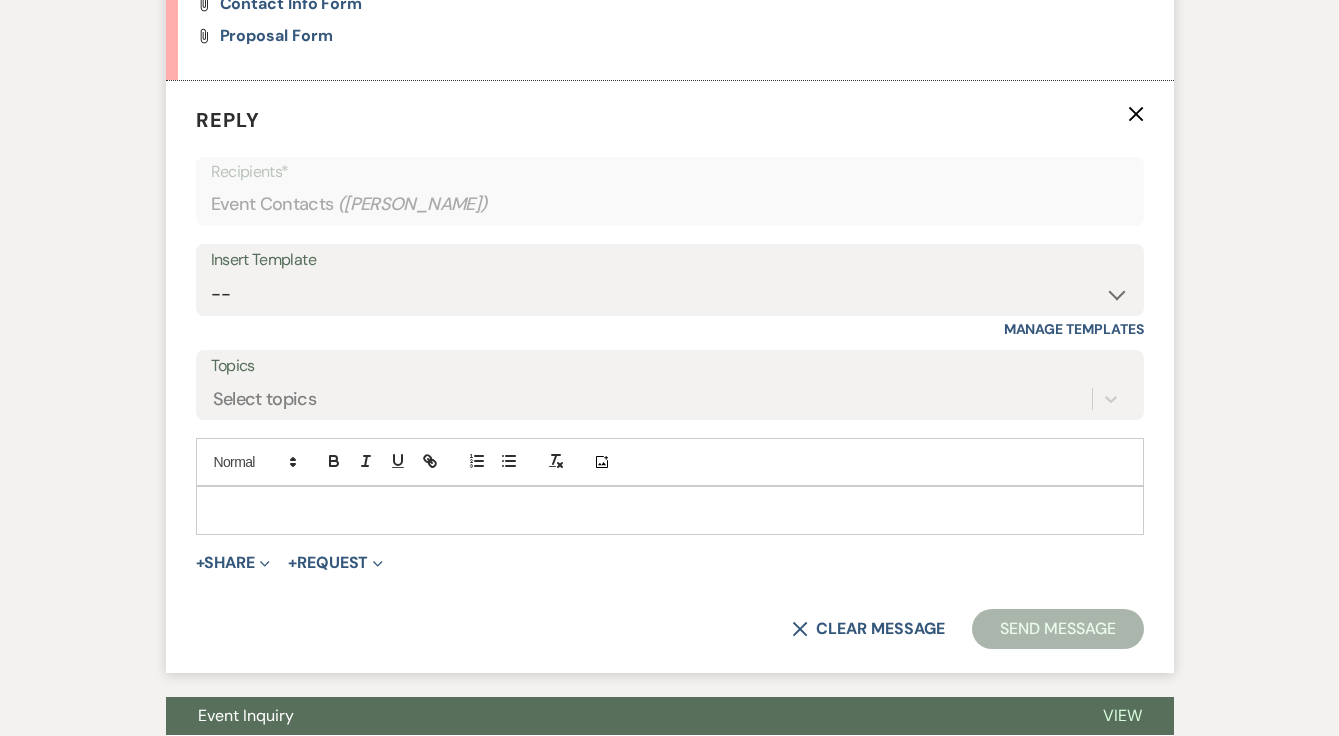 scroll, scrollTop: 1682, scrollLeft: 0, axis: vertical 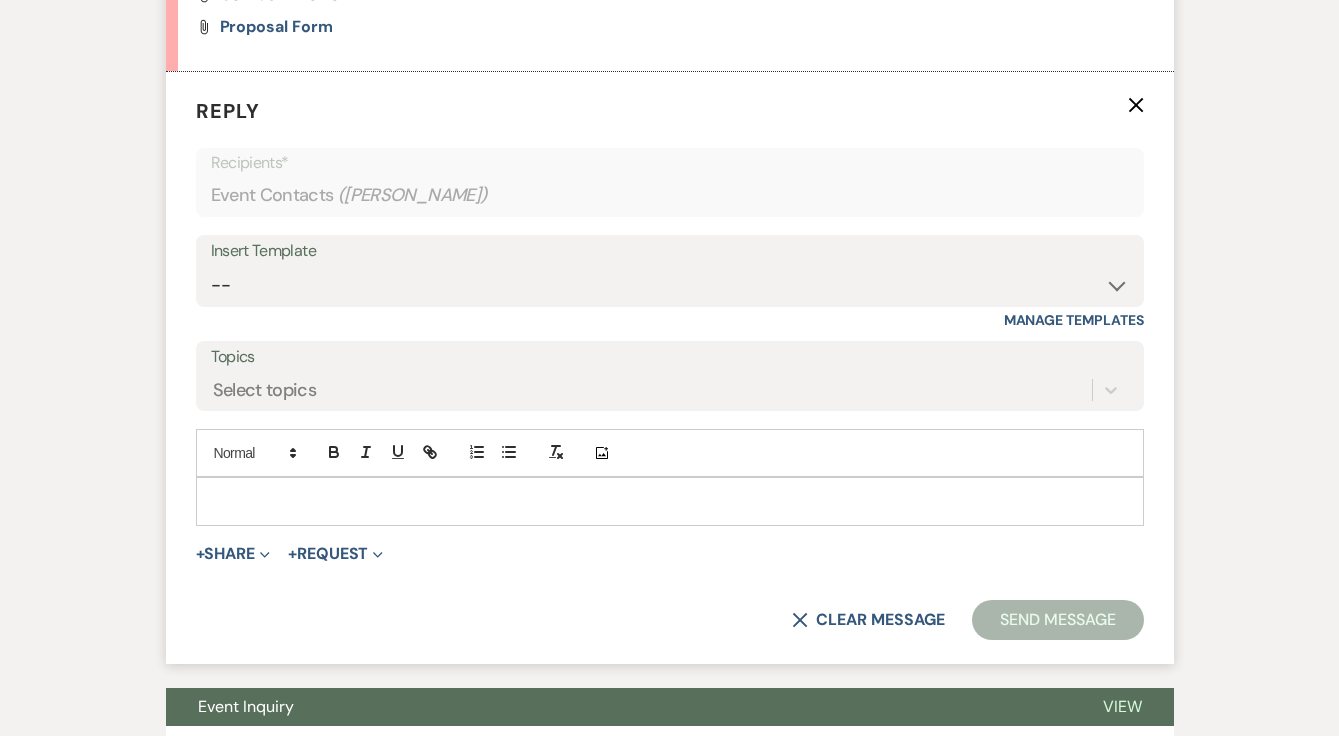 click at bounding box center [670, 501] 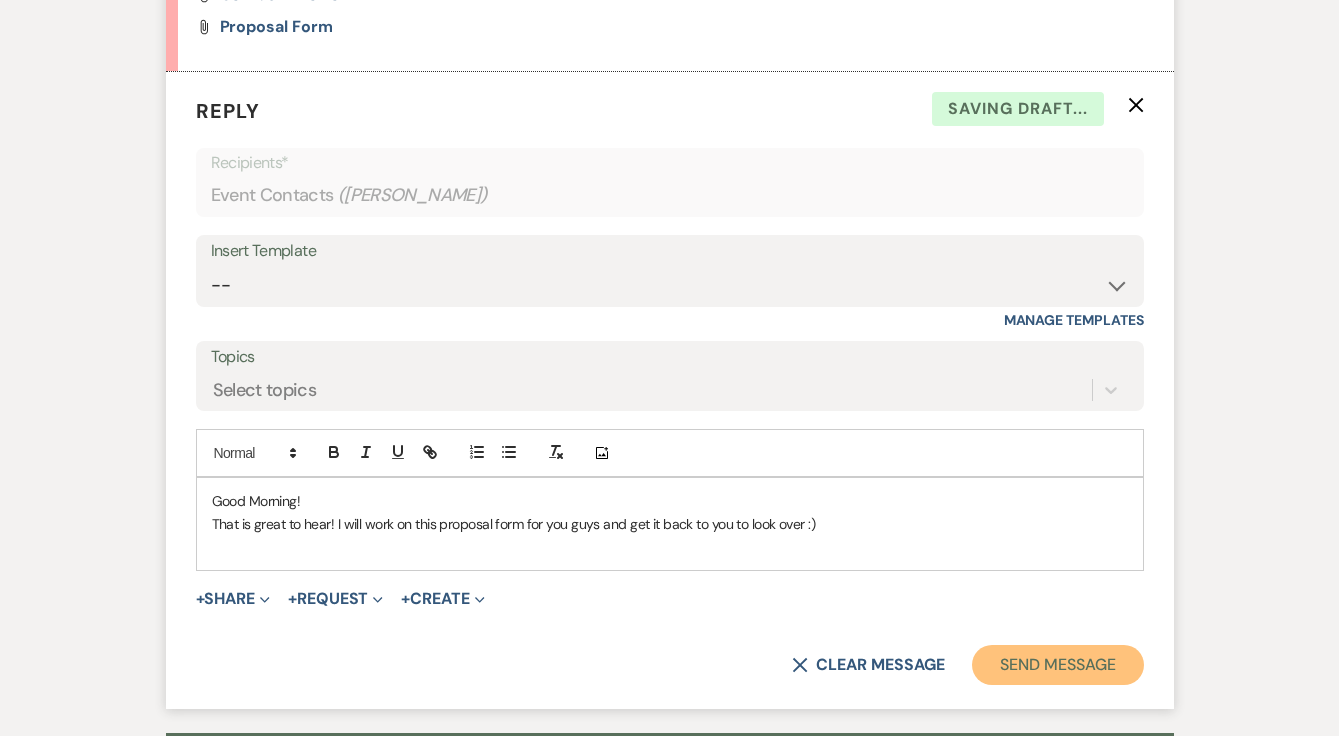 click on "Send Message" at bounding box center [1057, 665] 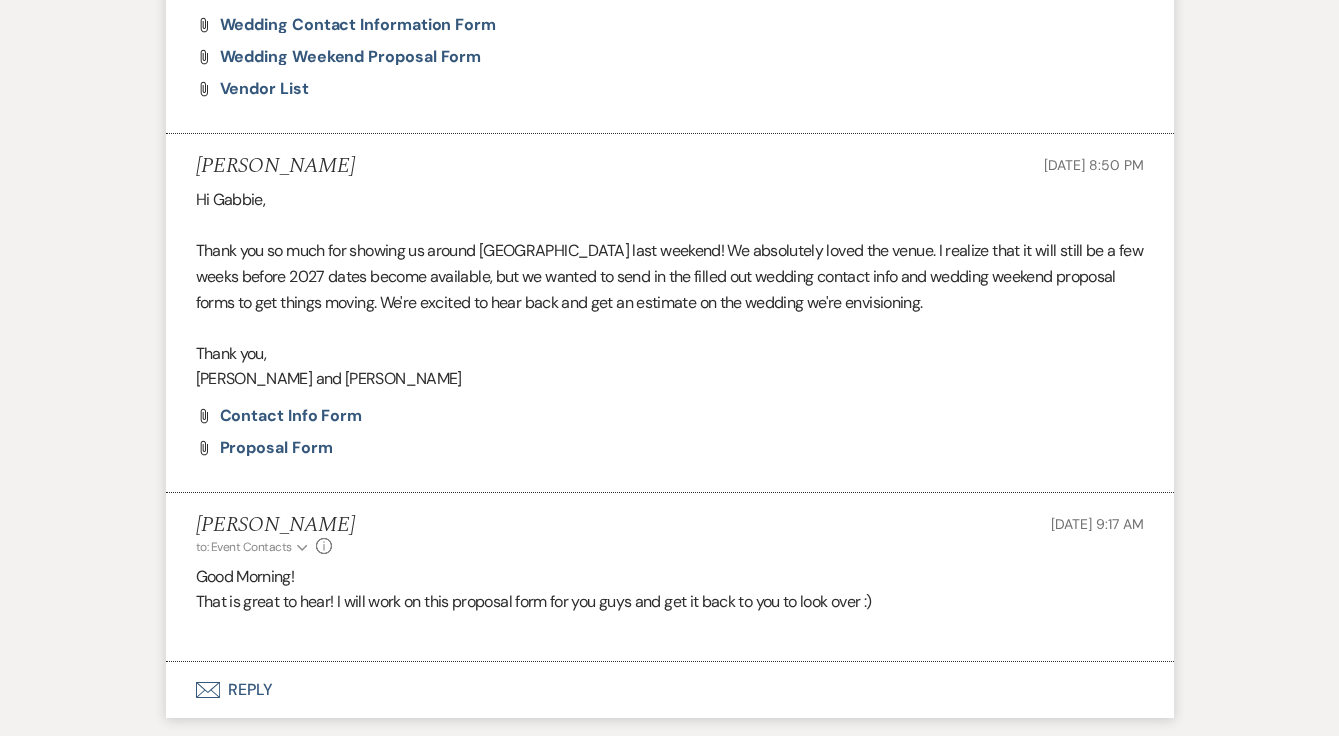 scroll, scrollTop: 1494, scrollLeft: 0, axis: vertical 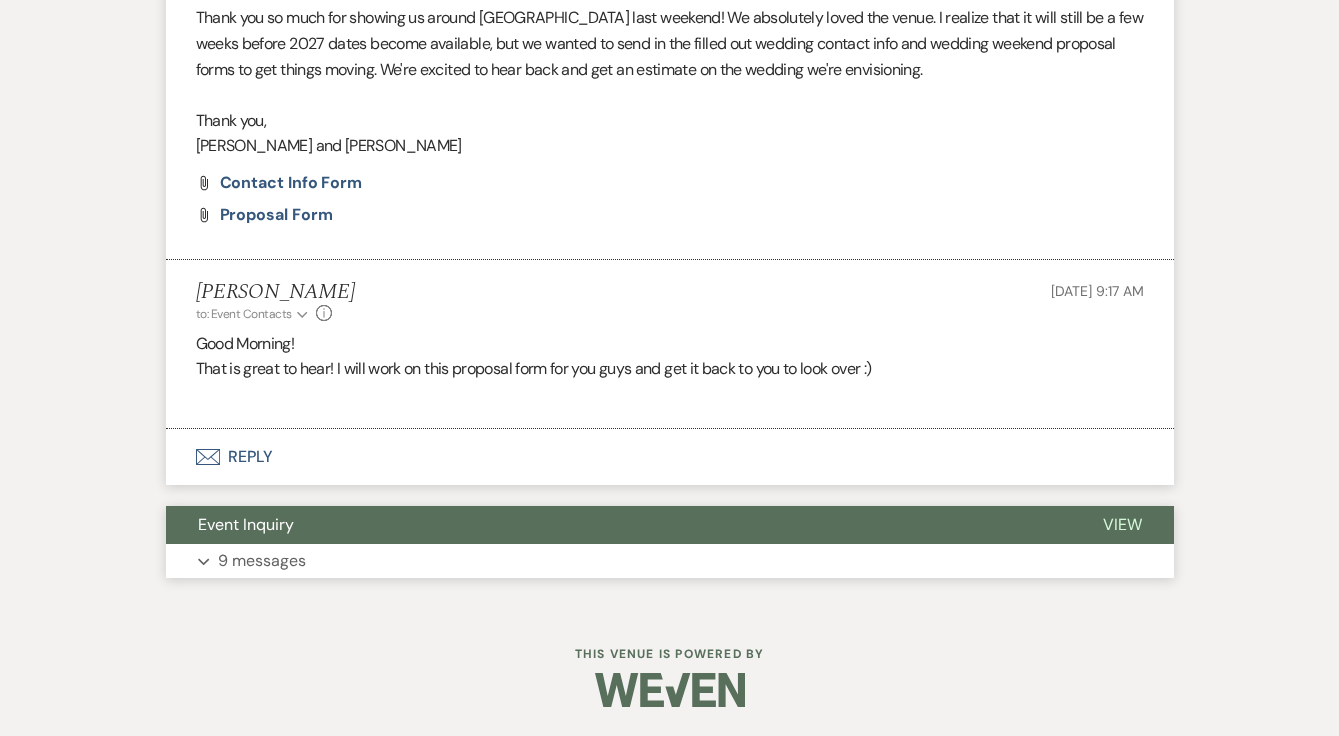 click on "Event Inquiry" at bounding box center (618, 525) 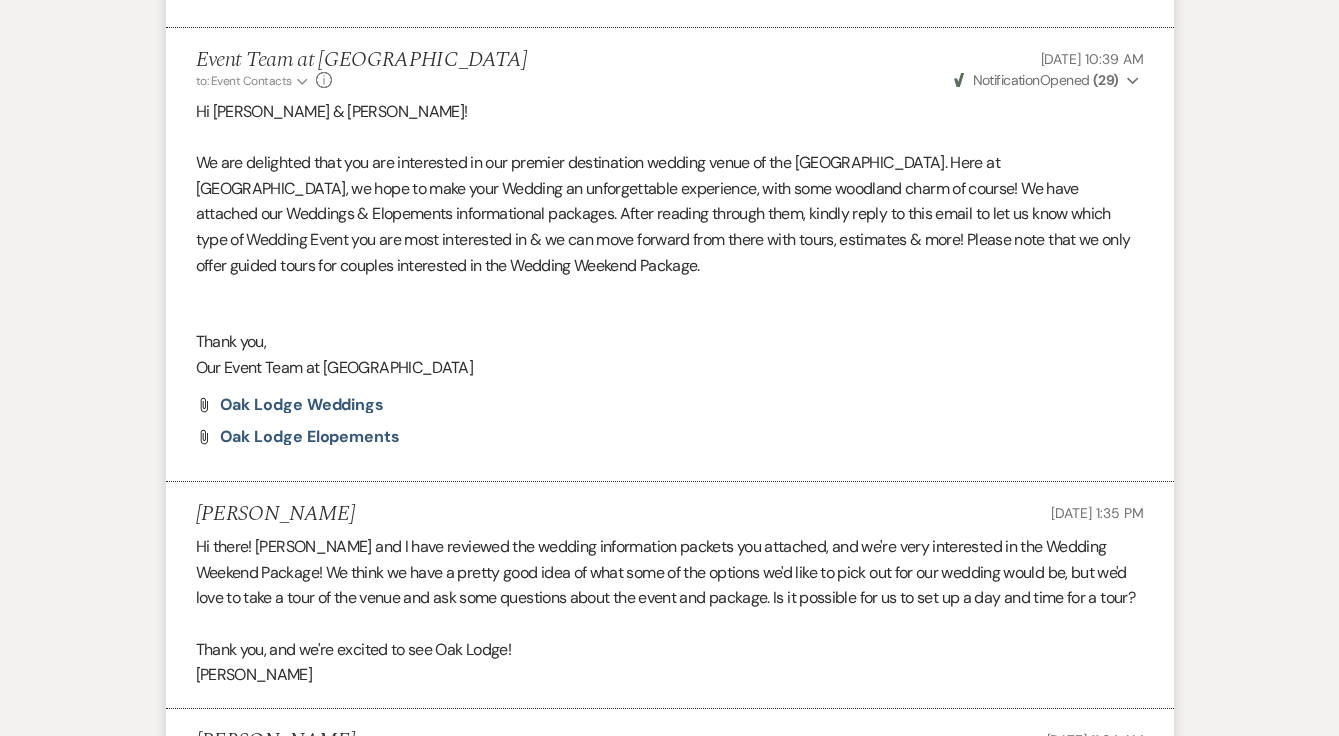 scroll, scrollTop: 2408, scrollLeft: 0, axis: vertical 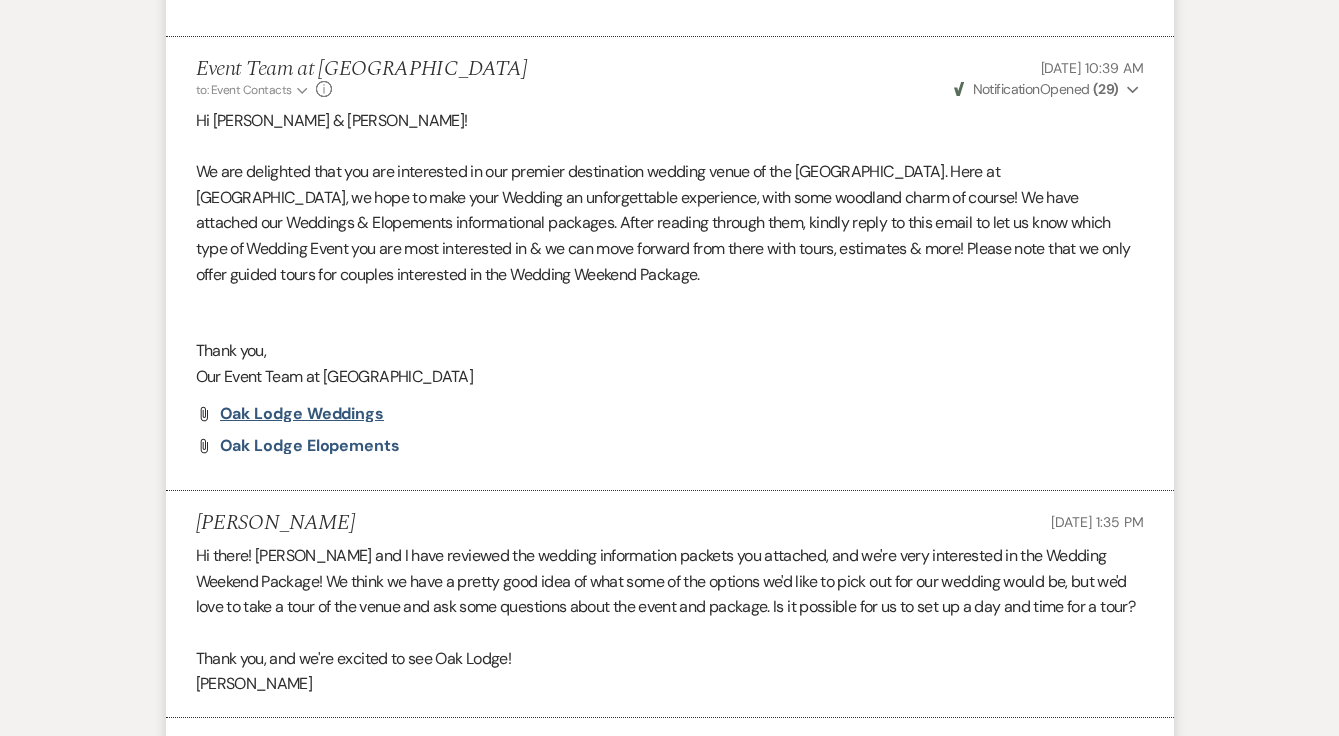 click on "Oak Lodge Weddings" at bounding box center [302, 413] 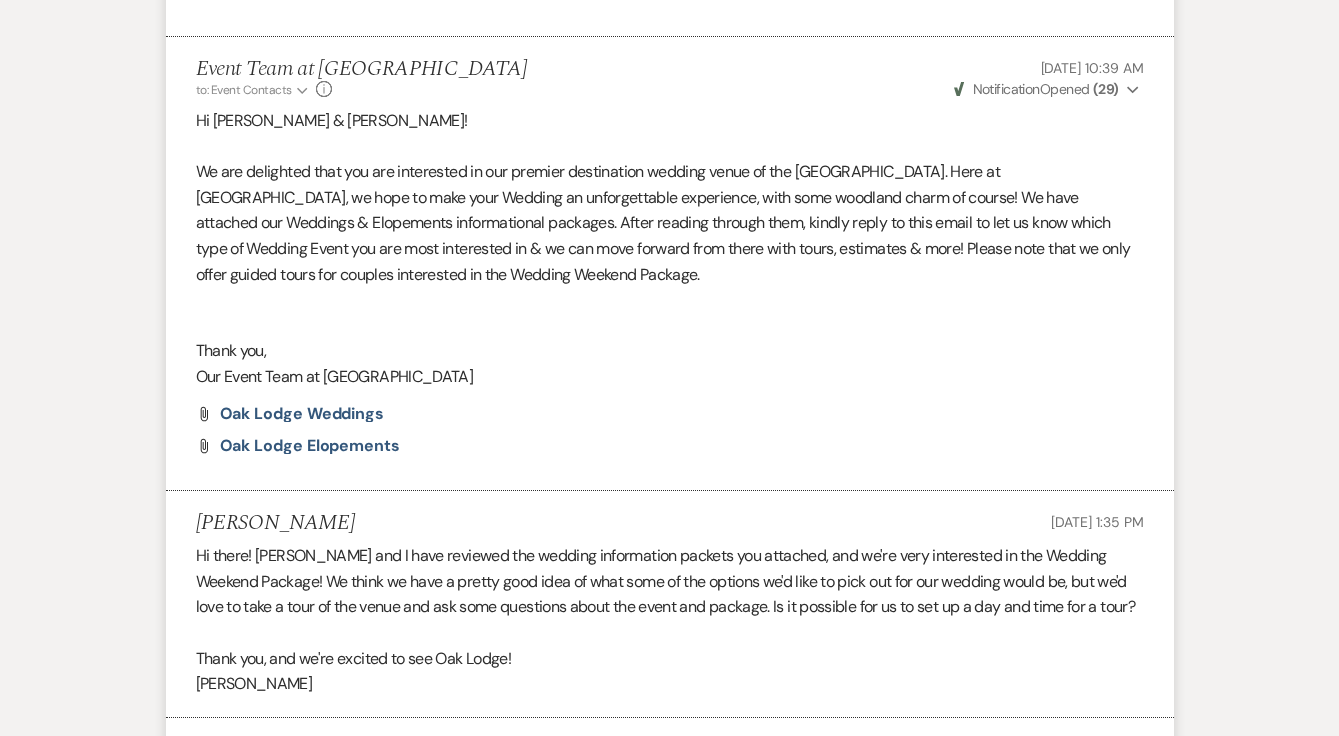 click on "Messages Tasks Payments Rental Overview Documents Contacts Notes Event Messages   Log Log Message +  New Message Communicate with  clients  by clicking "New Message" or replying to an existing message thread. Filter by topics... Wedding Weekend Tour Follow Up Hide [PERSON_NAME] to: Event Contacts Expand Info [DATE] 6:58 PM Weven Check Notification  Opened   ( 13 ) Expand Dear [PERSON_NAME] & [PERSON_NAME], It was a pleasure having you here with us [DATE] to tour the venue at [GEOGRAPHIC_DATA]! Below are some links to our Wedding Lodging & Galleries with views of each element of a Wedding Weekend here on our mountainside property. If you have any additional questions, feel free to reach out! We have attached our Contact Info & Proposal Forms if you are interested in receiving a quote or moving forward with an event here at the venue. I also attached our recommended vendor list for you guys to check out! Lodging Information Photography Galleries Video Clips Village Gallery All the best, Our Event Team at [GEOGRAPHIC_DATA] Attach File" at bounding box center (669, 115) 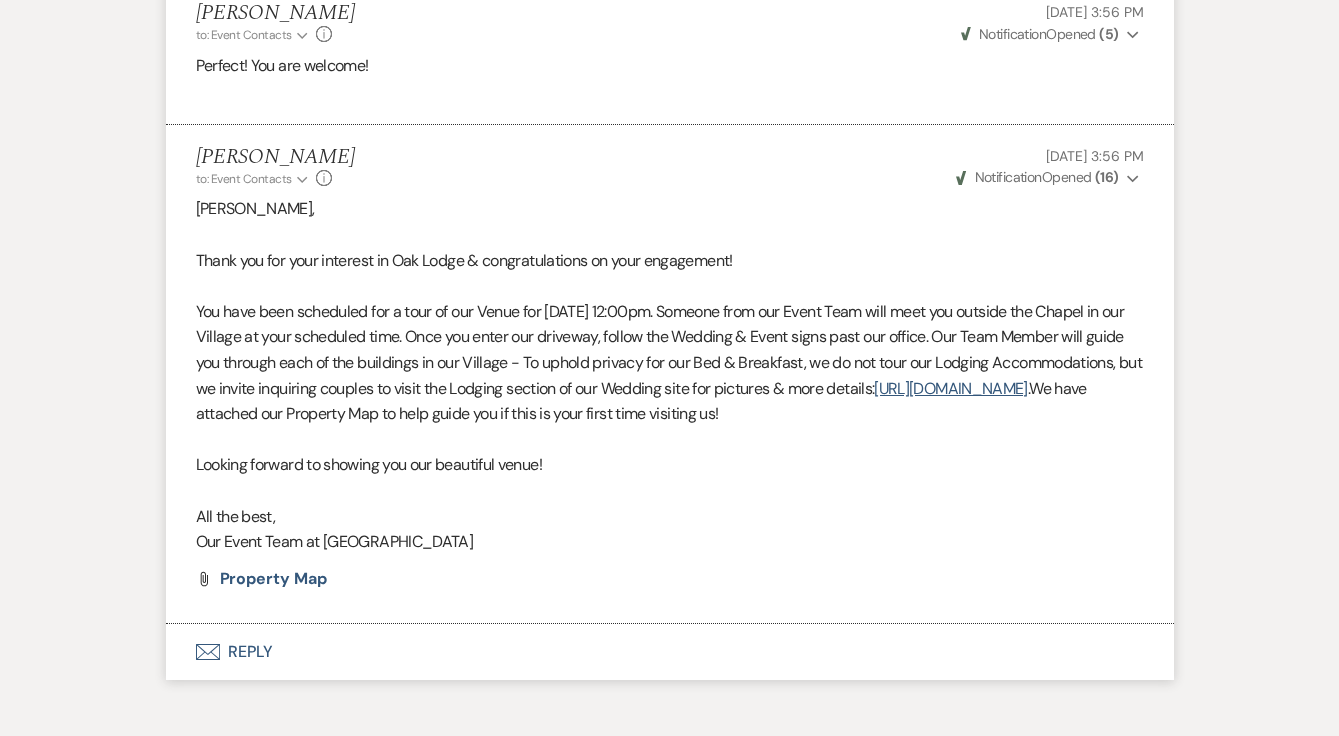 scroll, scrollTop: 3963, scrollLeft: 0, axis: vertical 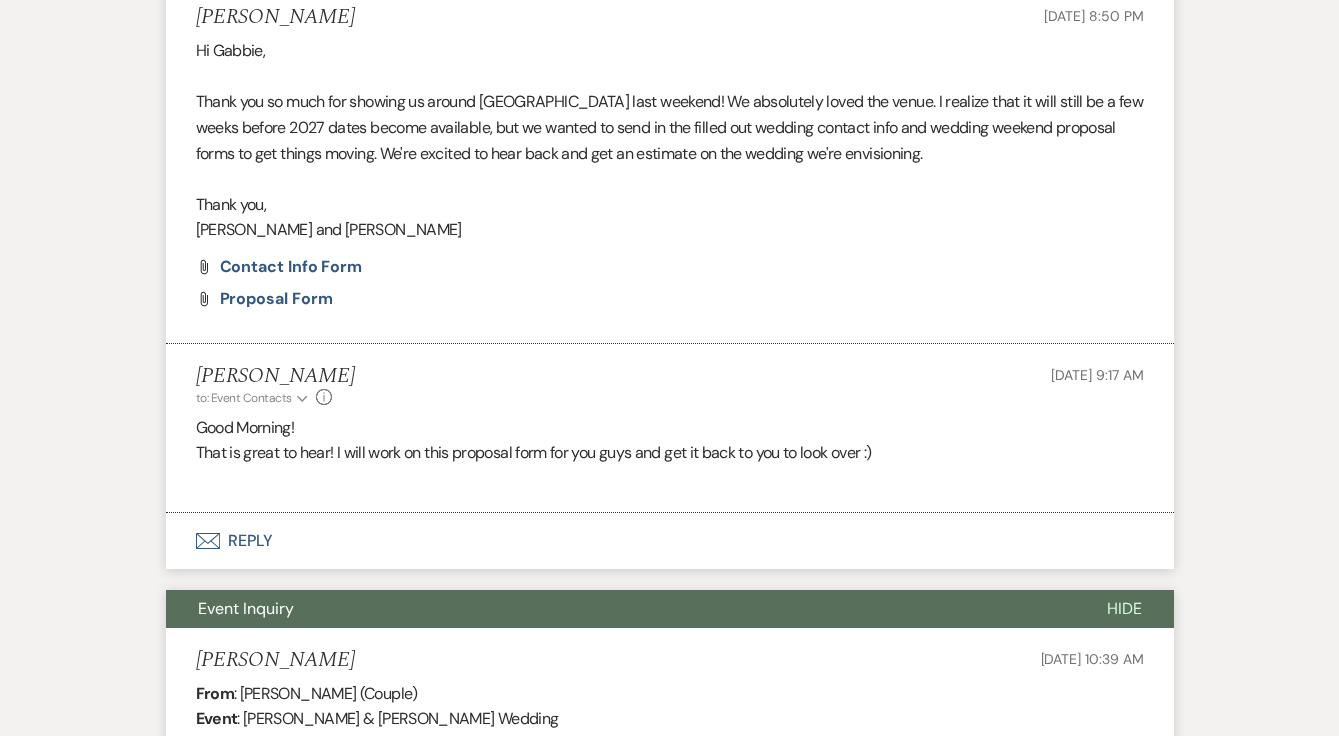 click on "Envelope Reply" at bounding box center (670, 541) 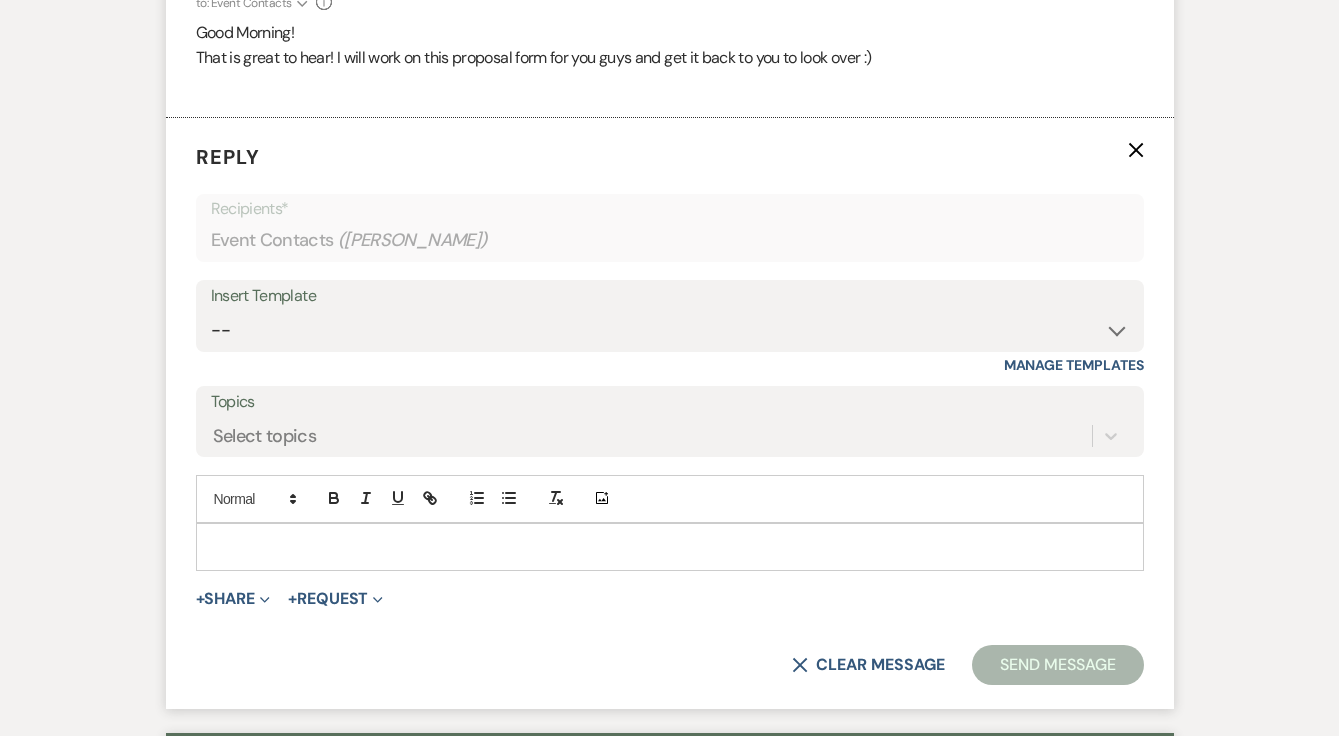 scroll, scrollTop: 1851, scrollLeft: 0, axis: vertical 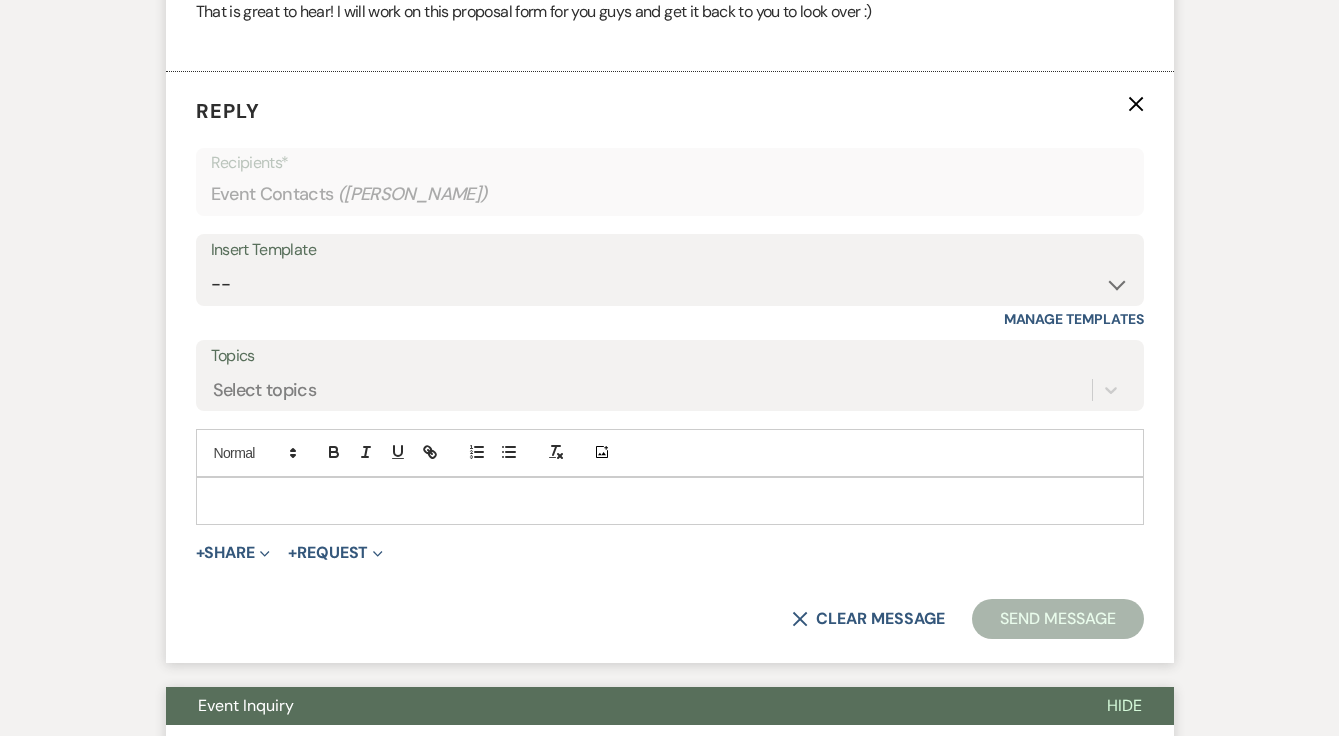 click at bounding box center [670, 501] 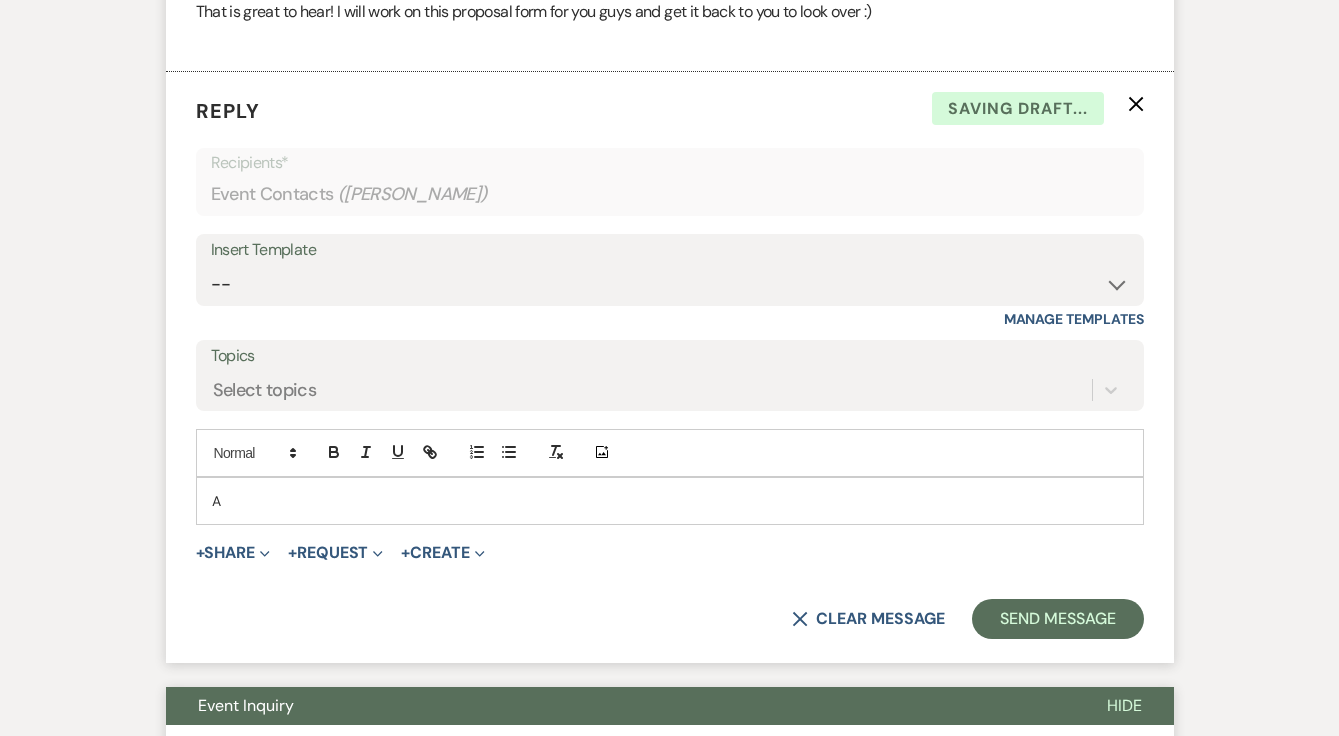 type 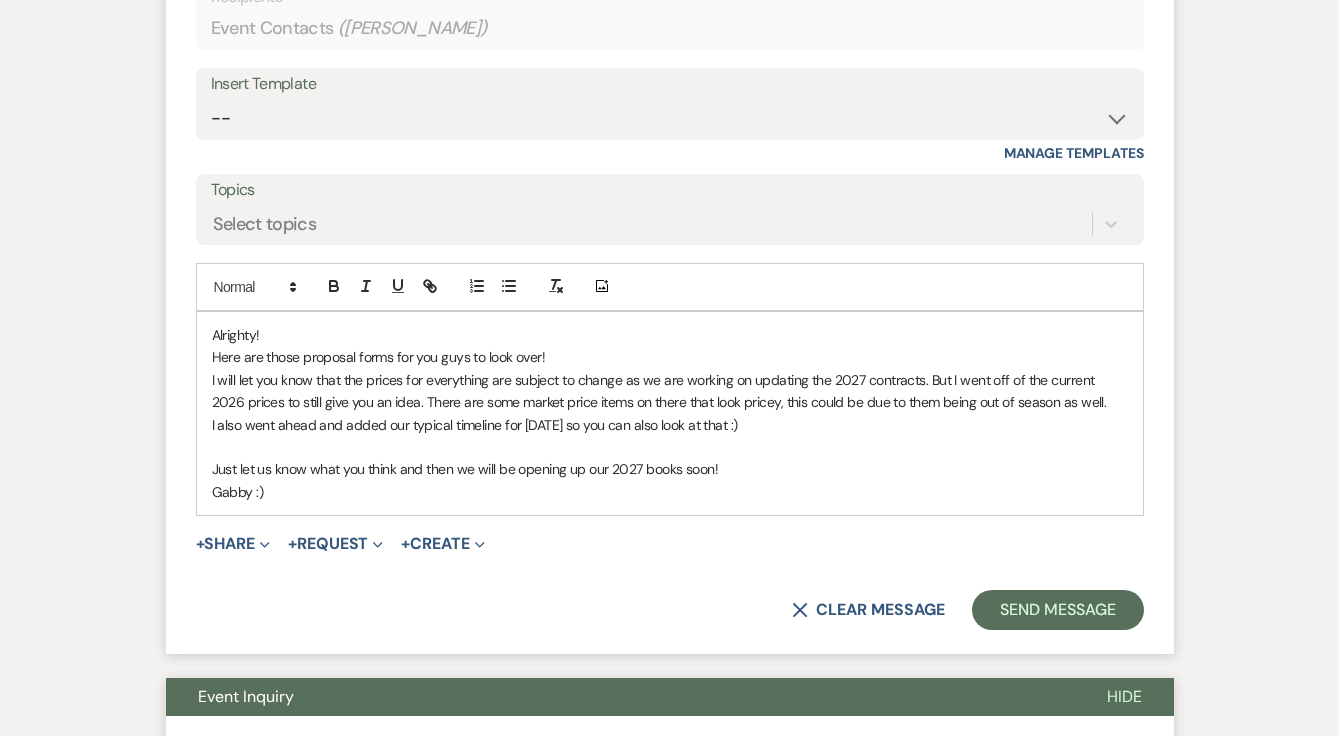 scroll, scrollTop: 2018, scrollLeft: 0, axis: vertical 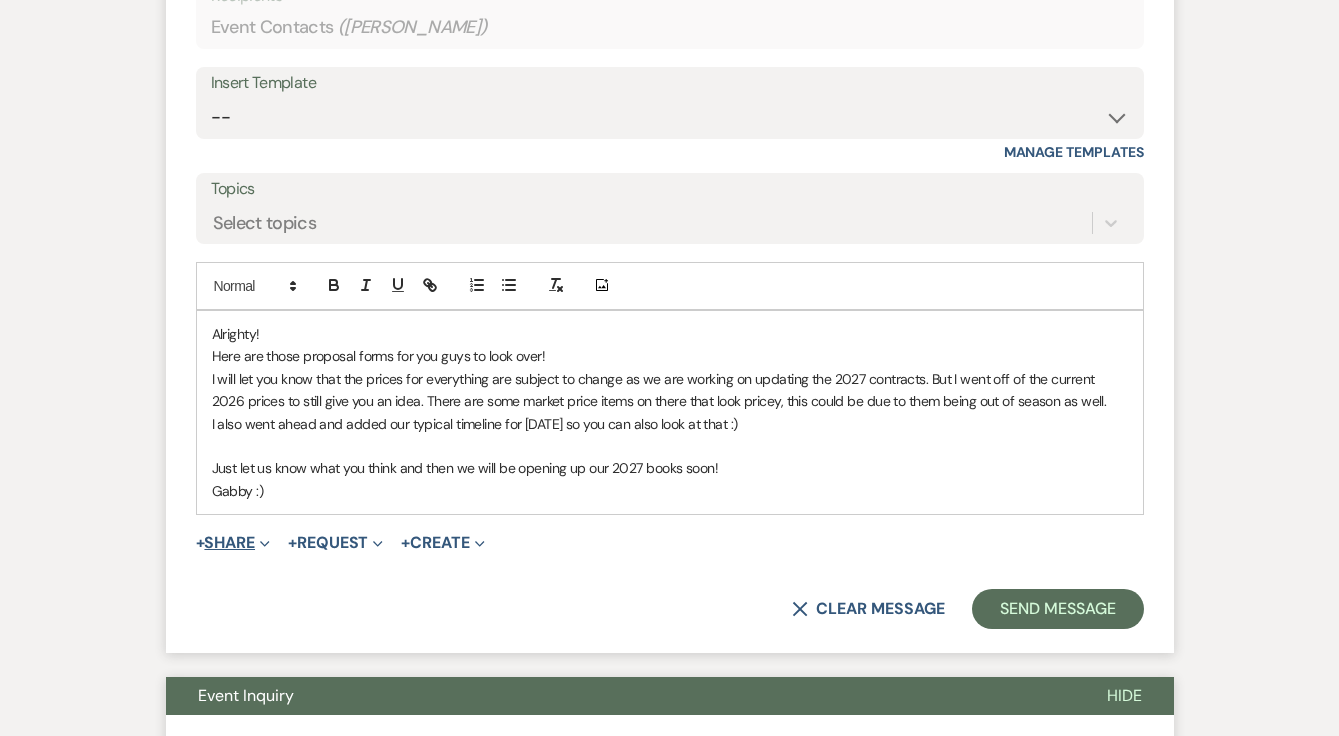 click on "+  Share Expand" at bounding box center (233, 543) 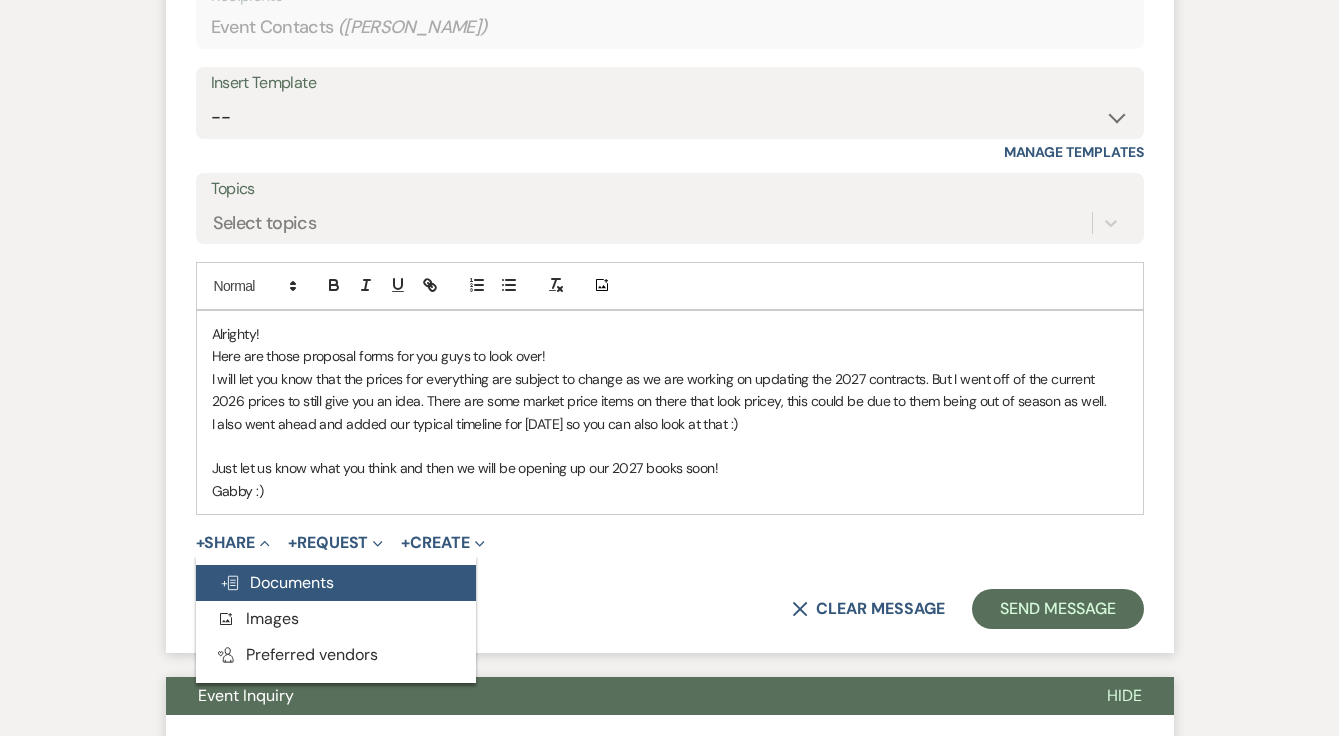 click on "Doc Upload Documents" at bounding box center [277, 582] 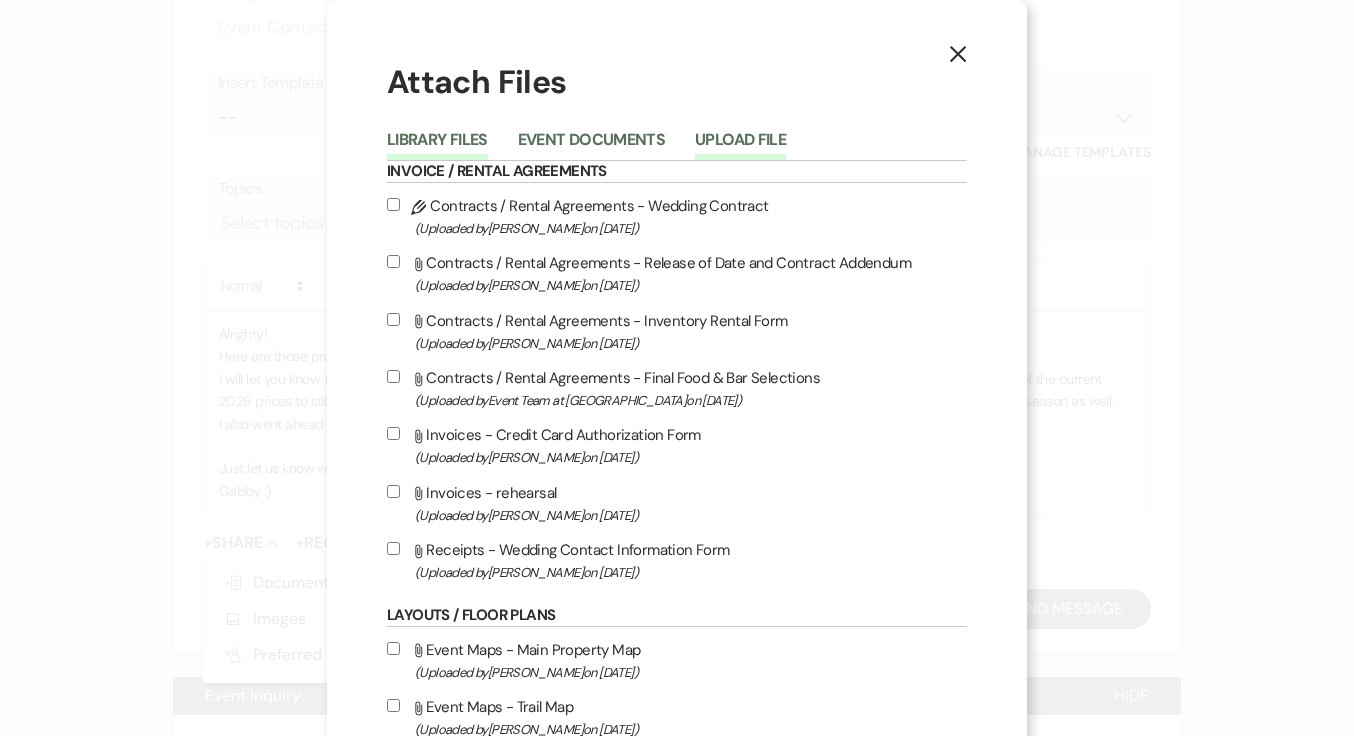 click on "Upload File" at bounding box center [740, 146] 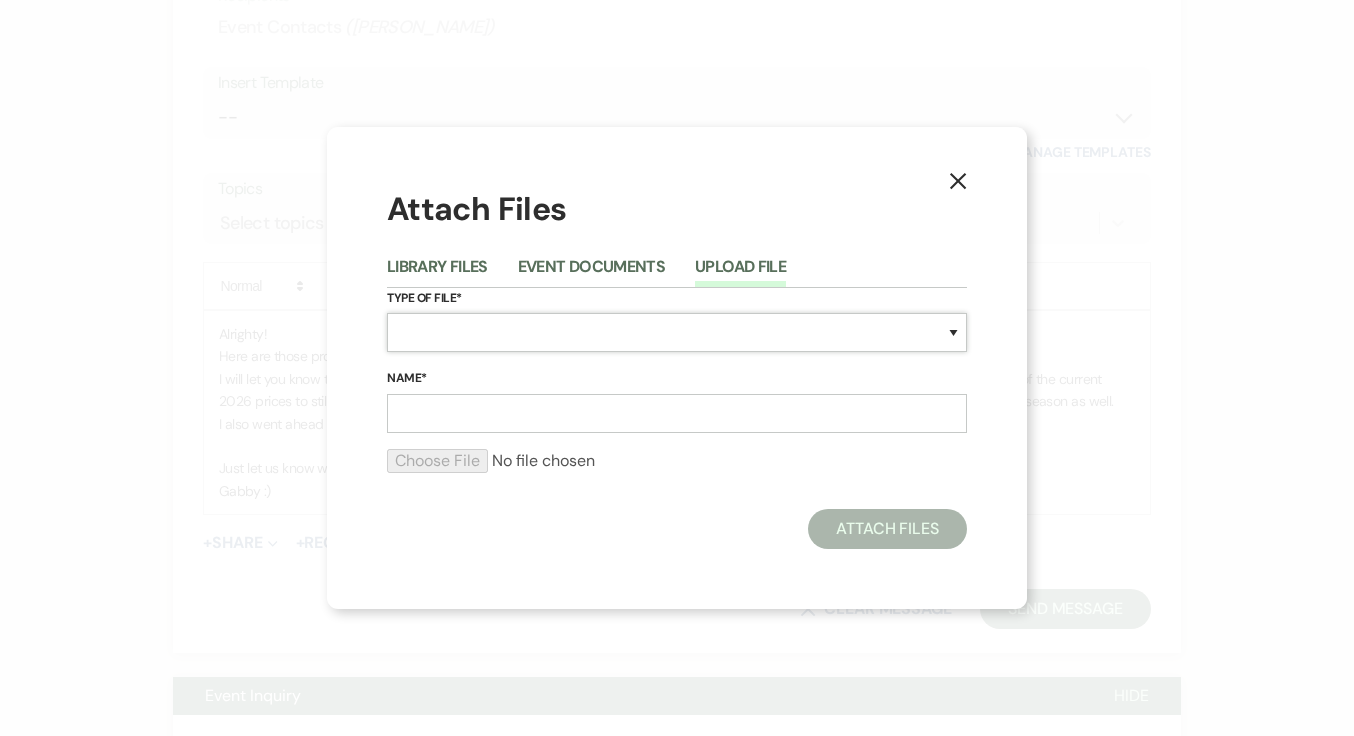 click on "Special Event Insurance Vendor Certificate of Insurance Contracts / Rental Agreements Invoices Receipts Event Maps Floor Plans Rain Plan Seating Charts Venue Layout Catering / Alcohol Permit Event Permit Fire Permit Fuel Permit Generator Permit Tent Permit Venue Permit Other Permit Inventory  Promotional Sample Venue Beverage Ceremony Event Finalize + Share Guests Lodging Menu Vendors Venue Beverage Brochure Menu Packages Product Specifications Quotes Beverage Event and Ceremony Details Finalize & Share Guests Lodging Menu Vendors Venue Event Timeline Family / Wedding Party Timeline Food and Beverage Timeline MC / DJ / Band Timeline Master Timeline Photography Timeline Set-Up / Clean-Up Vendor Timeline Bartender Safe Serve / TiPS Certification Vendor Certification Vendor License Other" at bounding box center [677, 332] 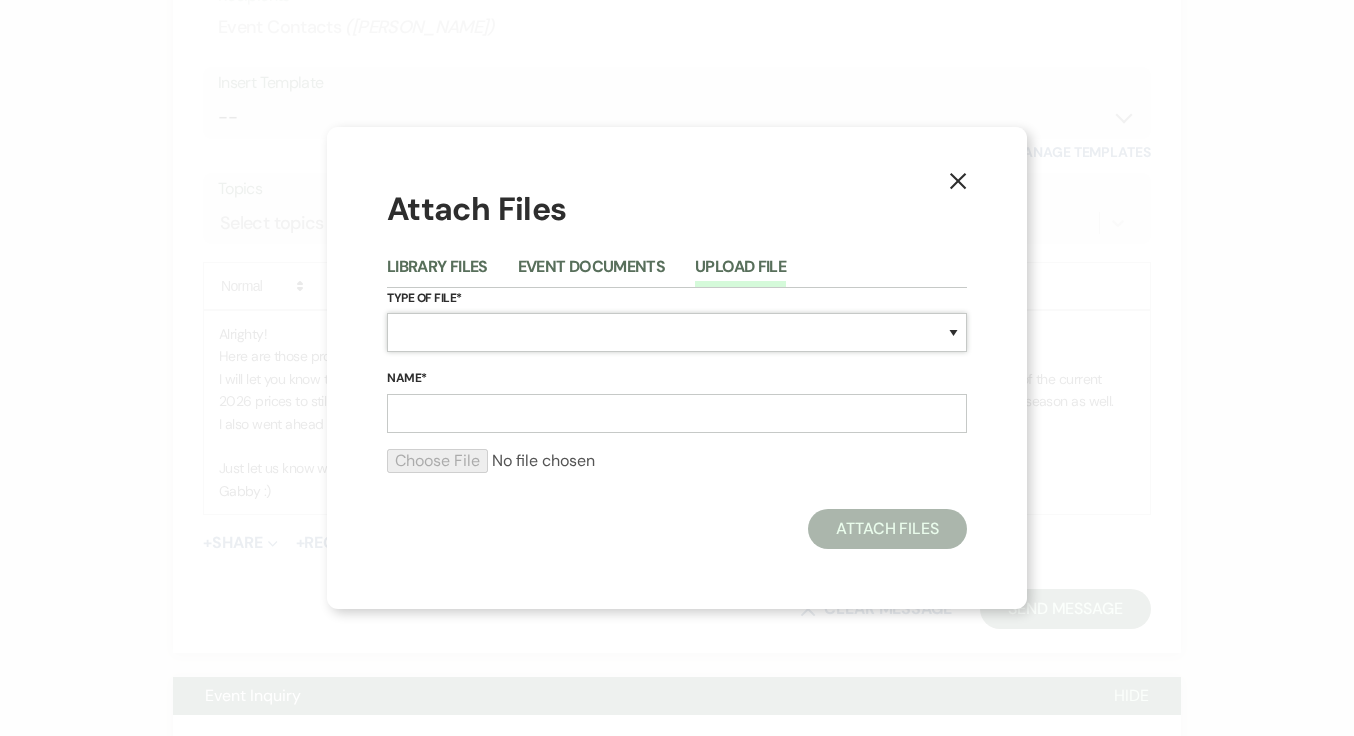select on "8" 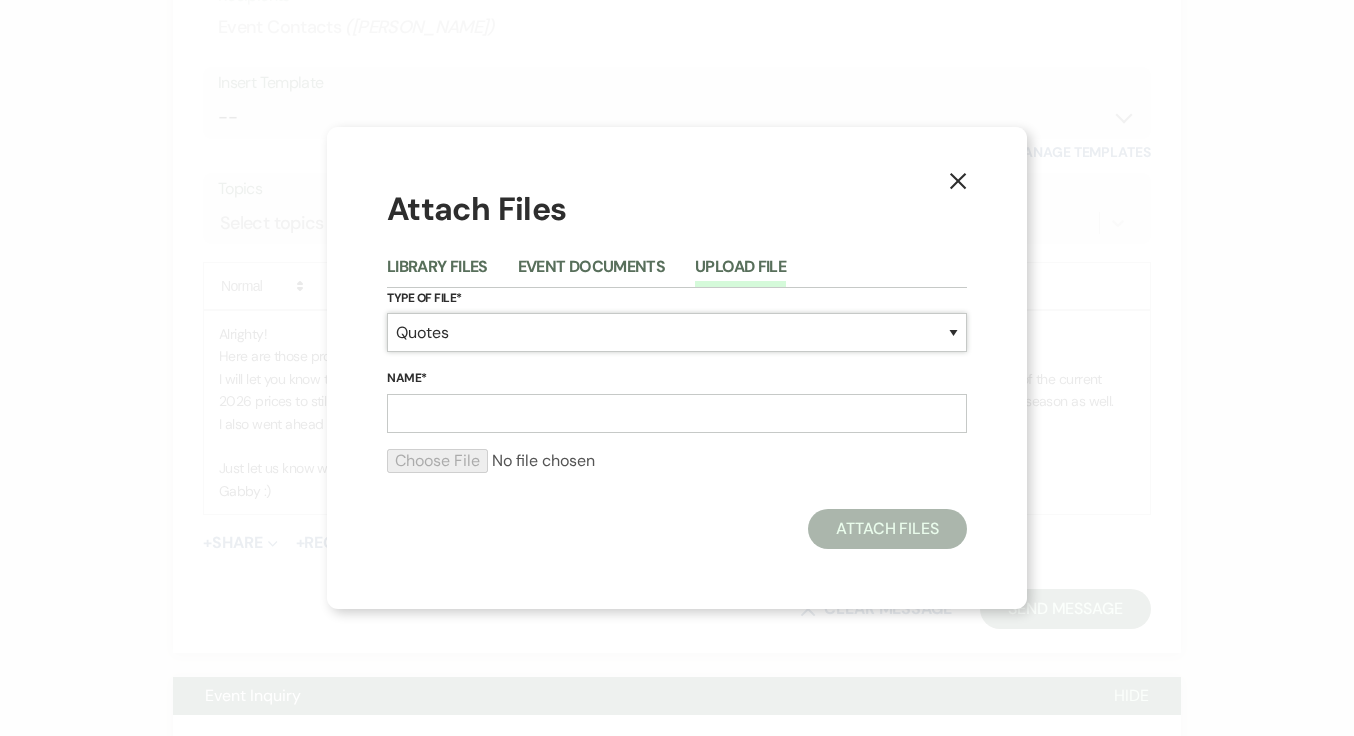 click on "Special Event Insurance Vendor Certificate of Insurance Contracts / Rental Agreements Invoices Receipts Event Maps Floor Plans Rain Plan Seating Charts Venue Layout Catering / Alcohol Permit Event Permit Fire Permit Fuel Permit Generator Permit Tent Permit Venue Permit Other Permit Inventory  Promotional Sample Venue Beverage Ceremony Event Finalize + Share Guests Lodging Menu Vendors Venue Beverage Brochure Menu Packages Product Specifications Quotes Beverage Event and Ceremony Details Finalize & Share Guests Lodging Menu Vendors Venue Event Timeline Family / Wedding Party Timeline Food and Beverage Timeline MC / DJ / Band Timeline Master Timeline Photography Timeline Set-Up / Clean-Up Vendor Timeline Bartender Safe Serve / TiPS Certification Vendor Certification Vendor License Other" at bounding box center [677, 332] 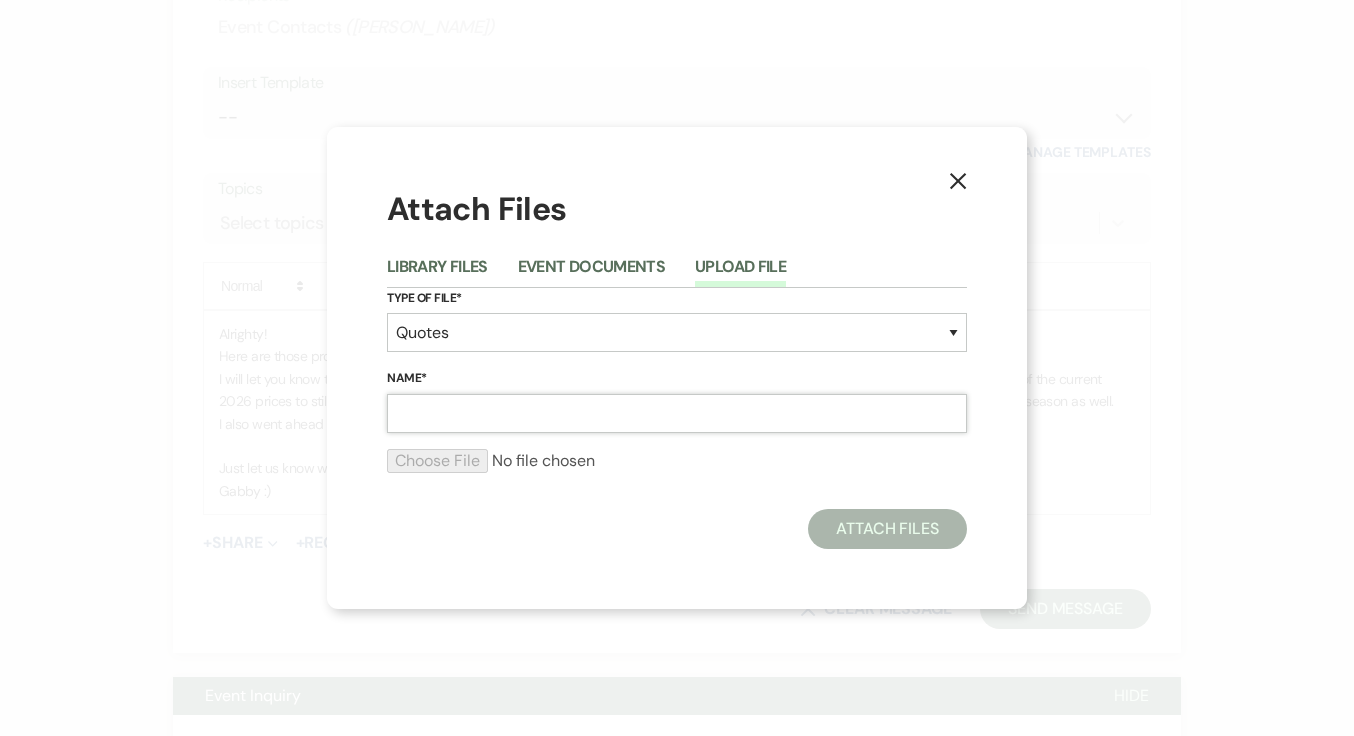 click on "Name*" at bounding box center [677, 413] 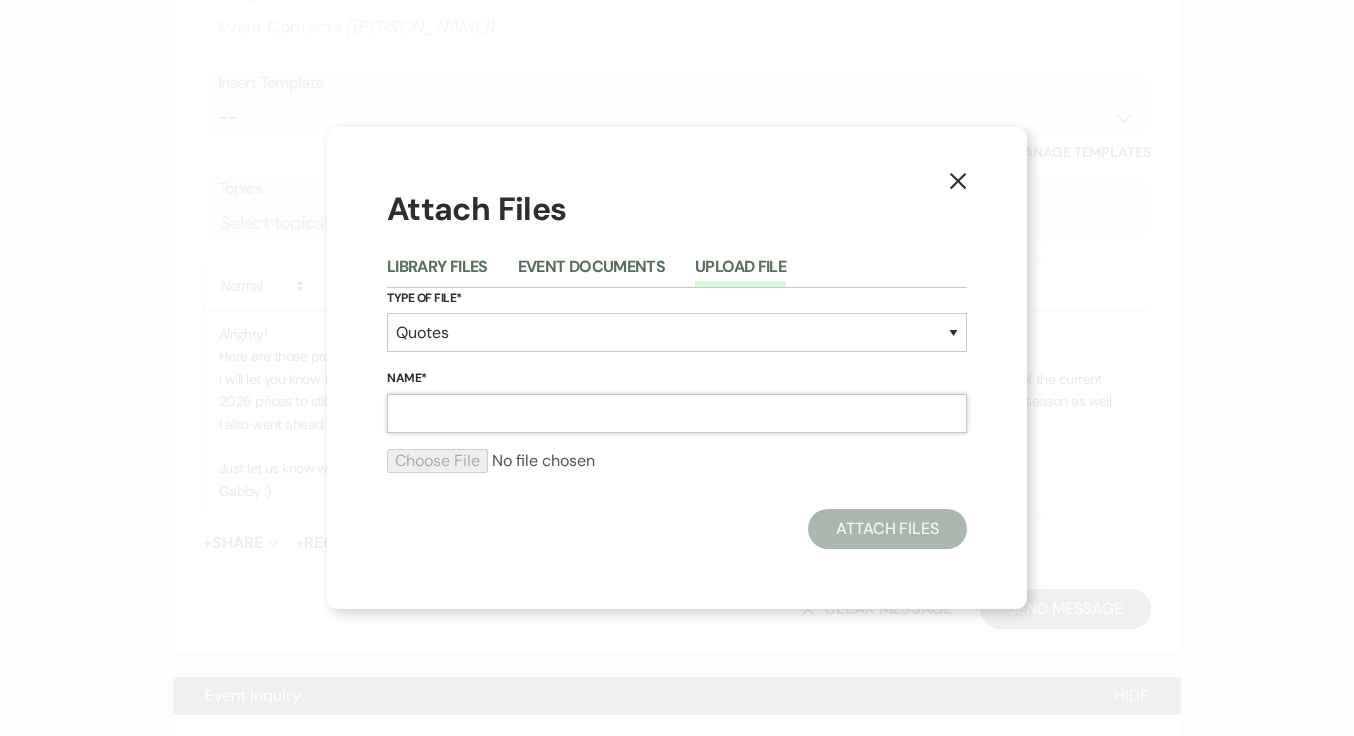 type on "Rehearsal" 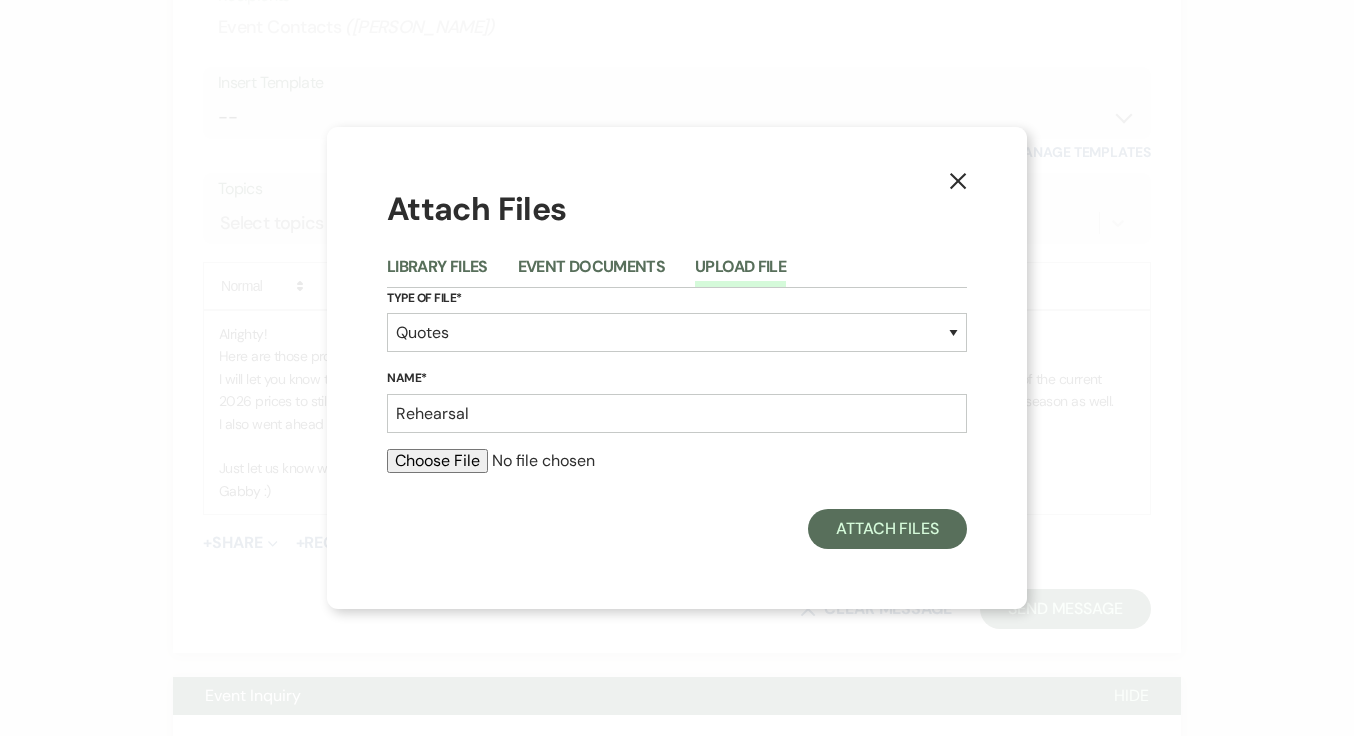 click at bounding box center (677, 461) 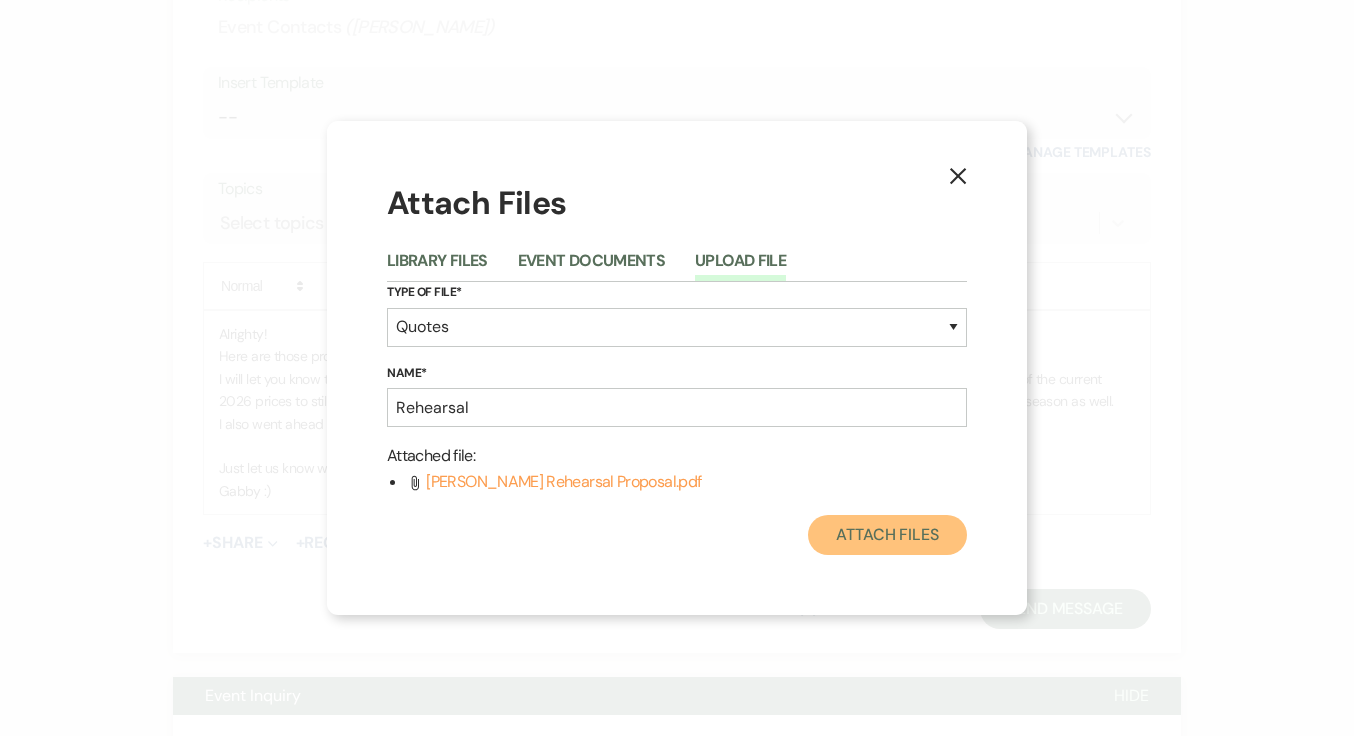 click on "Attach Files" at bounding box center [887, 535] 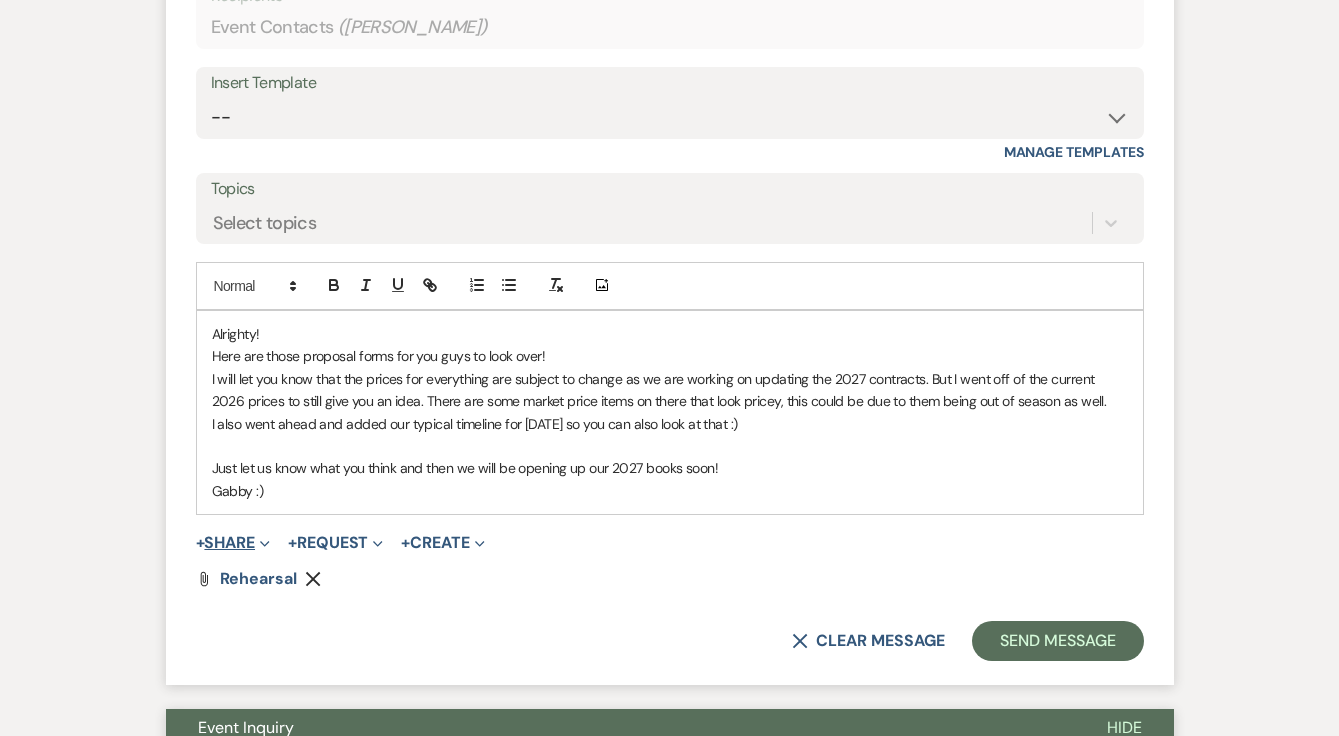click on "+  Share Expand" at bounding box center (233, 543) 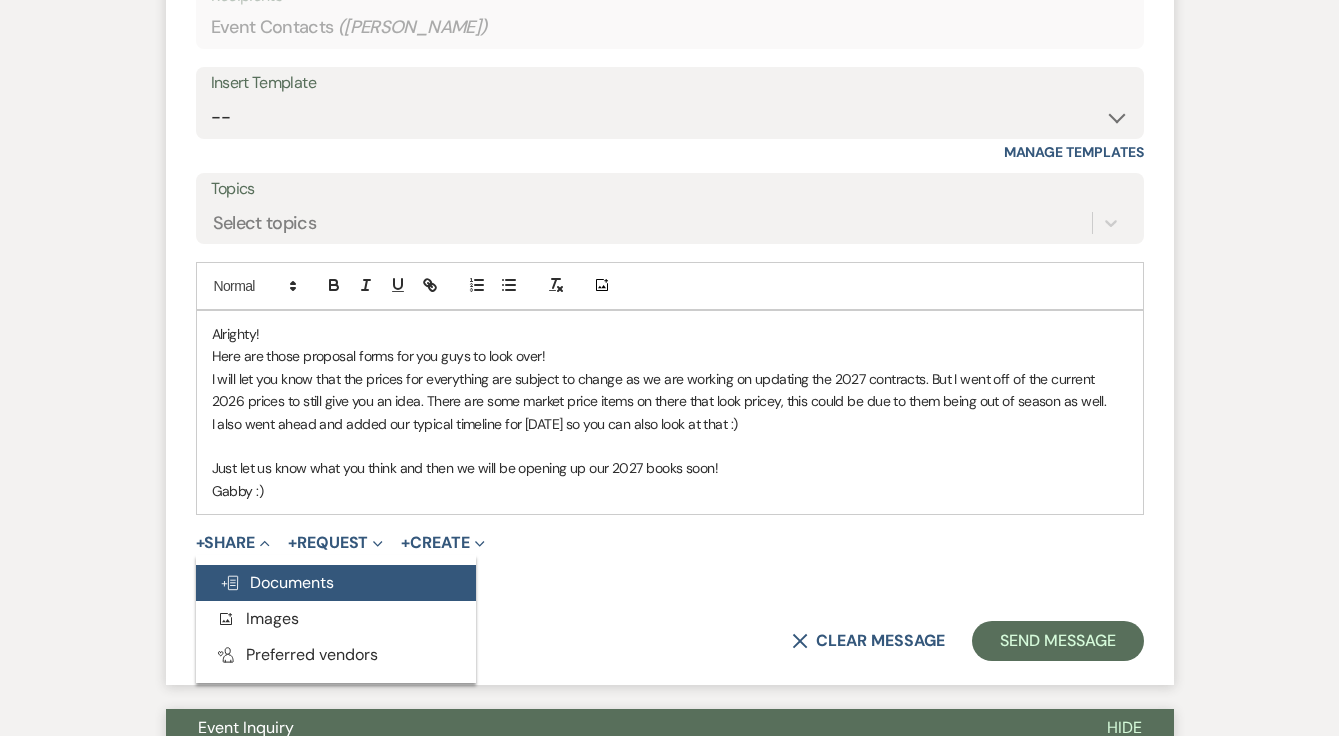 click on "Doc Upload Documents" at bounding box center (336, 583) 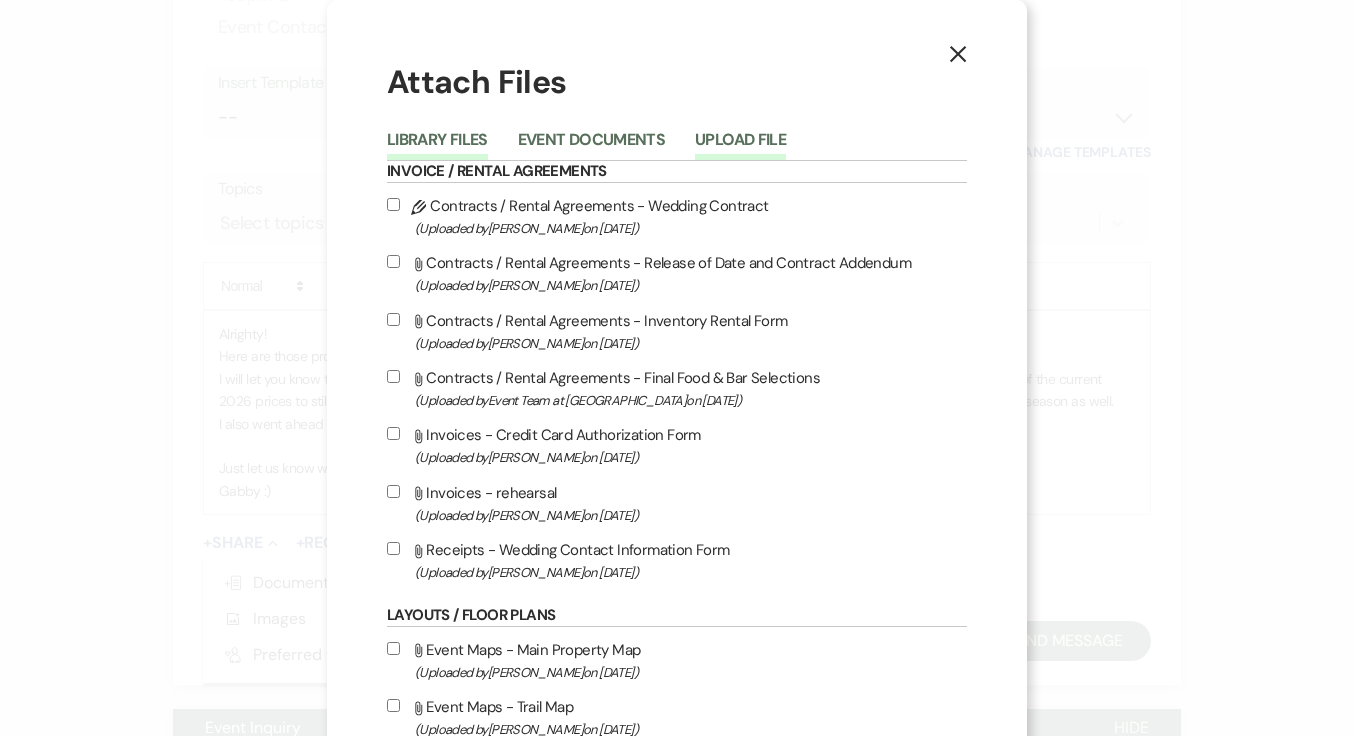 click on "Upload File" at bounding box center (740, 146) 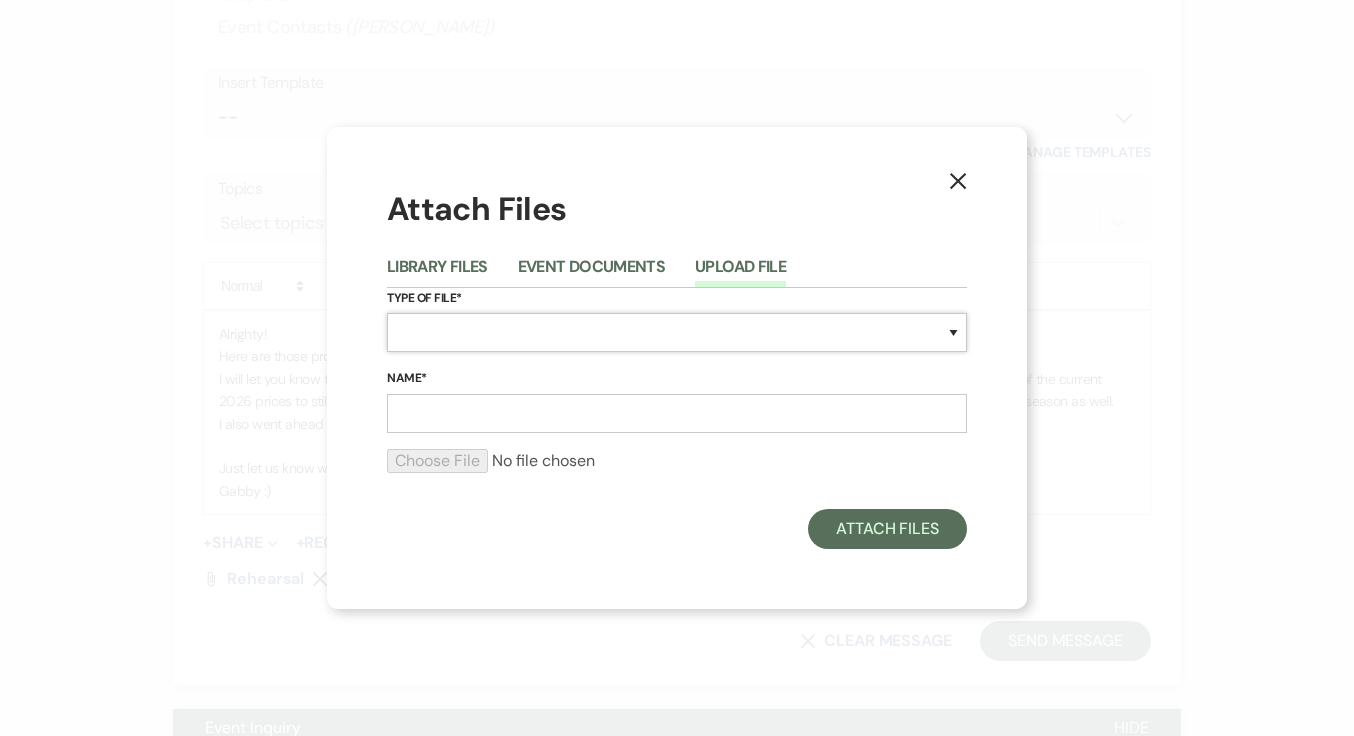 click on "Special Event Insurance Vendor Certificate of Insurance Contracts / Rental Agreements Invoices Receipts Event Maps Floor Plans Rain Plan Seating Charts Venue Layout Catering / Alcohol Permit Event Permit Fire Permit Fuel Permit Generator Permit Tent Permit Venue Permit Other Permit Inventory  Promotional Sample Venue Beverage Ceremony Event Finalize + Share Guests Lodging Menu Vendors Venue Beverage Brochure Menu Packages Product Specifications Quotes Beverage Event and Ceremony Details Finalize & Share Guests Lodging Menu Vendors Venue Event Timeline Family / Wedding Party Timeline Food and Beverage Timeline MC / DJ / Band Timeline Master Timeline Photography Timeline Set-Up / Clean-Up Vendor Timeline Bartender Safe Serve / TiPS Certification Vendor Certification Vendor License Other" at bounding box center (677, 332) 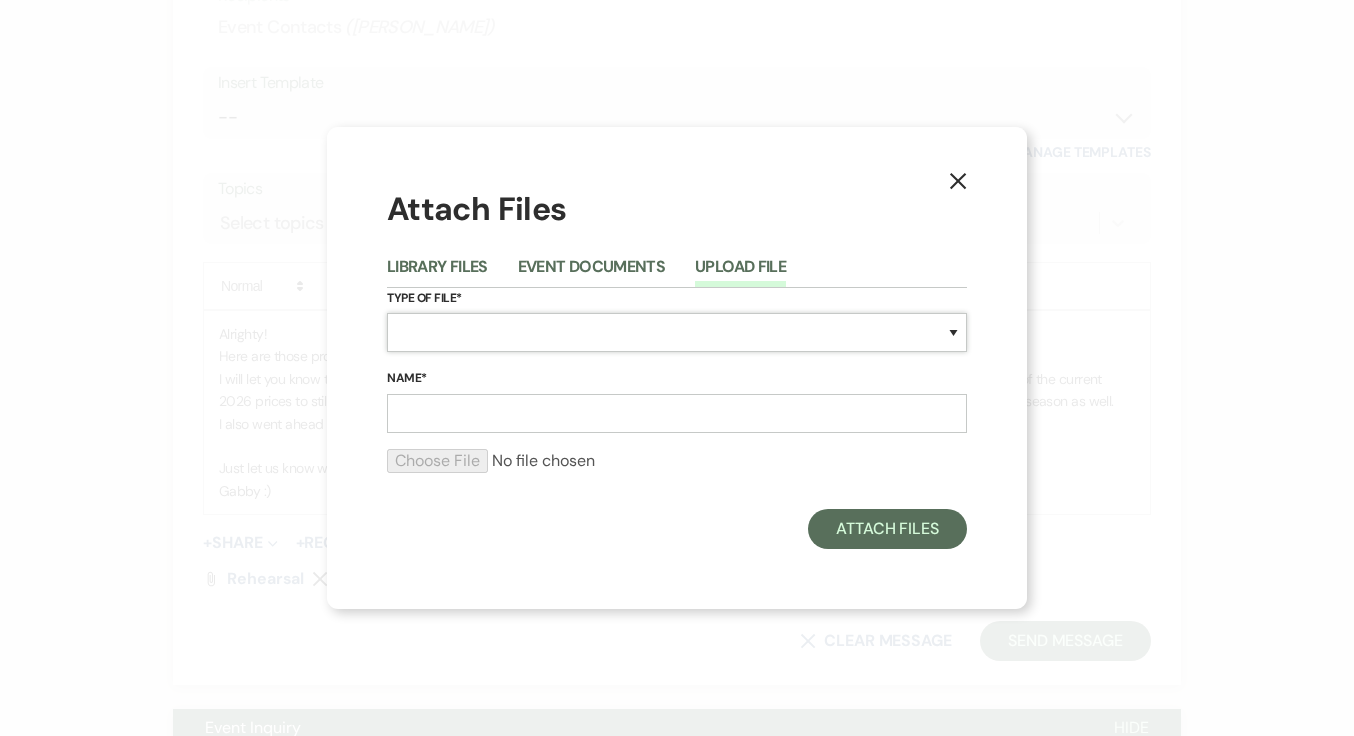 select on "8" 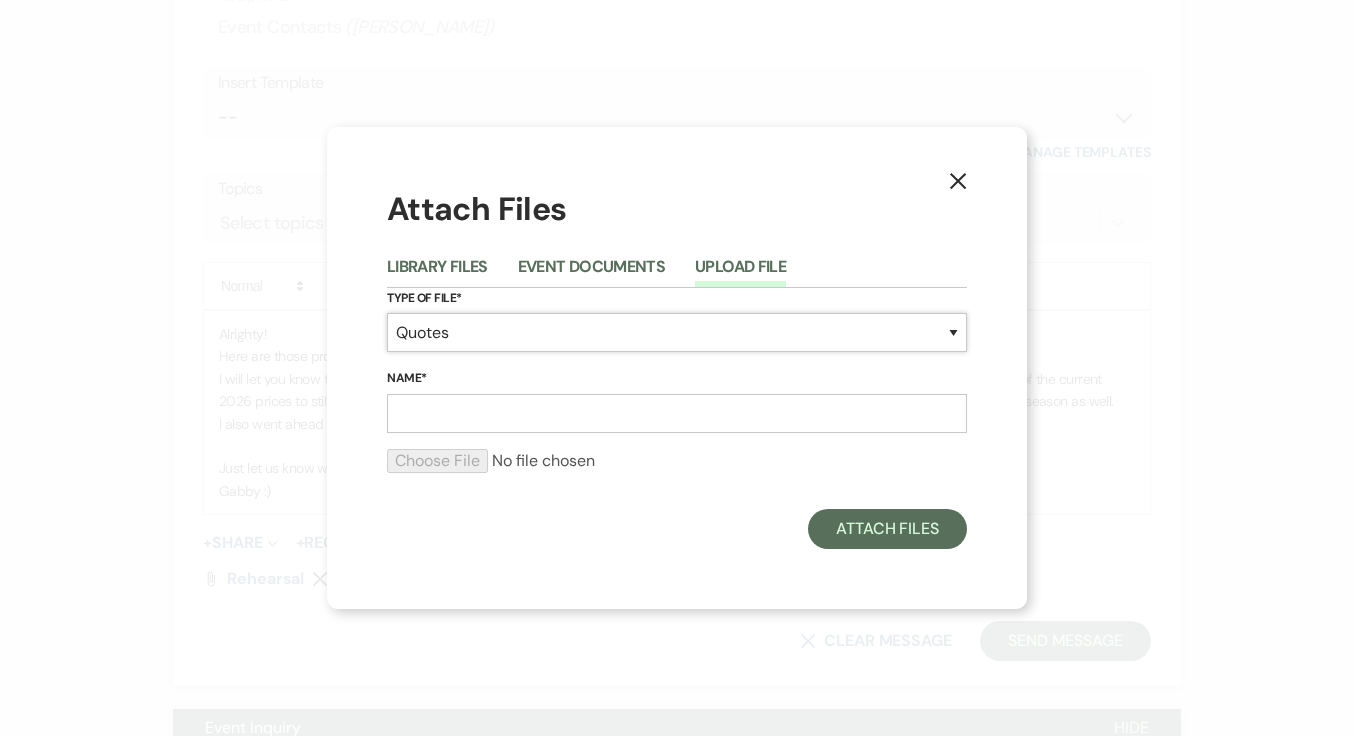 click on "Special Event Insurance Vendor Certificate of Insurance Contracts / Rental Agreements Invoices Receipts Event Maps Floor Plans Rain Plan Seating Charts Venue Layout Catering / Alcohol Permit Event Permit Fire Permit Fuel Permit Generator Permit Tent Permit Venue Permit Other Permit Inventory  Promotional Sample Venue Beverage Ceremony Event Finalize + Share Guests Lodging Menu Vendors Venue Beverage Brochure Menu Packages Product Specifications Quotes Beverage Event and Ceremony Details Finalize & Share Guests Lodging Menu Vendors Venue Event Timeline Family / Wedding Party Timeline Food and Beverage Timeline MC / DJ / Band Timeline Master Timeline Photography Timeline Set-Up / Clean-Up Vendor Timeline Bartender Safe Serve / TiPS Certification Vendor Certification Vendor License Other" at bounding box center (677, 332) 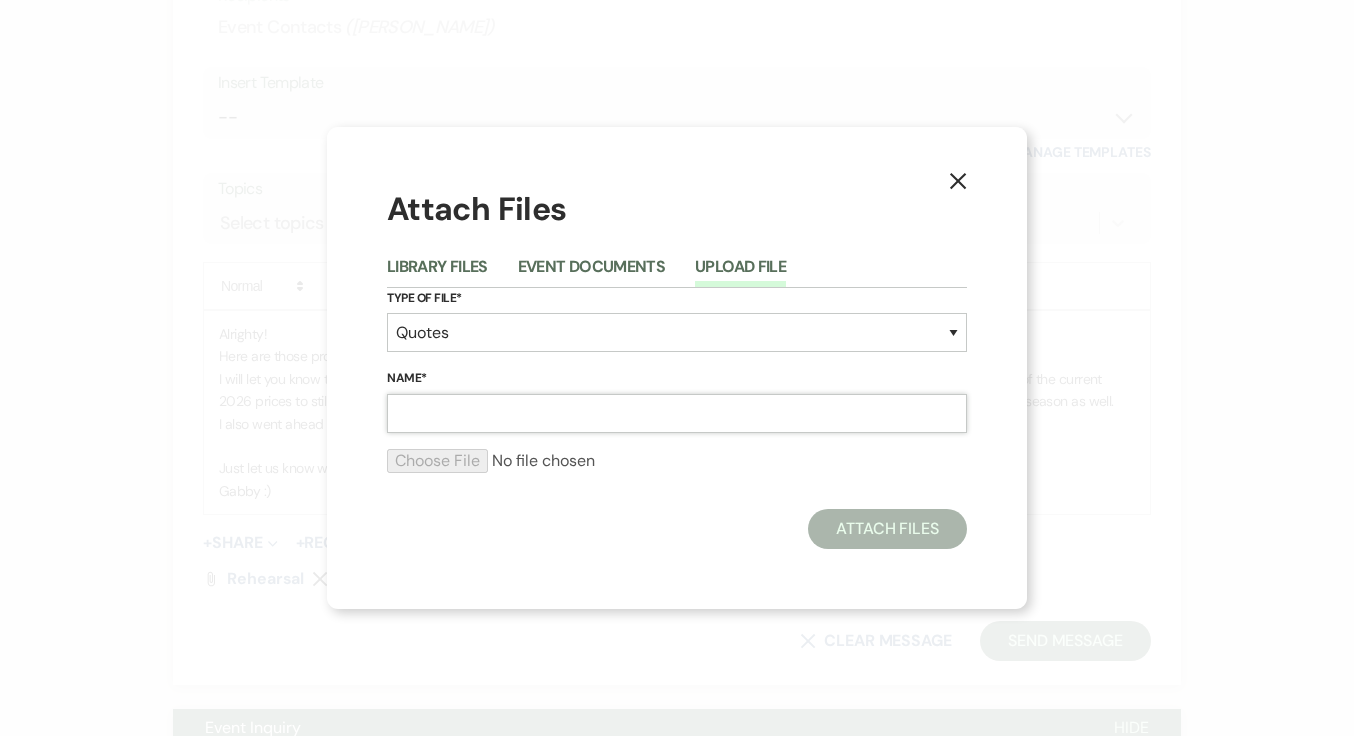 click on "Name*" at bounding box center (677, 413) 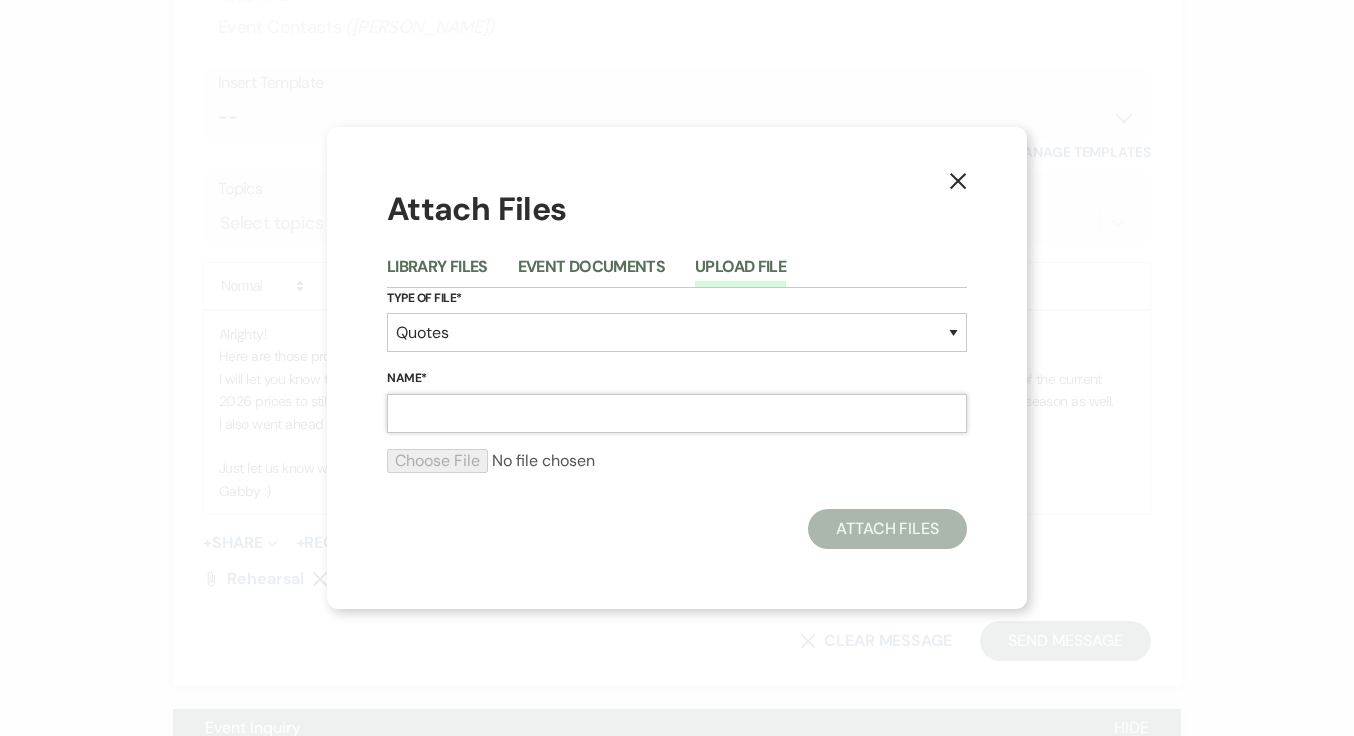 type on "Reception" 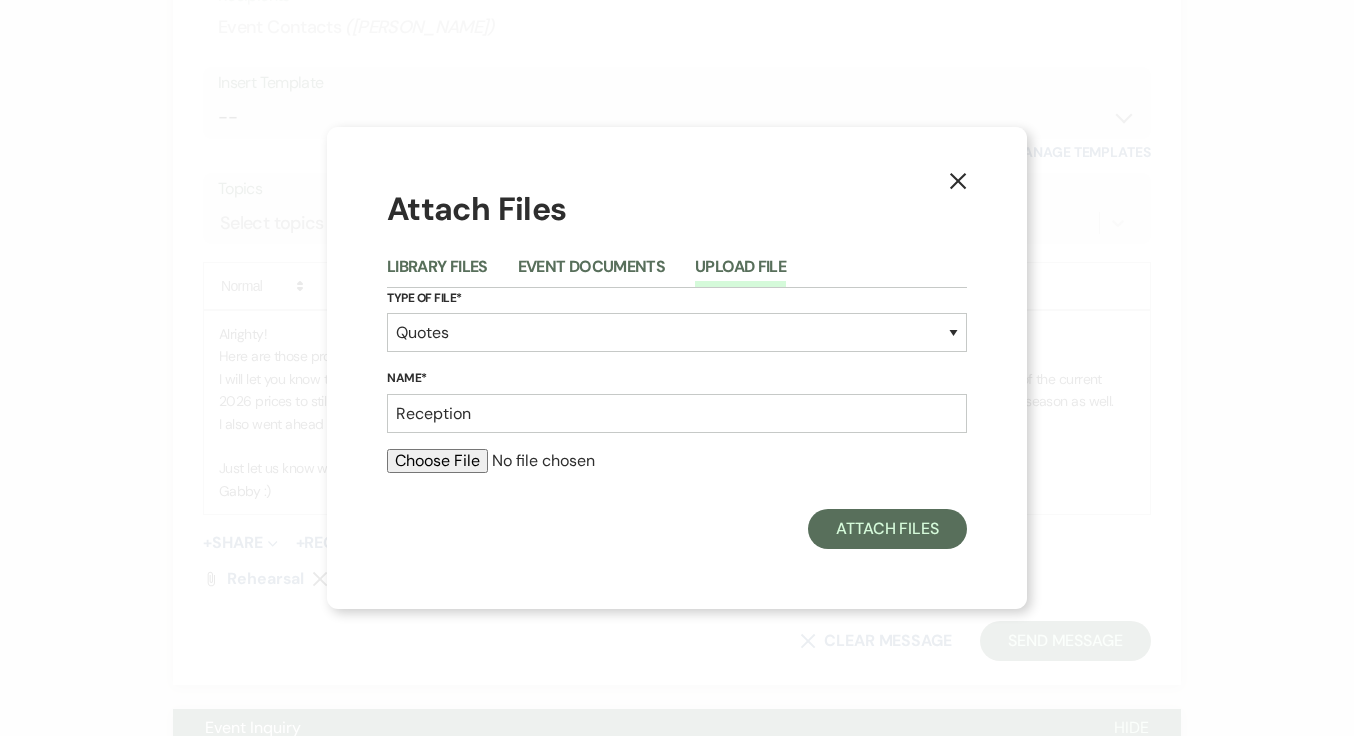 click at bounding box center [677, 461] 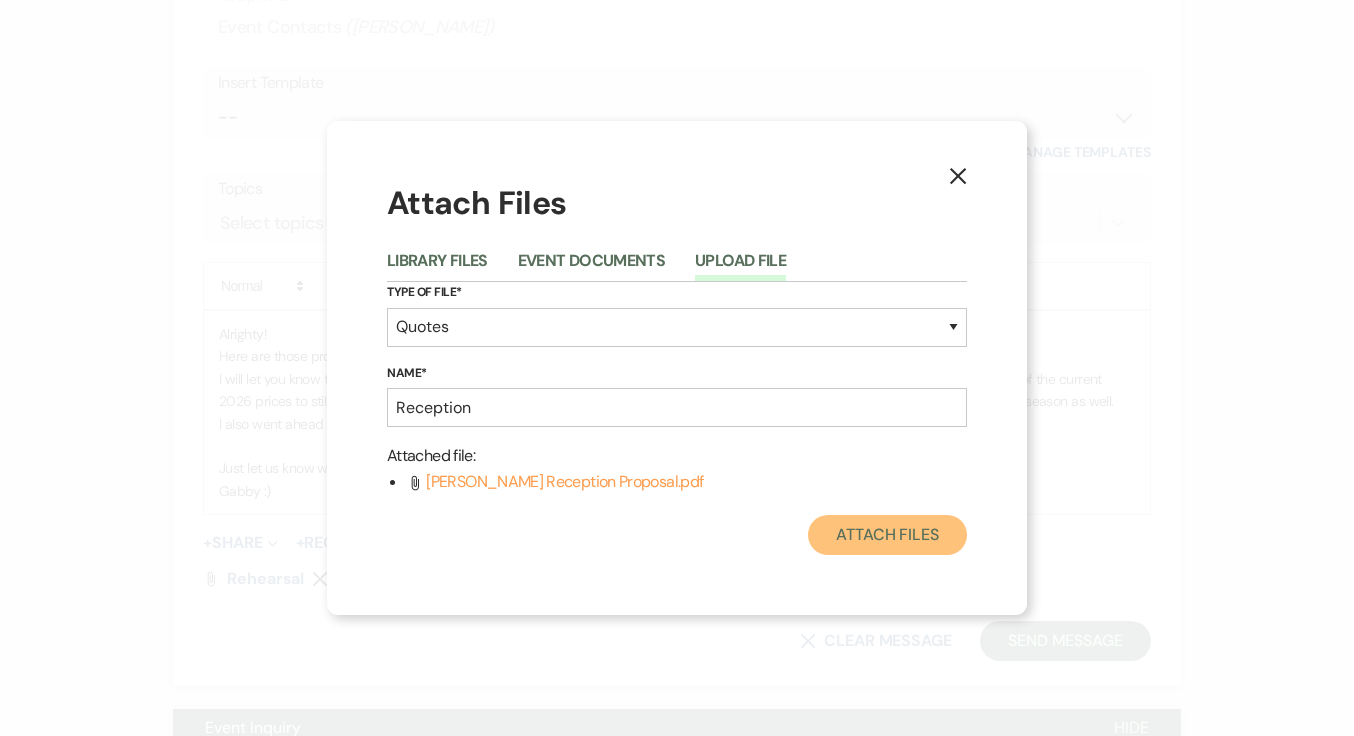 click on "Attach Files" at bounding box center [887, 535] 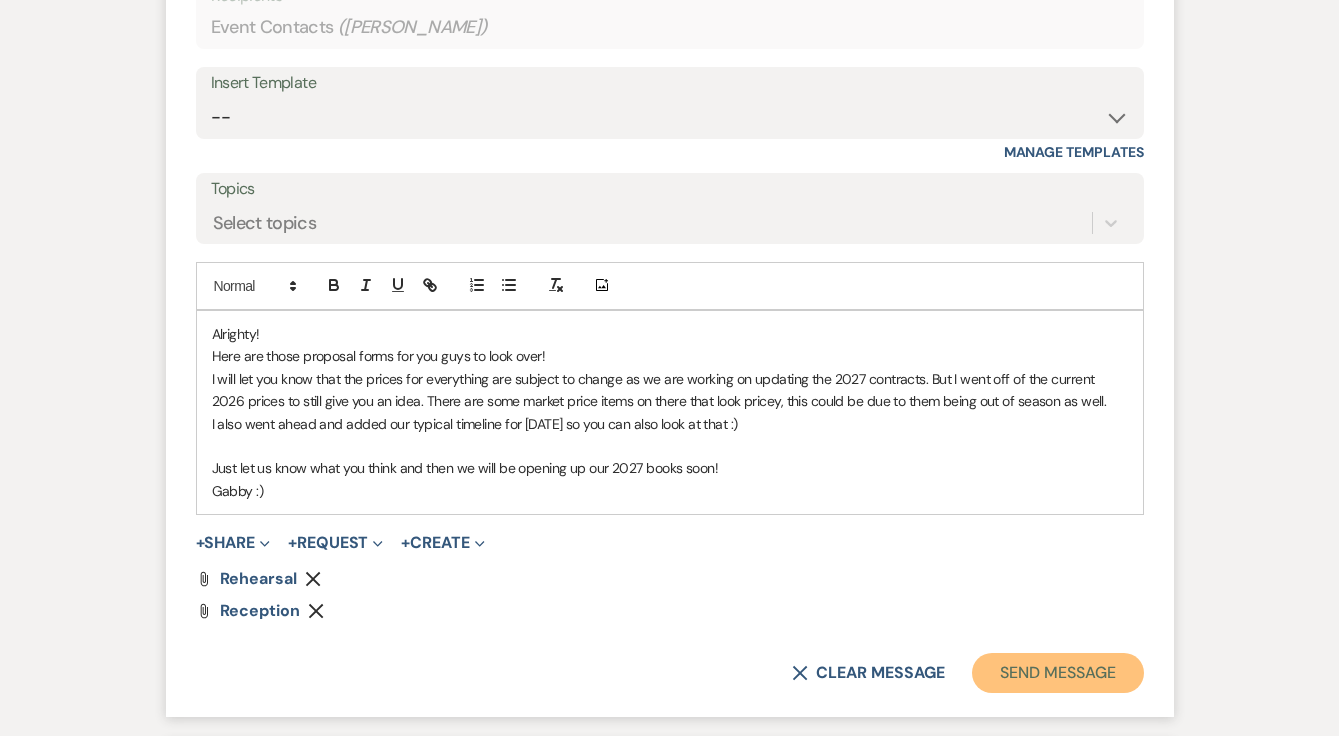 click on "Send Message" at bounding box center (1057, 673) 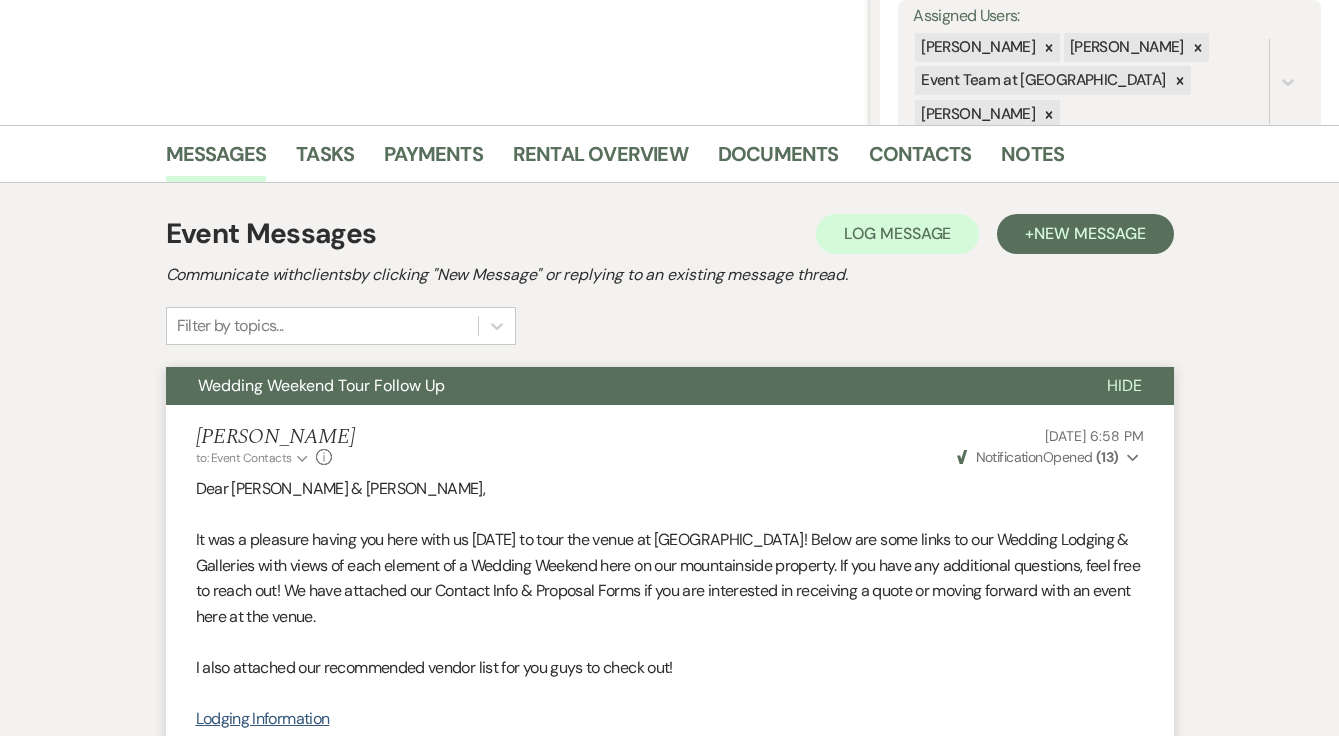scroll, scrollTop: 0, scrollLeft: 0, axis: both 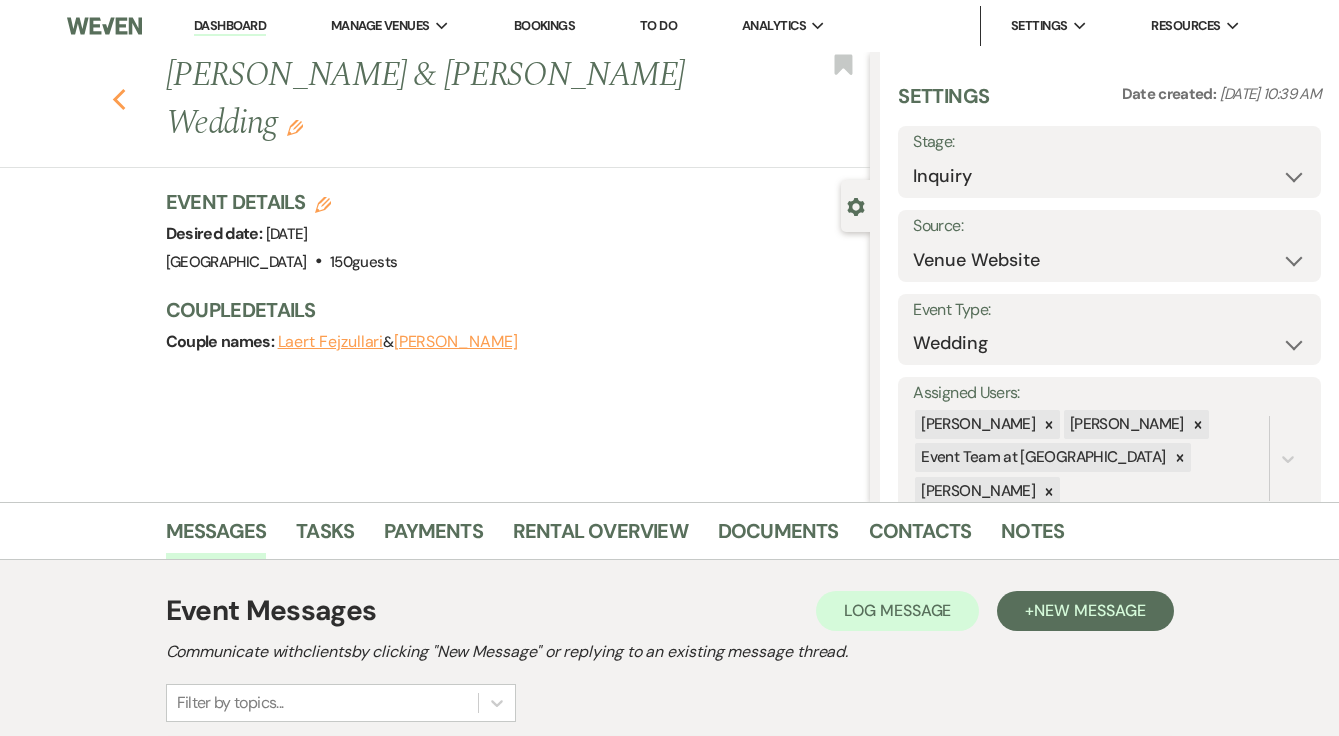 click on "Previous" 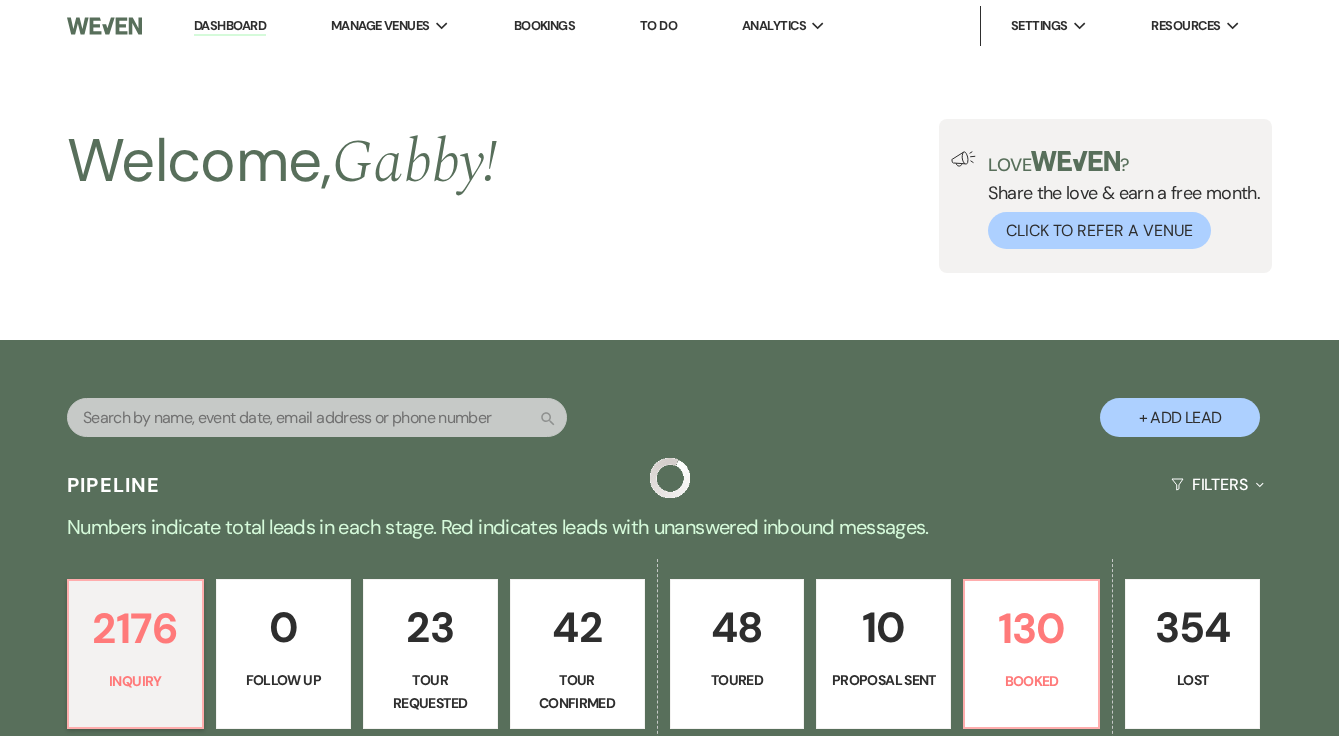 scroll, scrollTop: 642, scrollLeft: 0, axis: vertical 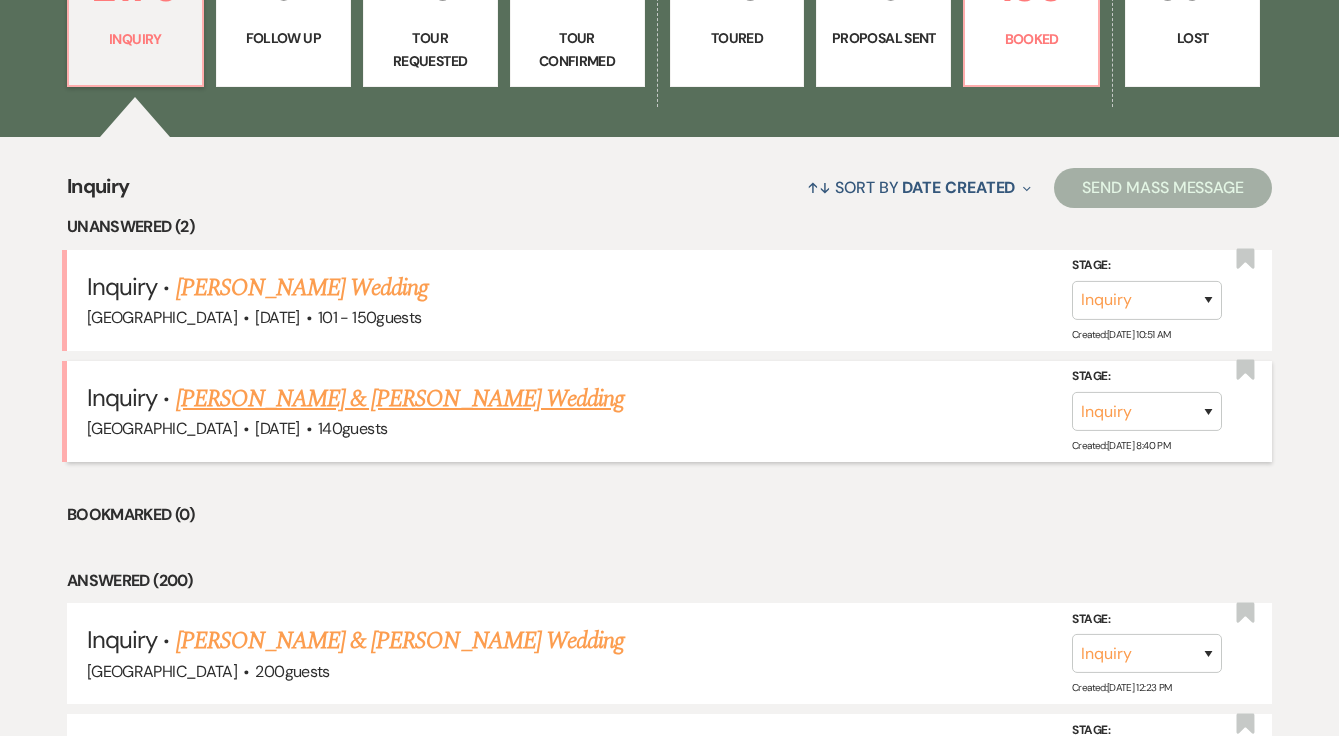 click on "[PERSON_NAME] & [PERSON_NAME] Wedding" at bounding box center (400, 399) 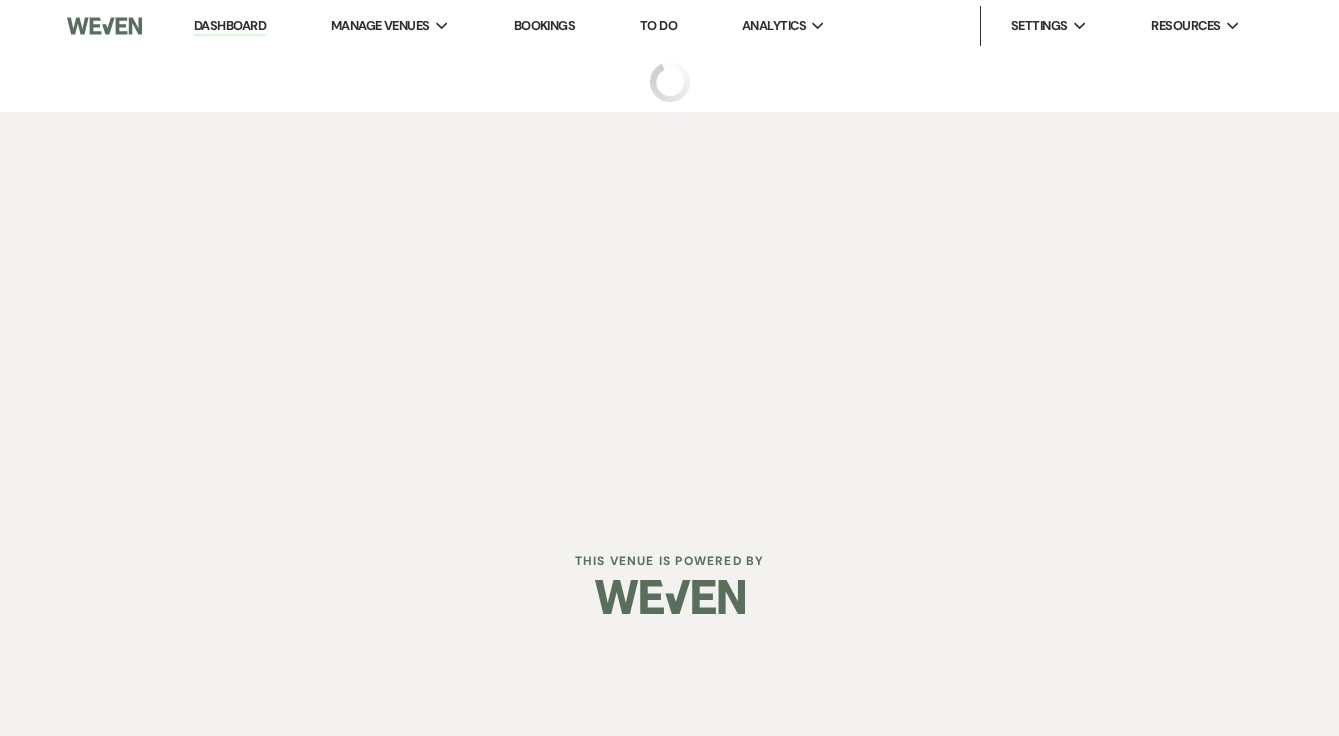 scroll, scrollTop: 0, scrollLeft: 0, axis: both 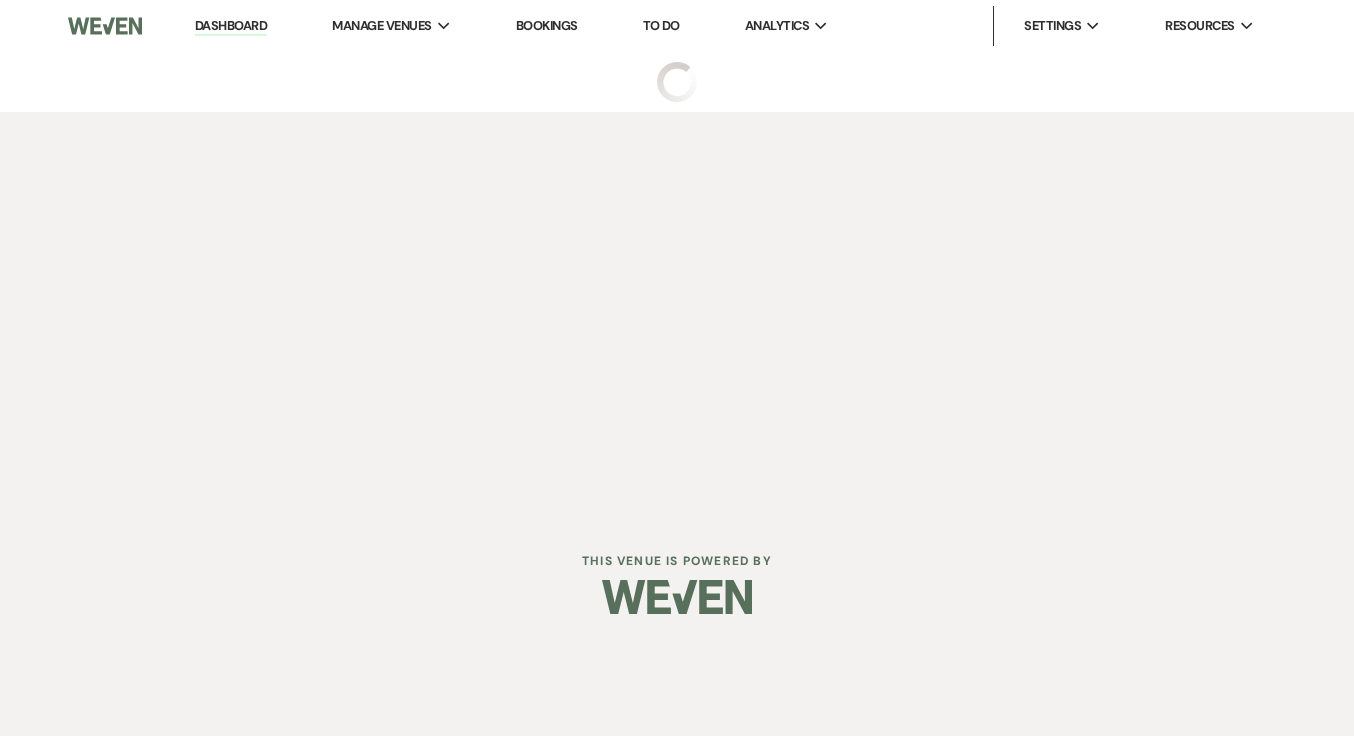 select on "5" 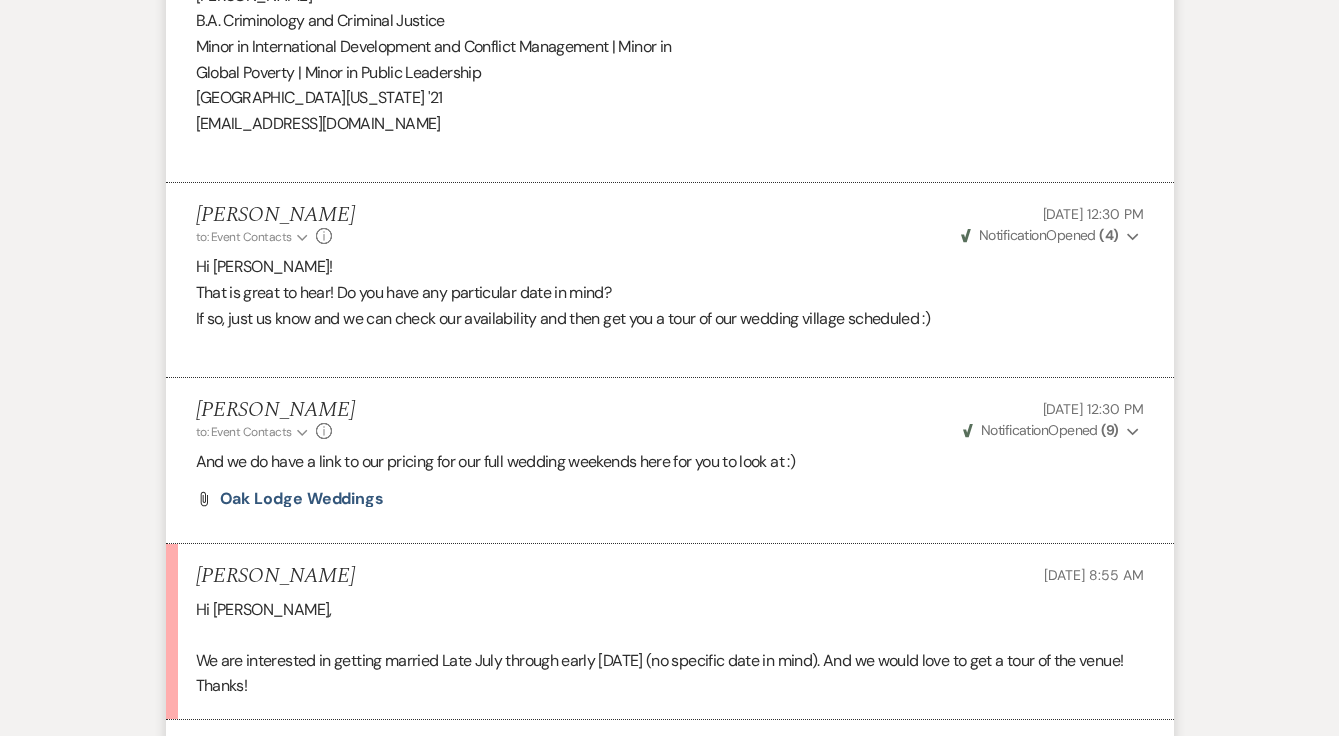 scroll, scrollTop: 2089, scrollLeft: 0, axis: vertical 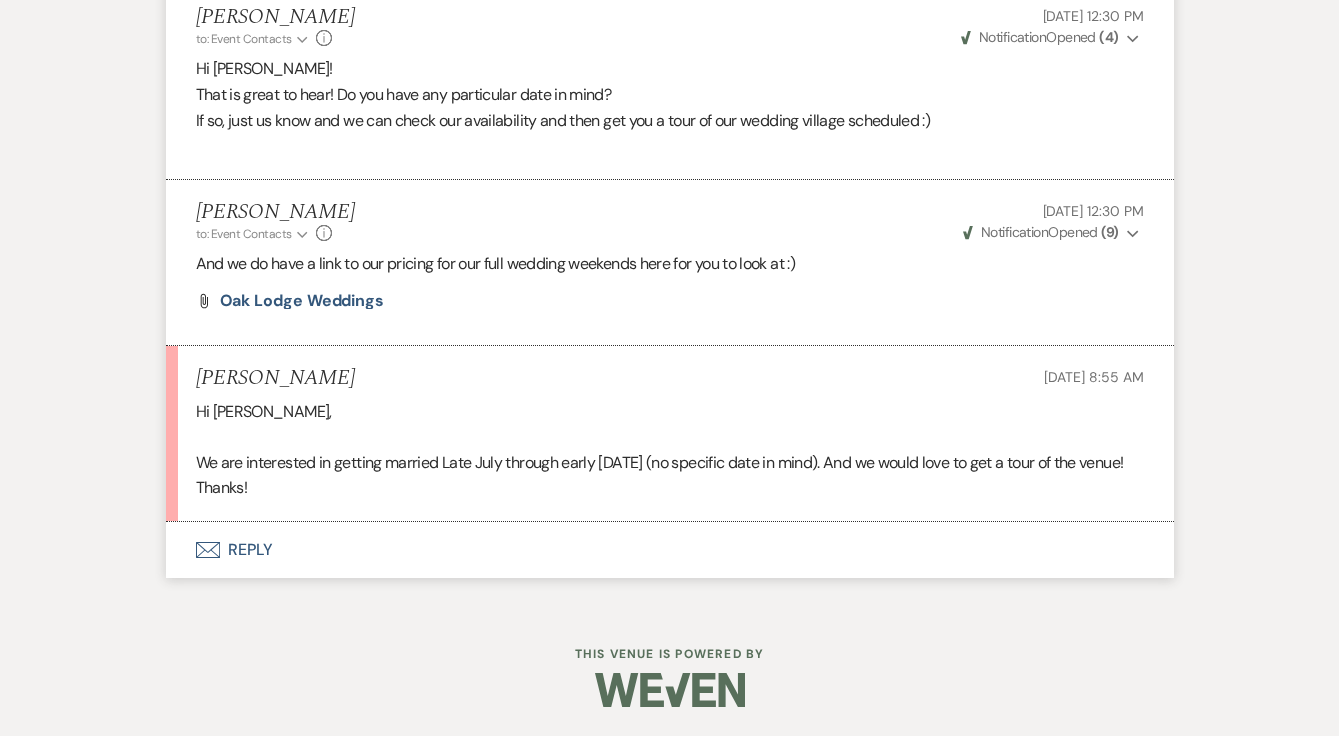 click on "Envelope Reply" at bounding box center [670, 550] 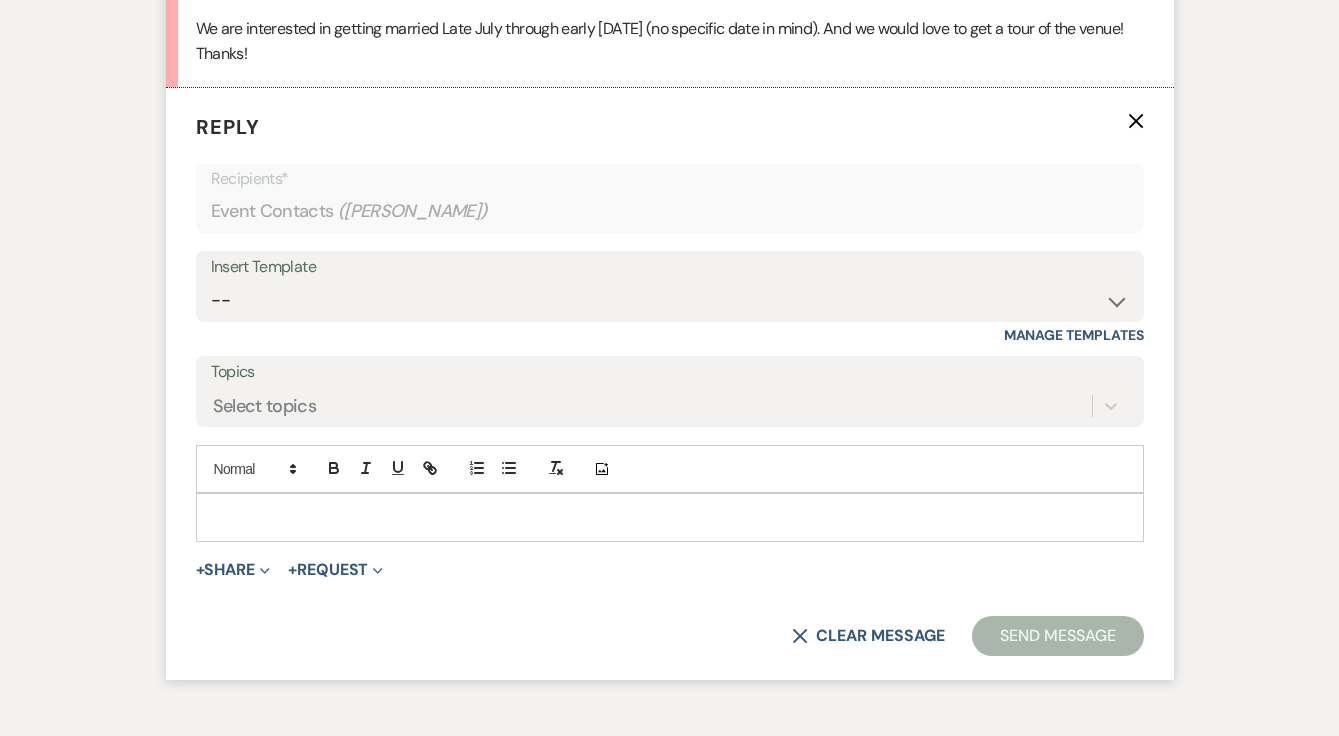 scroll, scrollTop: 2539, scrollLeft: 0, axis: vertical 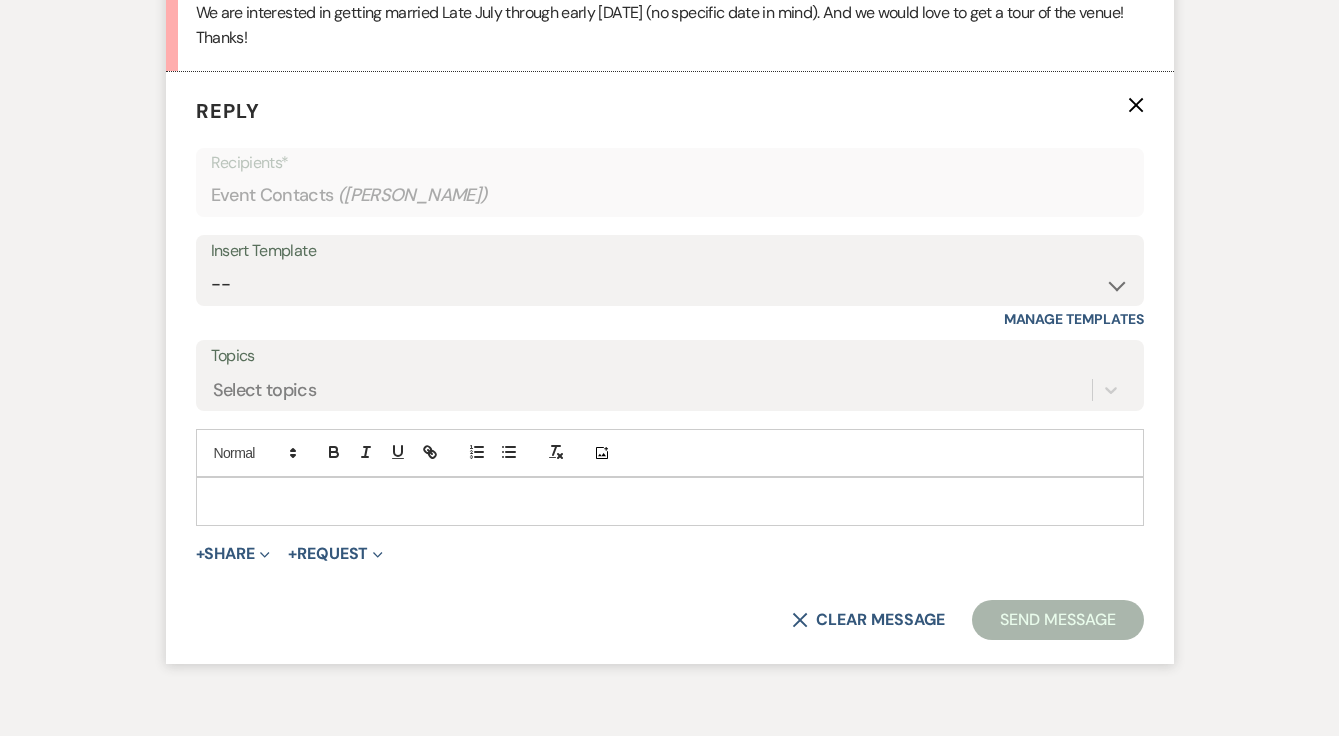 click at bounding box center (670, 501) 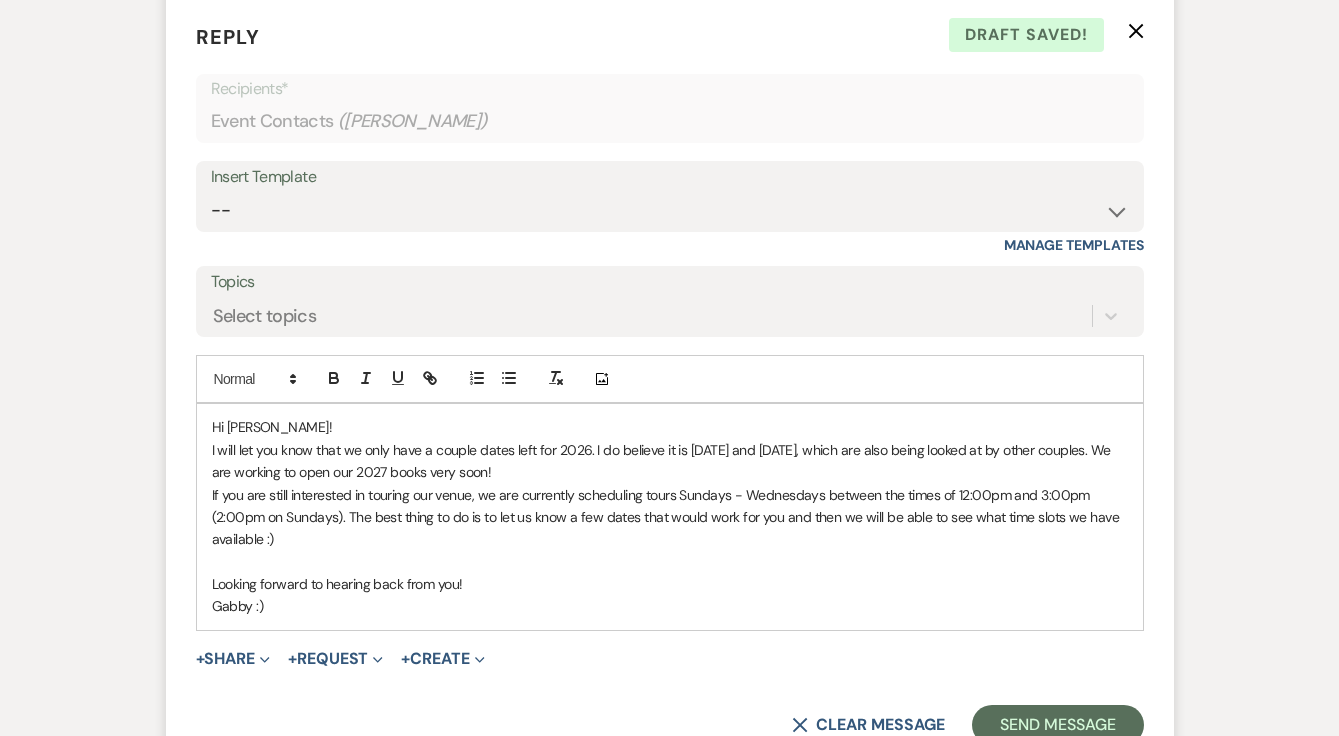 scroll, scrollTop: 2635, scrollLeft: 0, axis: vertical 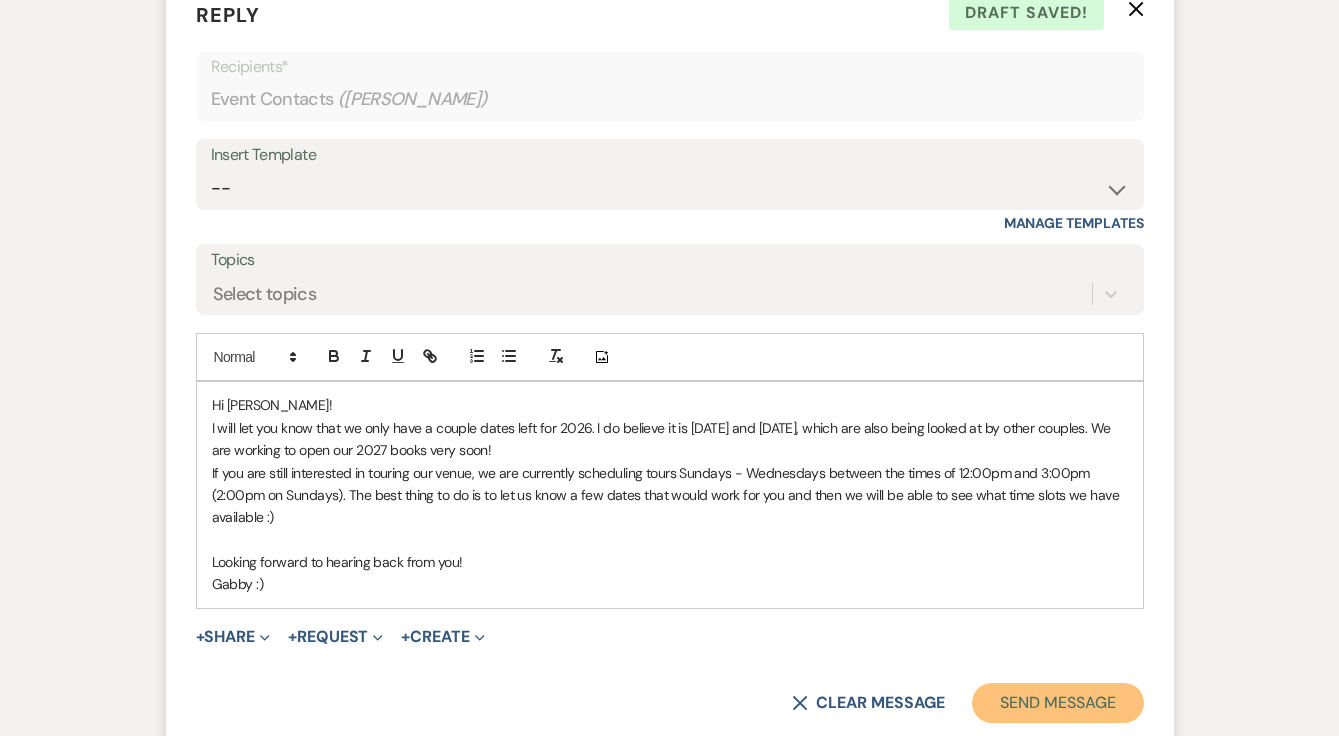 click on "Send Message" at bounding box center [1057, 703] 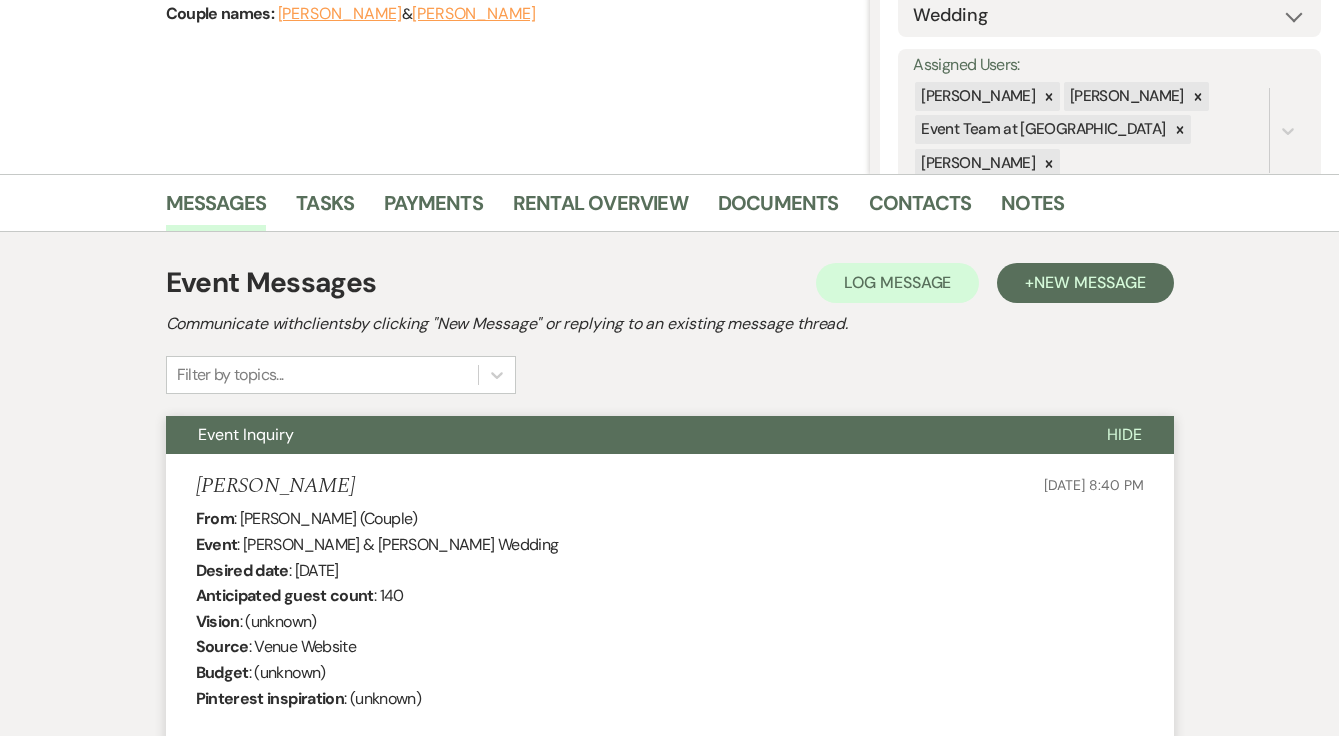 scroll, scrollTop: 0, scrollLeft: 0, axis: both 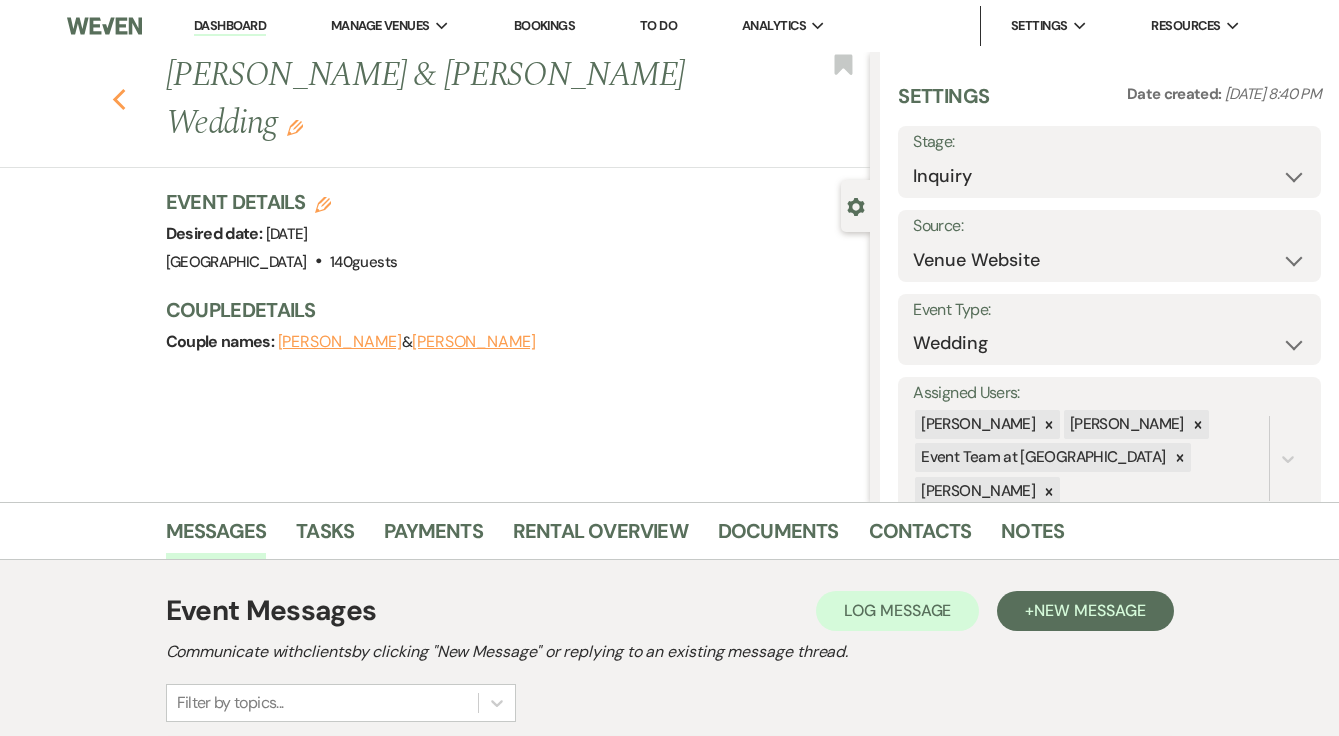 click on "Previous" 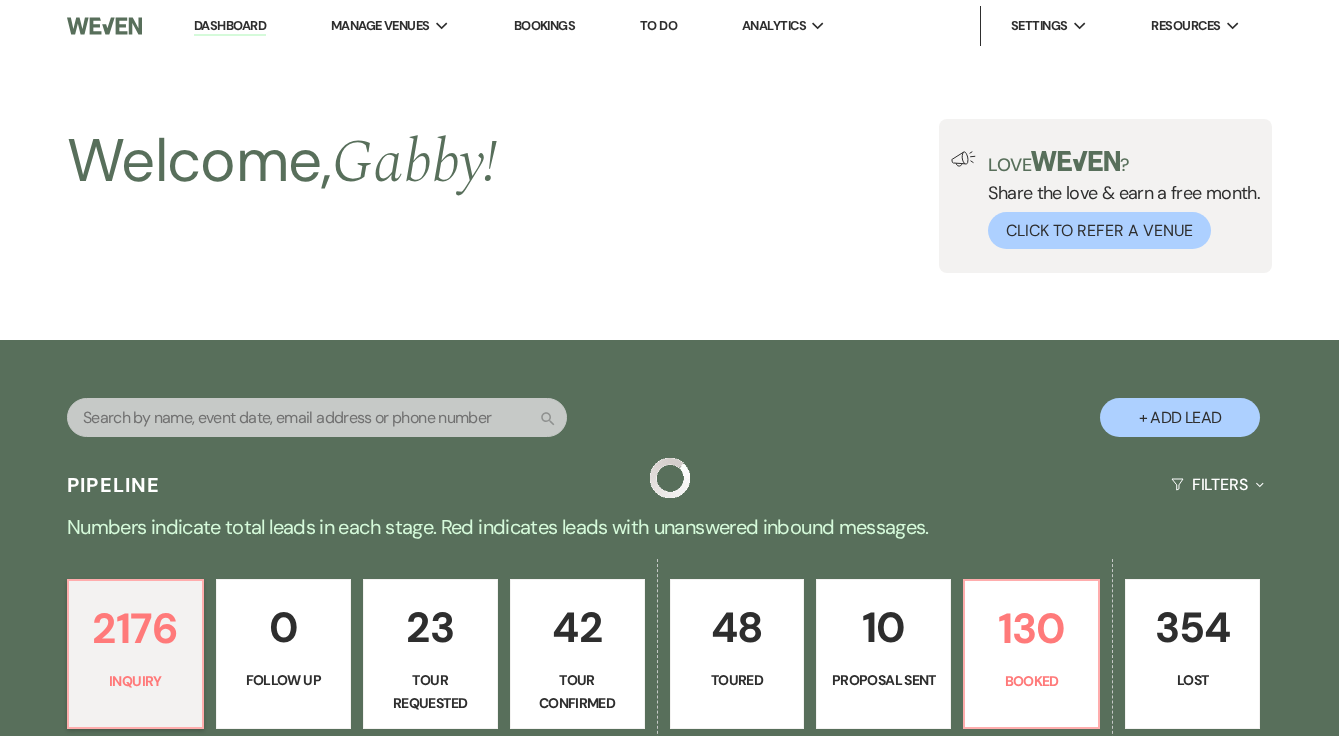 scroll, scrollTop: 642, scrollLeft: 0, axis: vertical 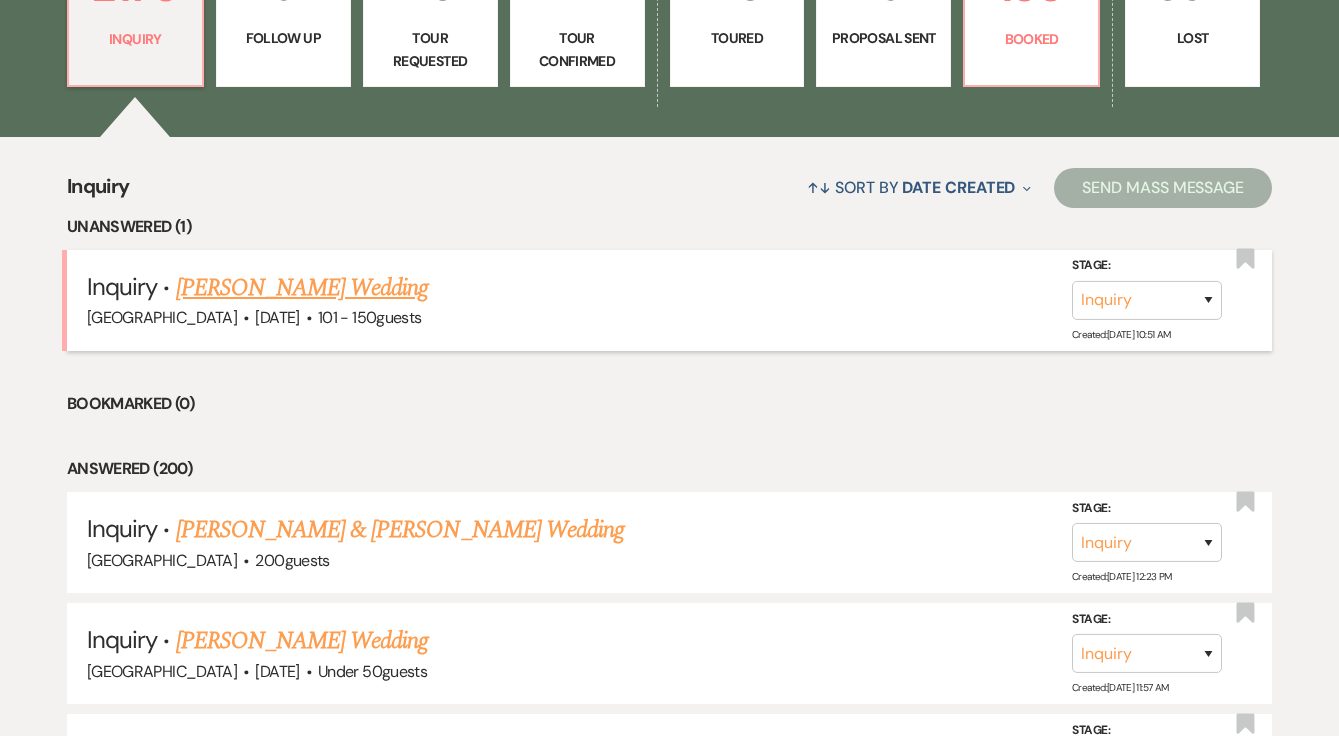 click on "[PERSON_NAME] Wedding" at bounding box center (302, 288) 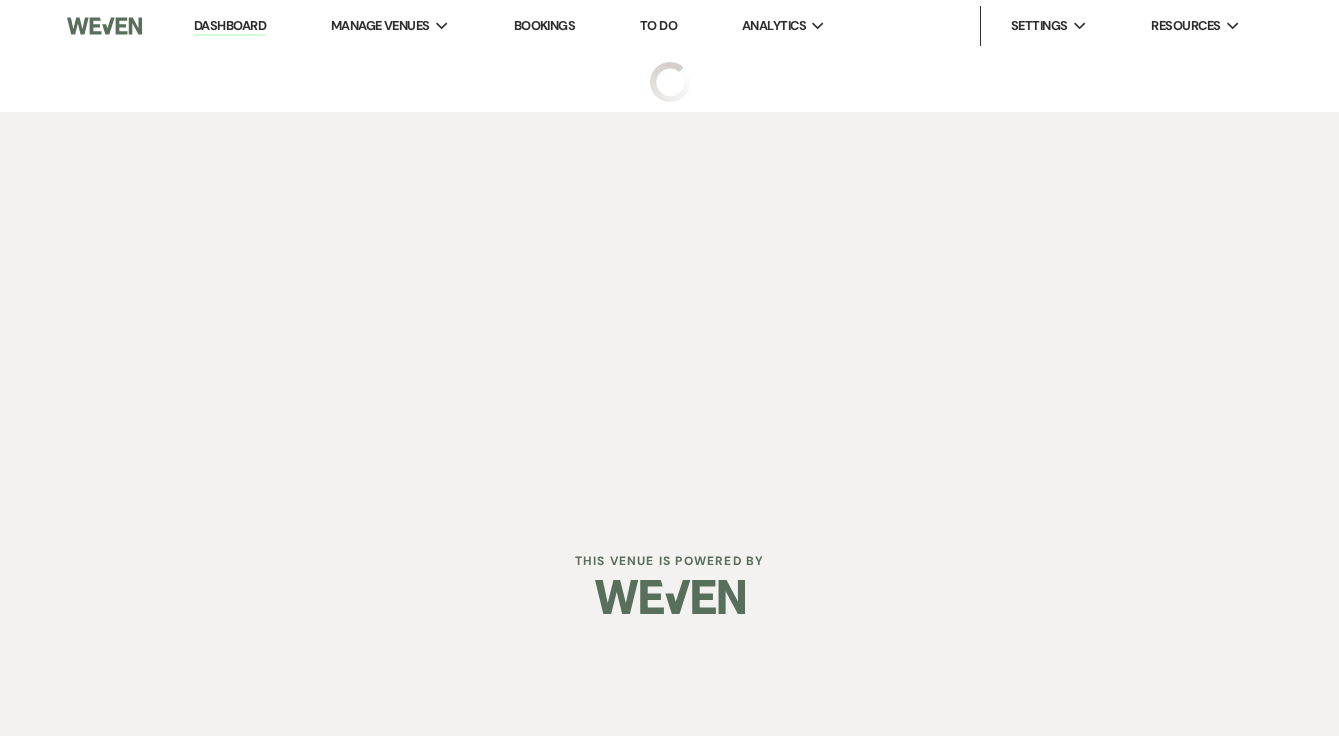 scroll, scrollTop: 0, scrollLeft: 0, axis: both 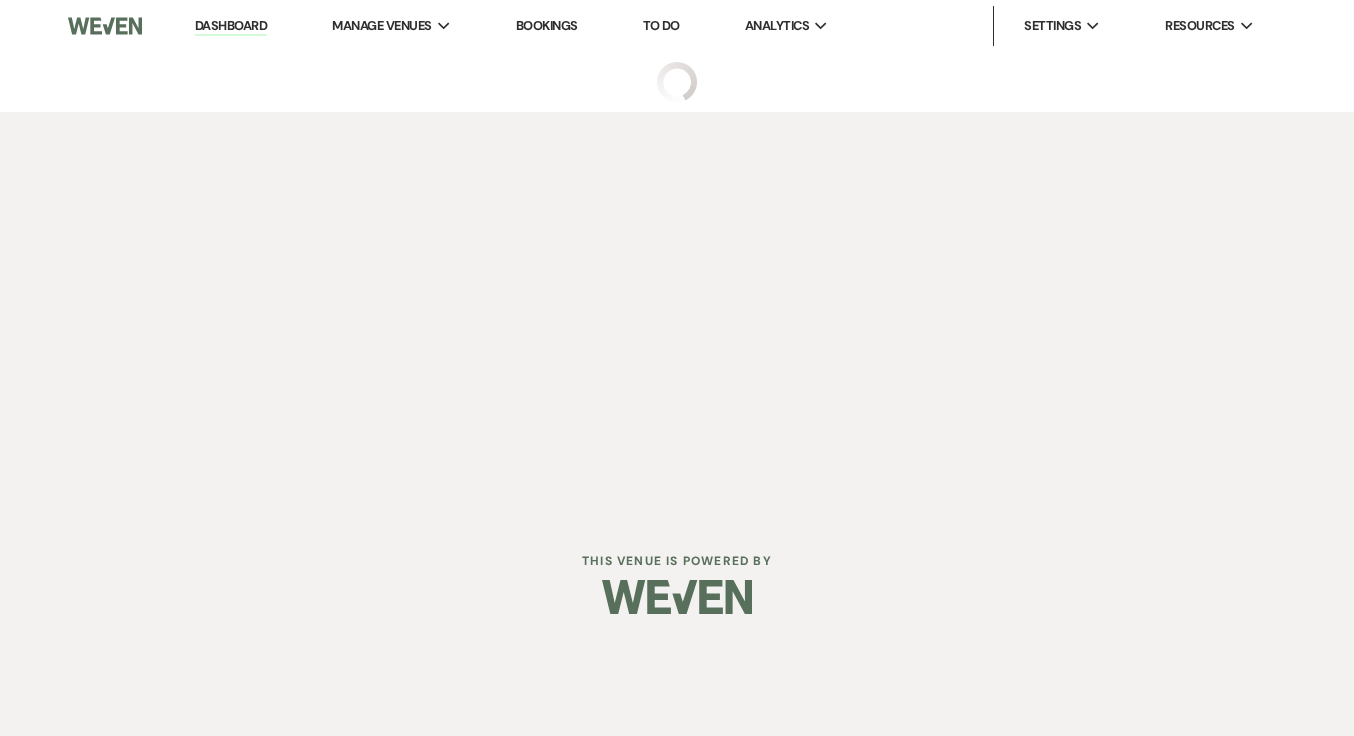 select on "2" 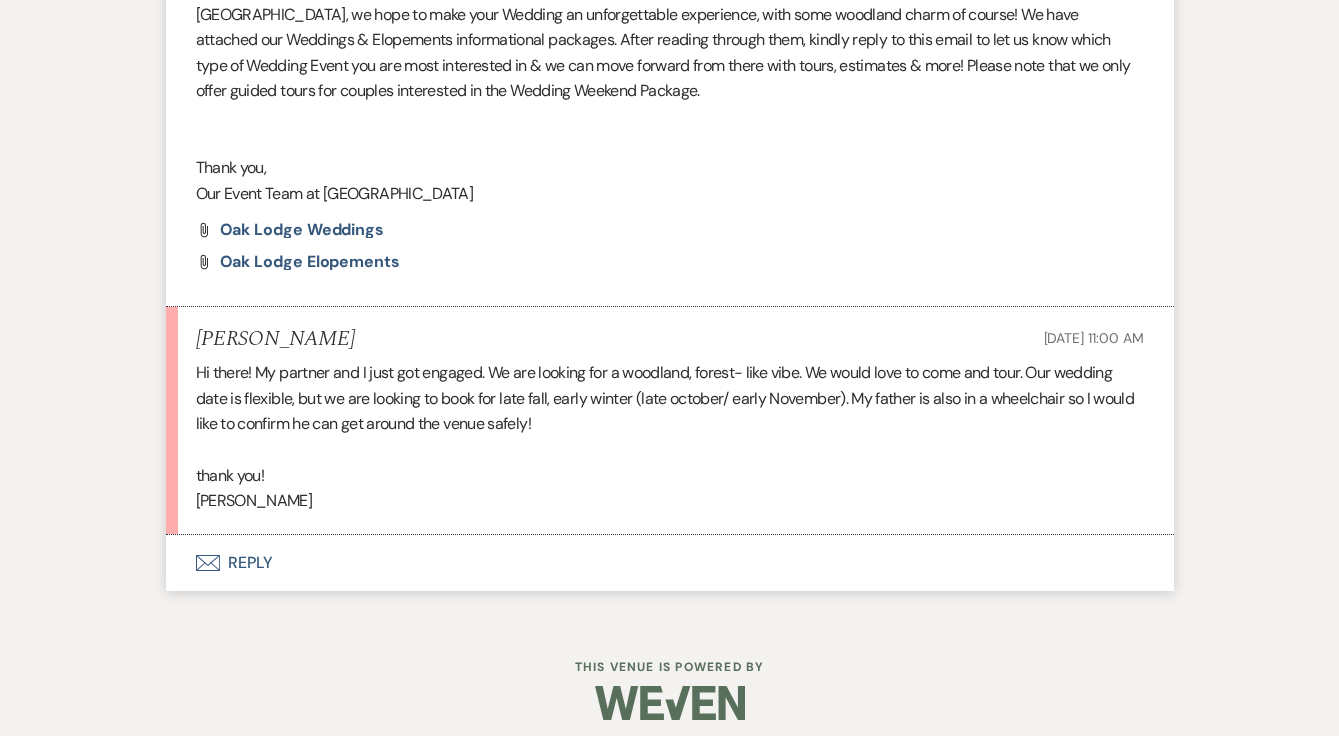 scroll, scrollTop: 2004, scrollLeft: 0, axis: vertical 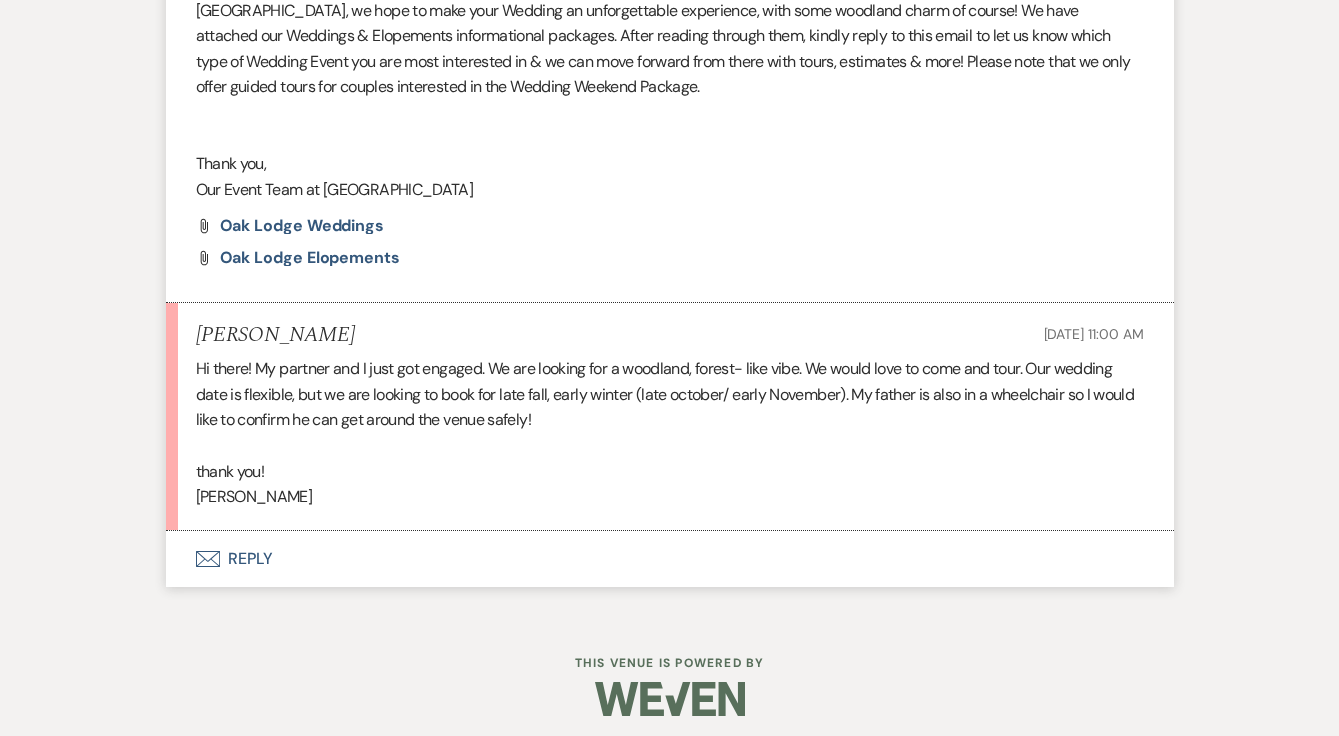click on "Envelope Reply" at bounding box center (670, 559) 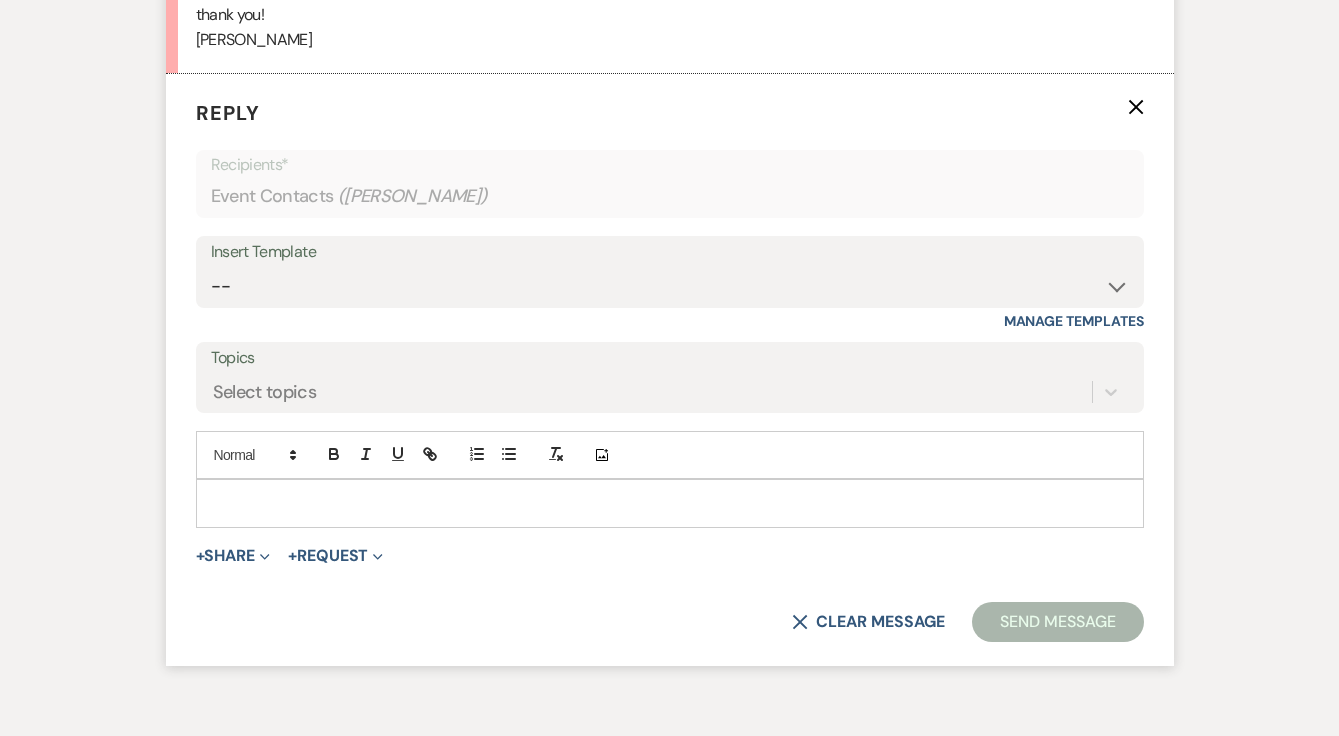 scroll, scrollTop: 2463, scrollLeft: 0, axis: vertical 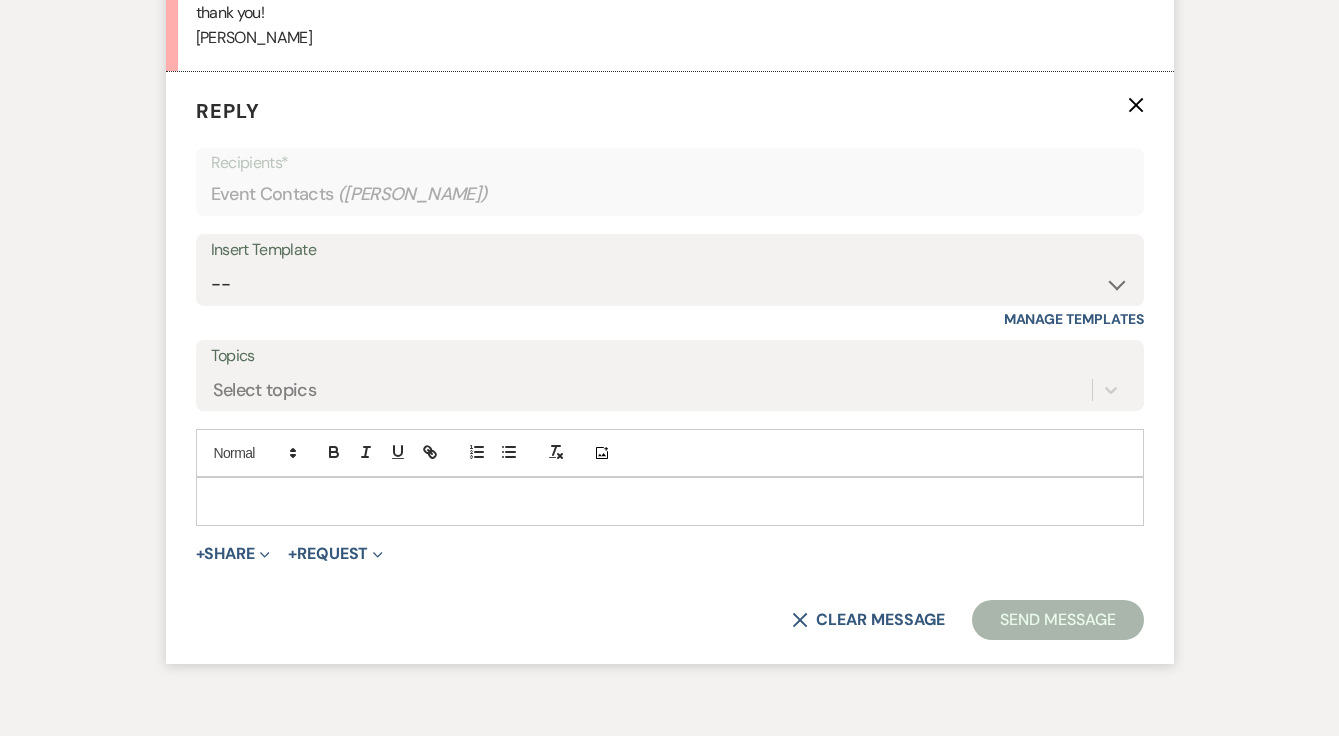 click at bounding box center [670, 501] 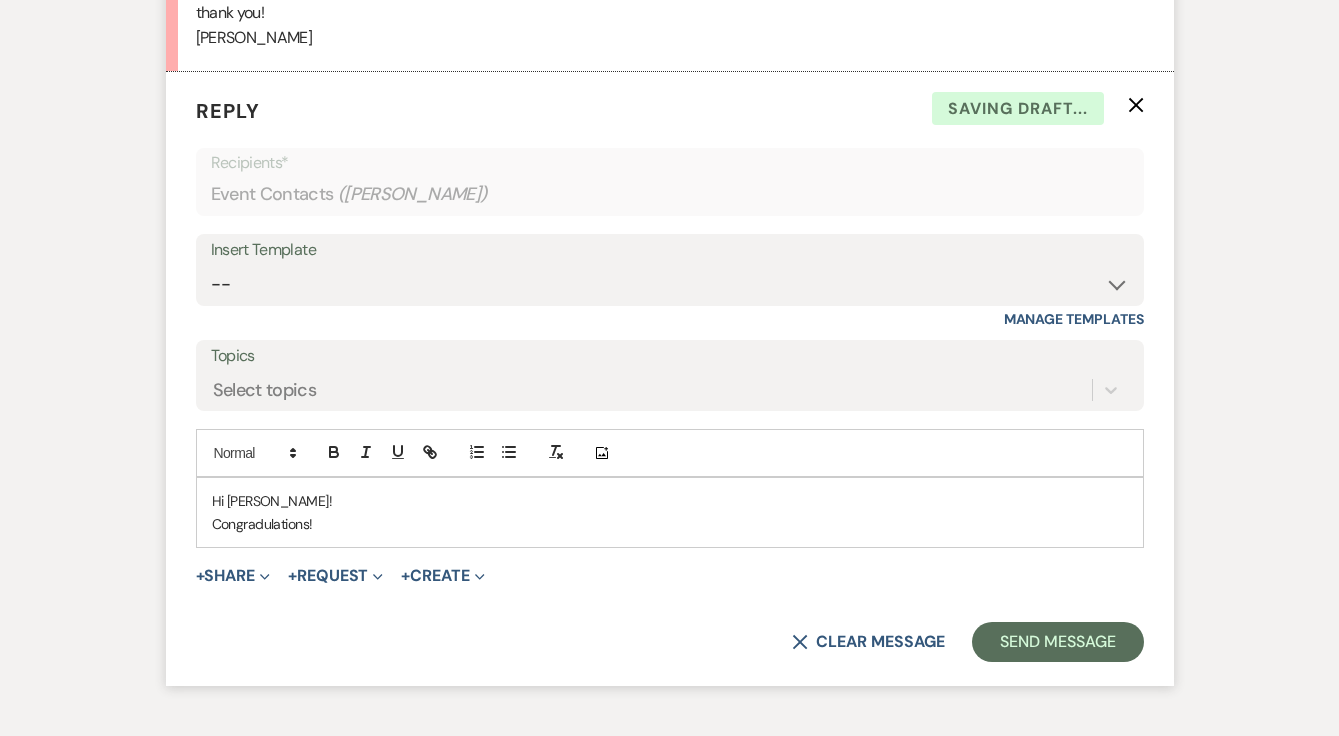 click on "Congradulations!" at bounding box center (670, 524) 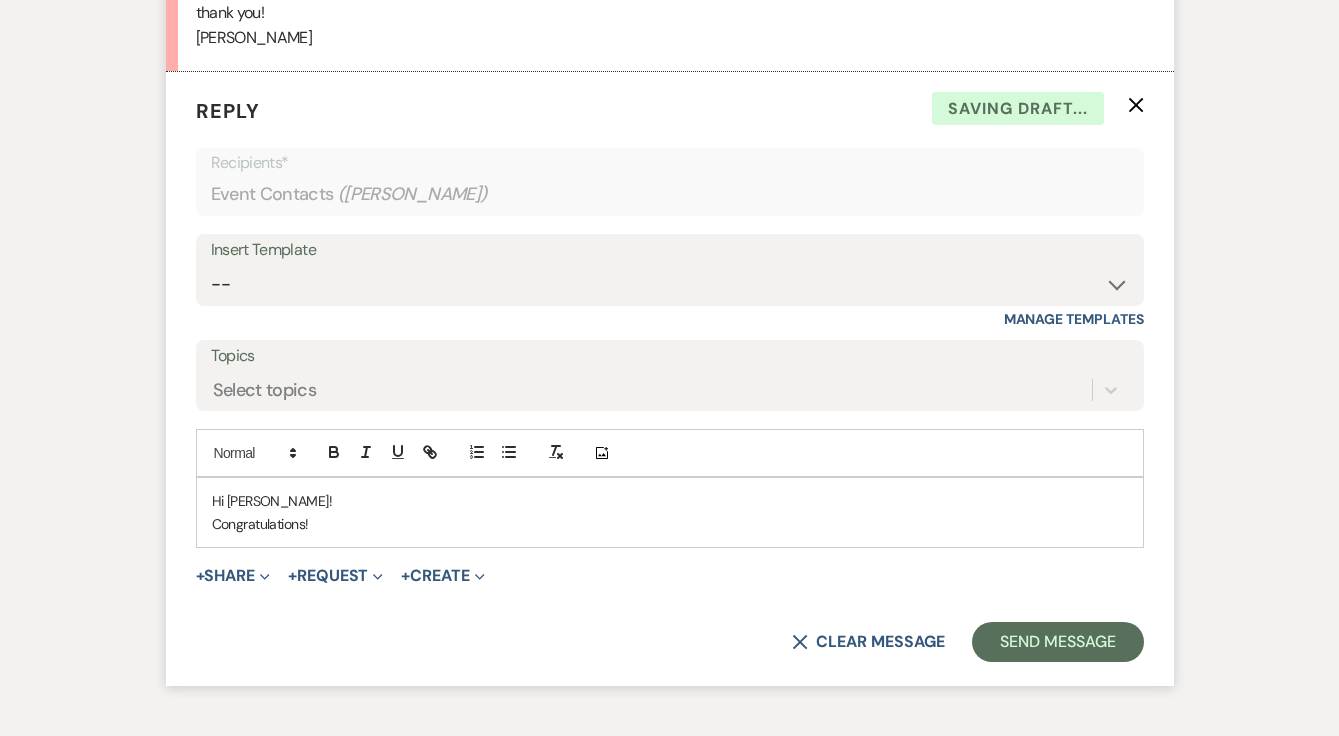 click on "Congratulations!" at bounding box center [670, 524] 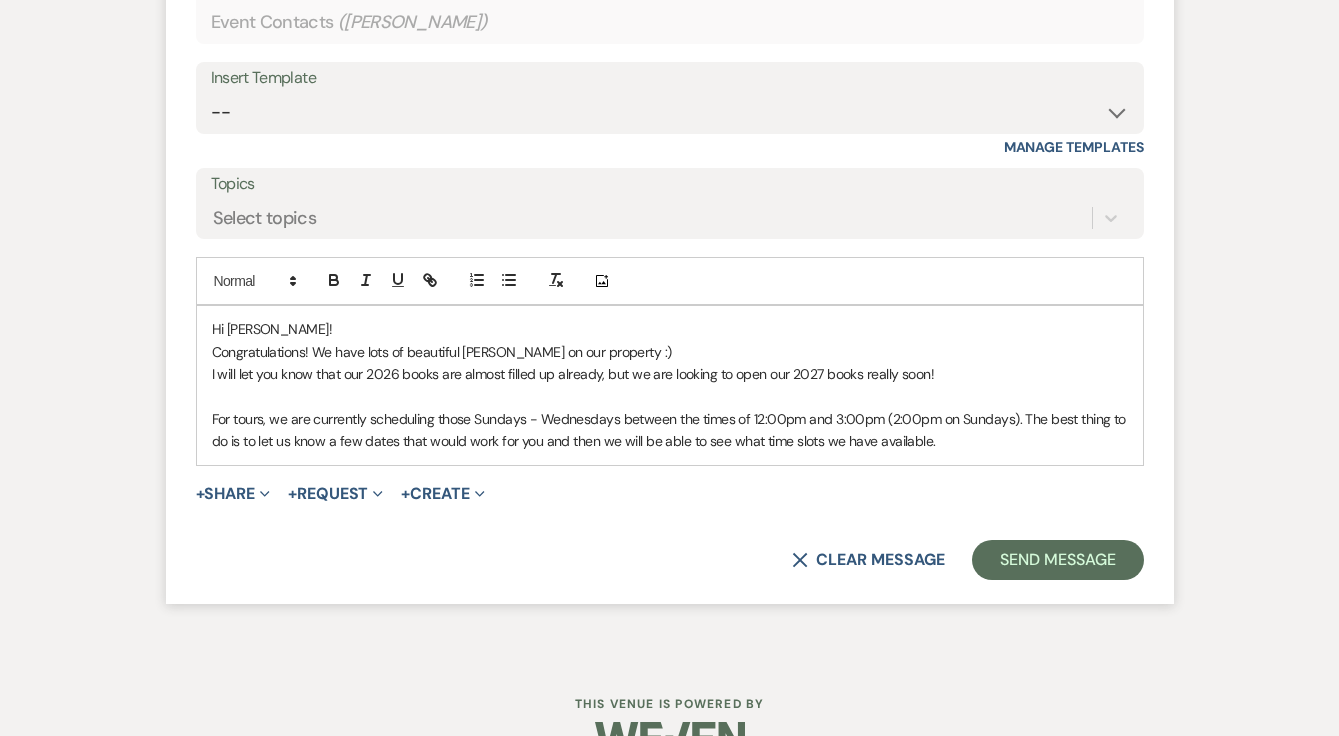 scroll, scrollTop: 2639, scrollLeft: 0, axis: vertical 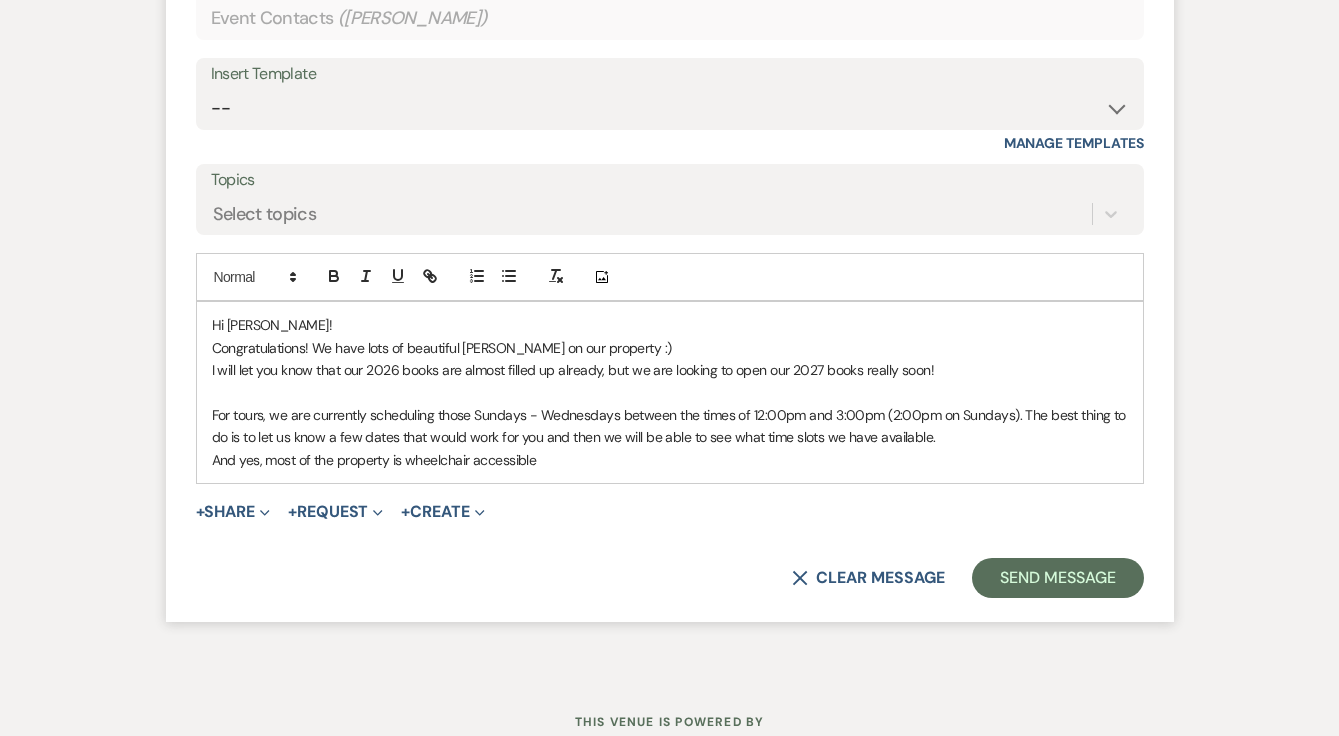 drag, startPoint x: 502, startPoint y: 463, endPoint x: 580, endPoint y: 66, distance: 404.5899 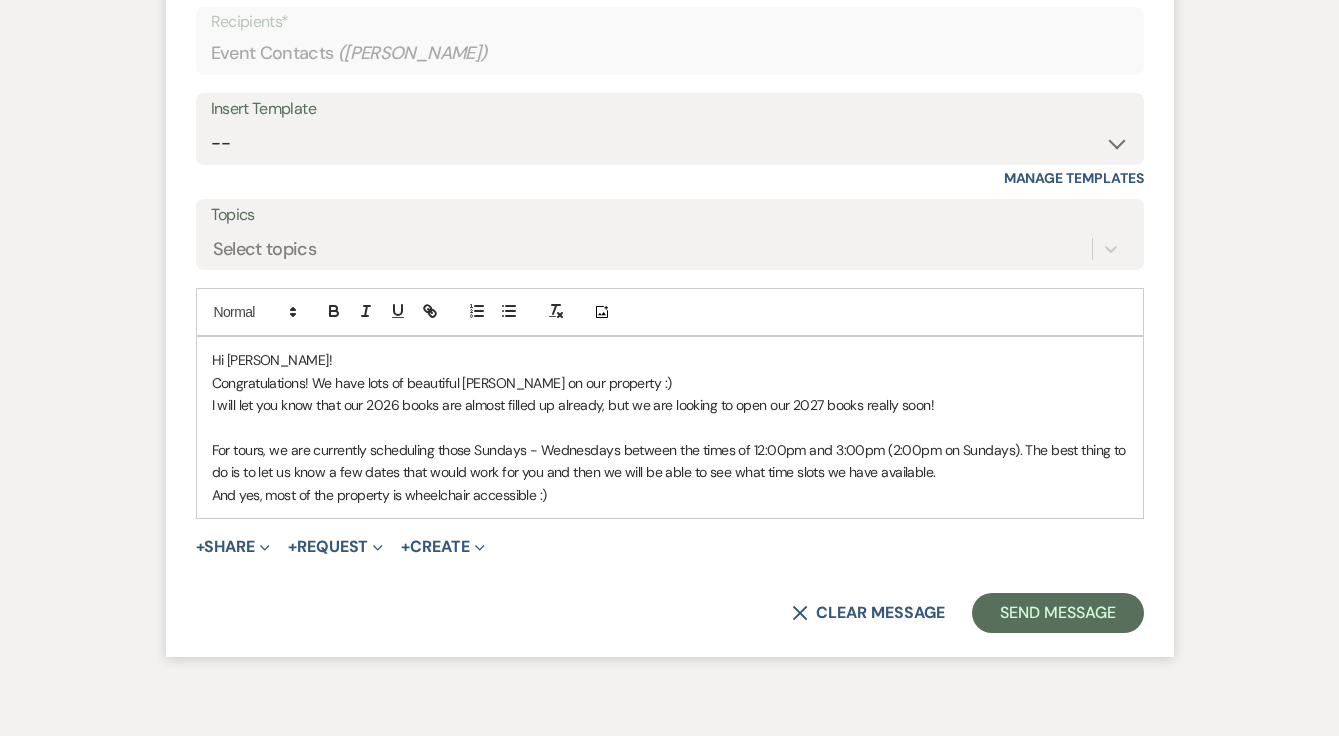 scroll, scrollTop: 2618, scrollLeft: 0, axis: vertical 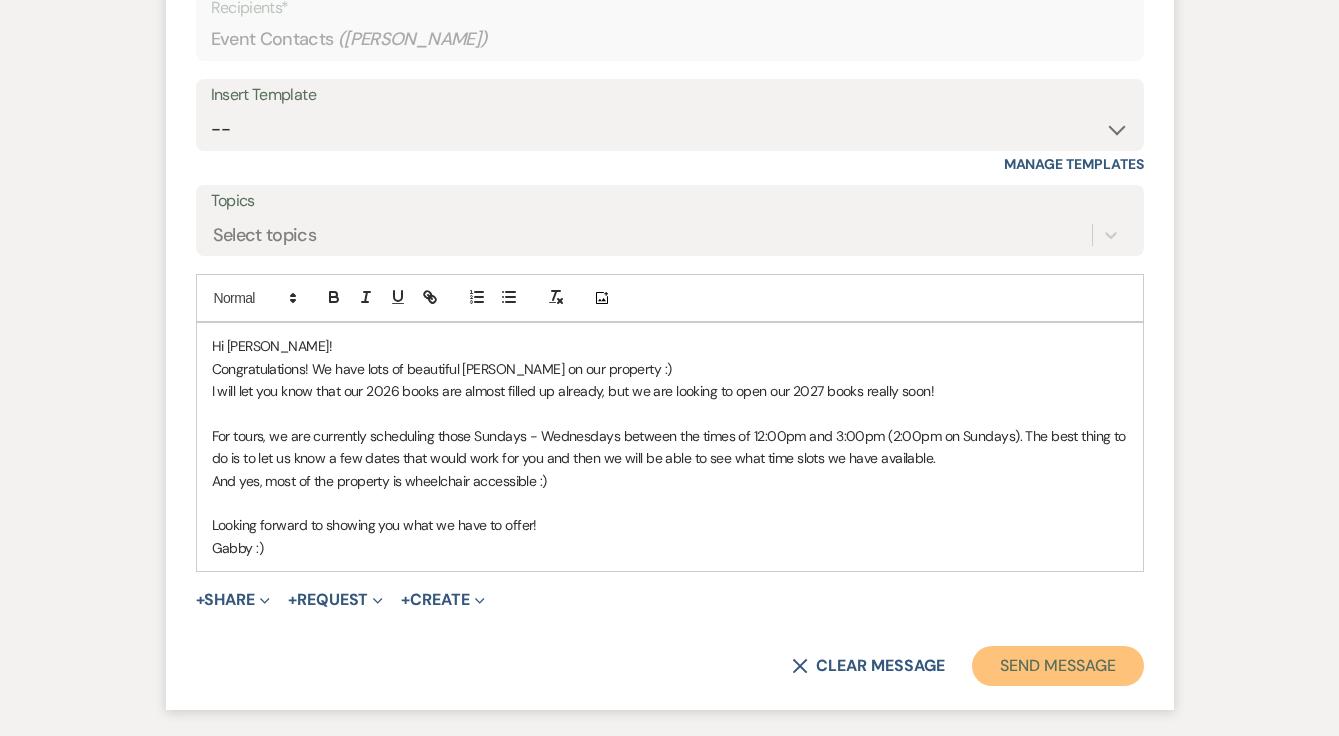 click on "Send Message" at bounding box center (1057, 666) 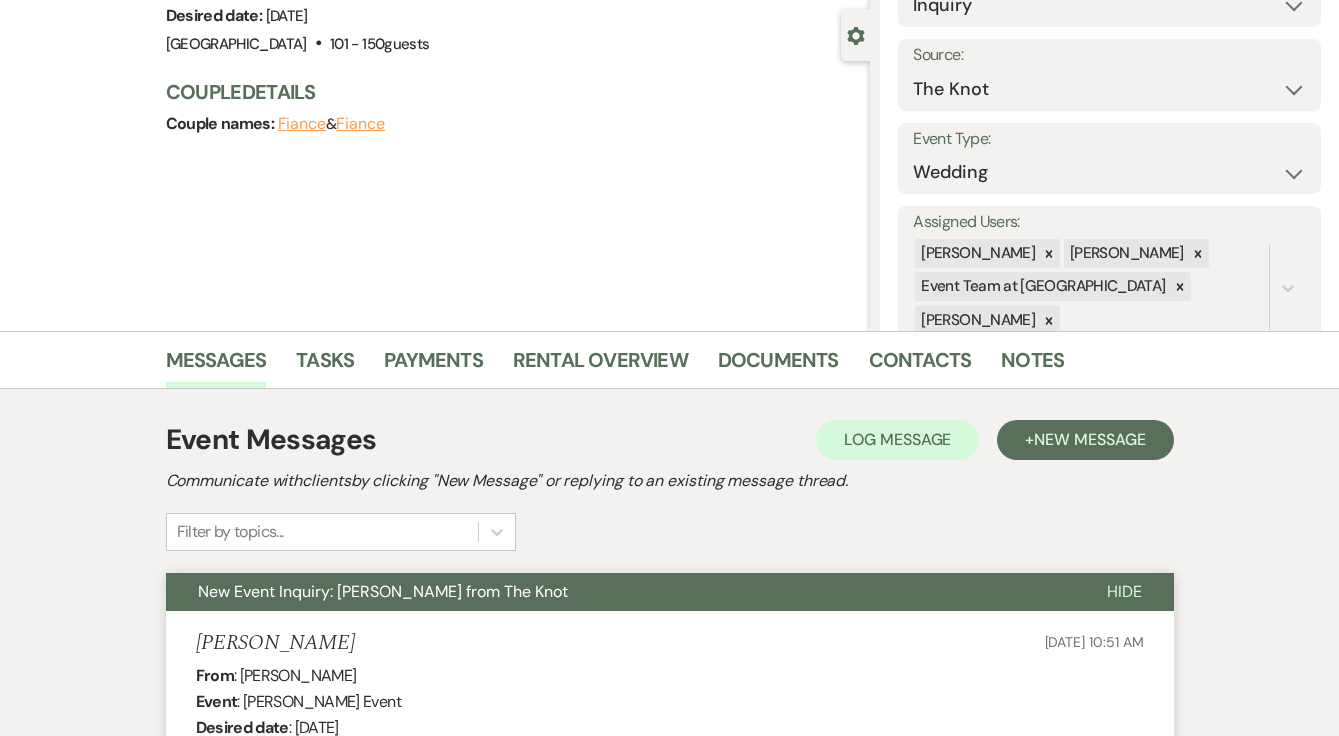 scroll, scrollTop: 0, scrollLeft: 0, axis: both 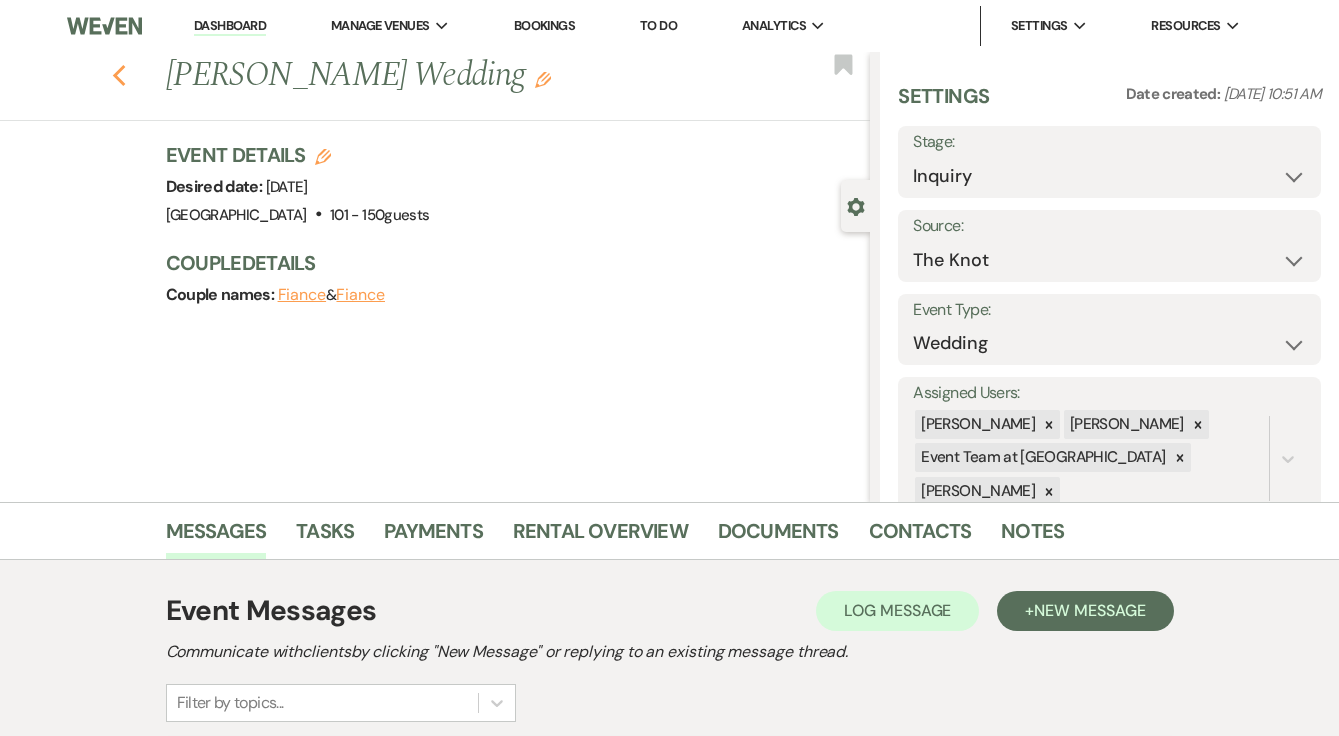click on "Previous" 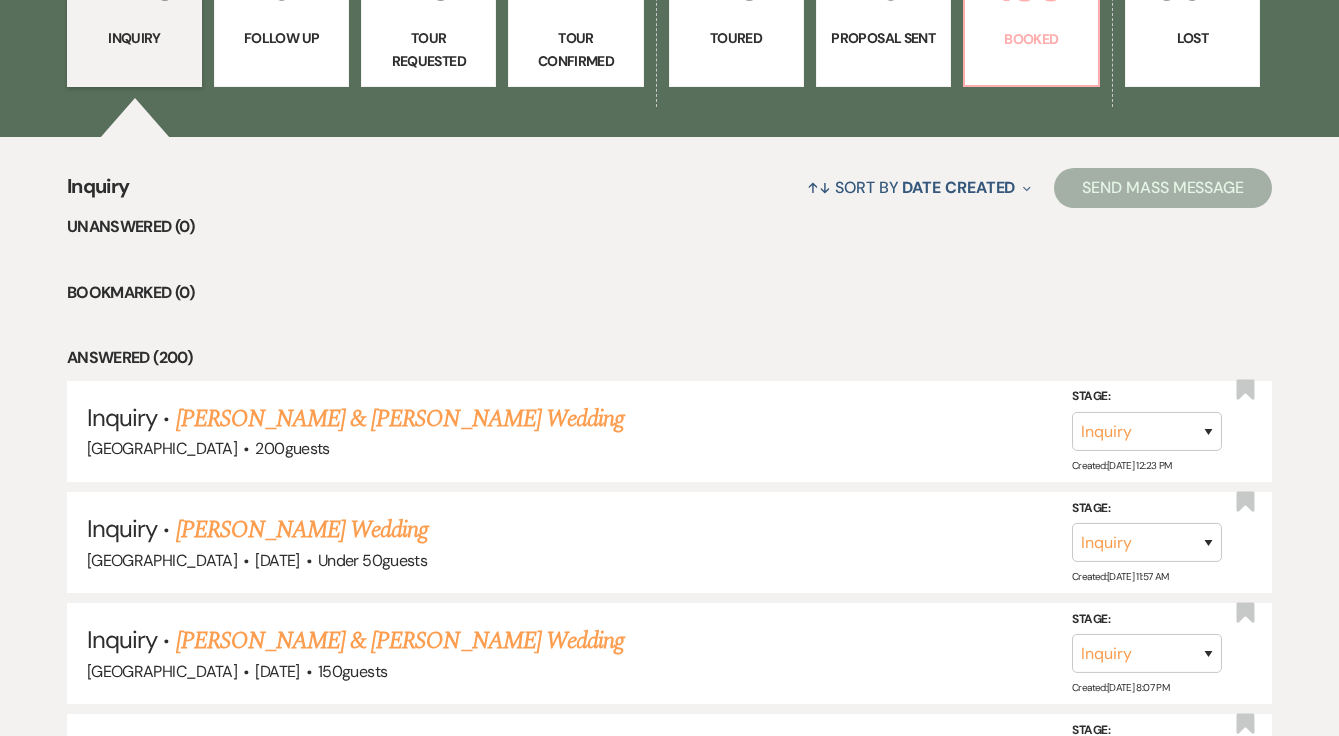 scroll, scrollTop: 316, scrollLeft: 0, axis: vertical 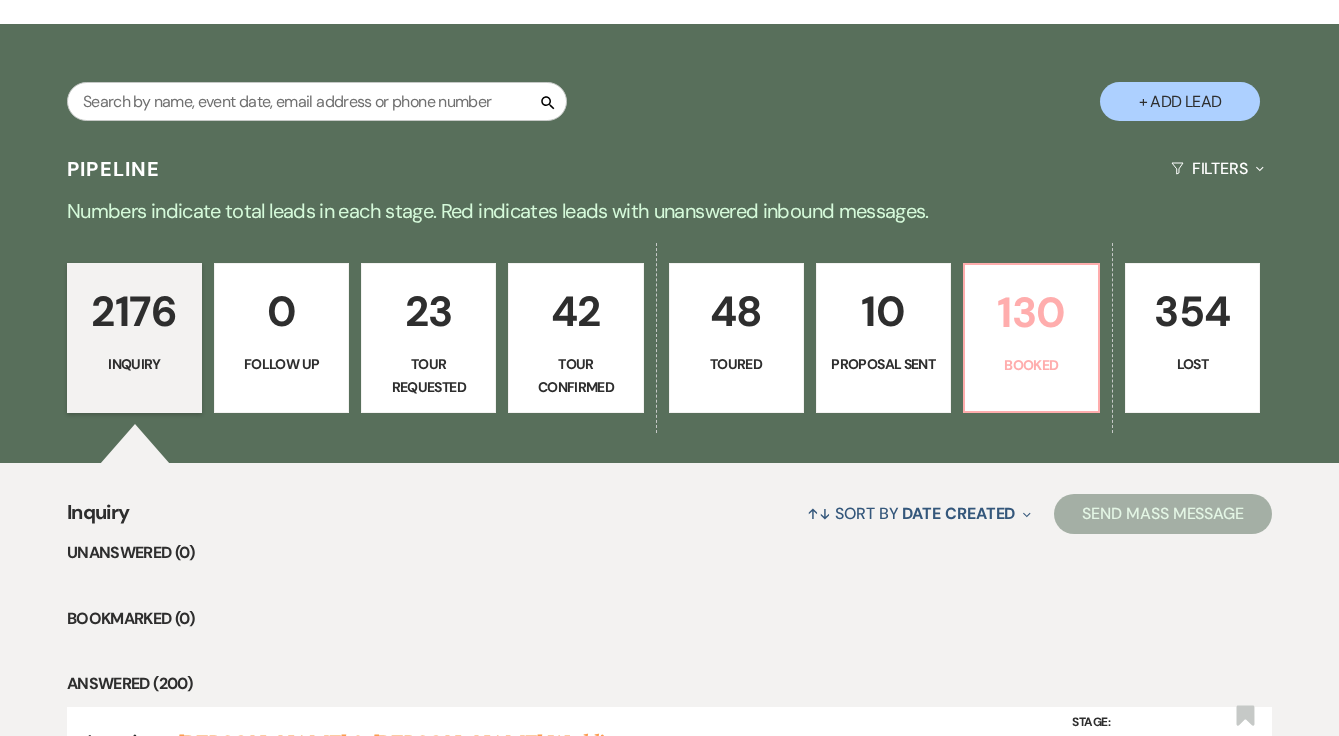 click on "130" at bounding box center [1031, 312] 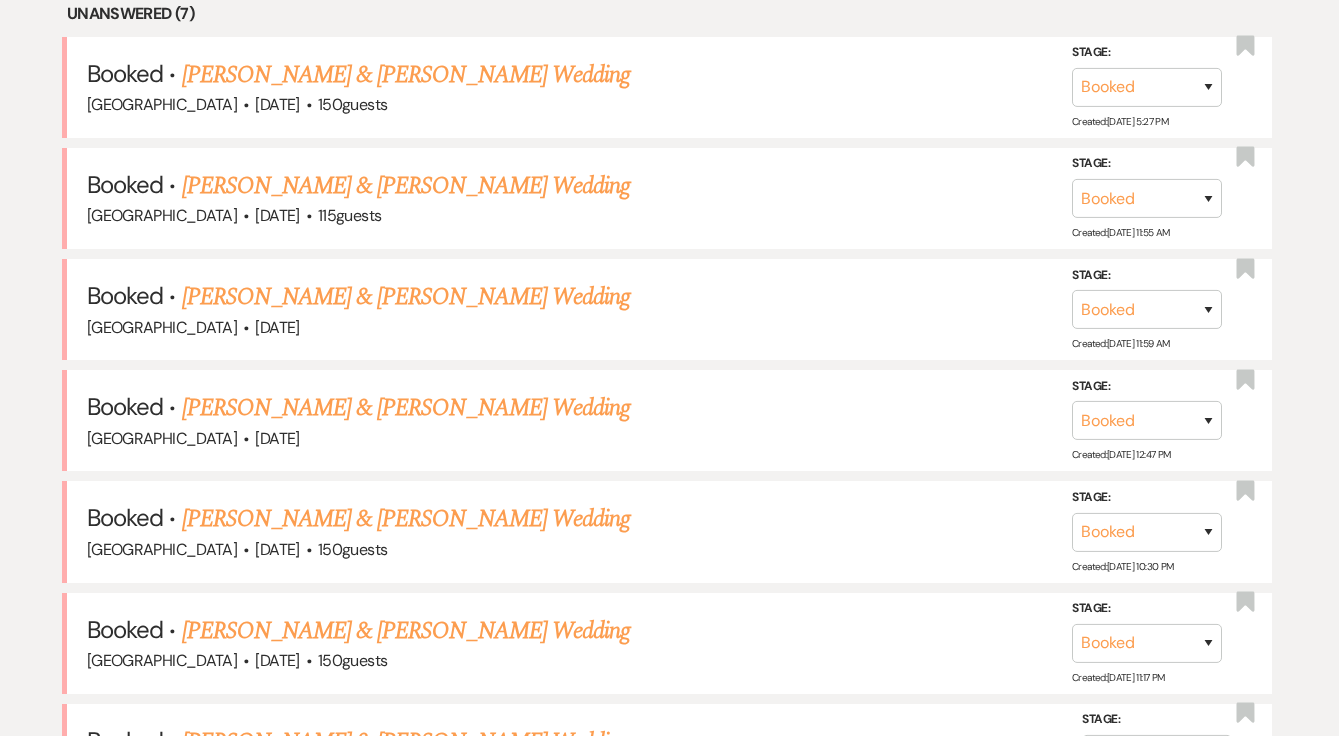 scroll, scrollTop: 1127, scrollLeft: 0, axis: vertical 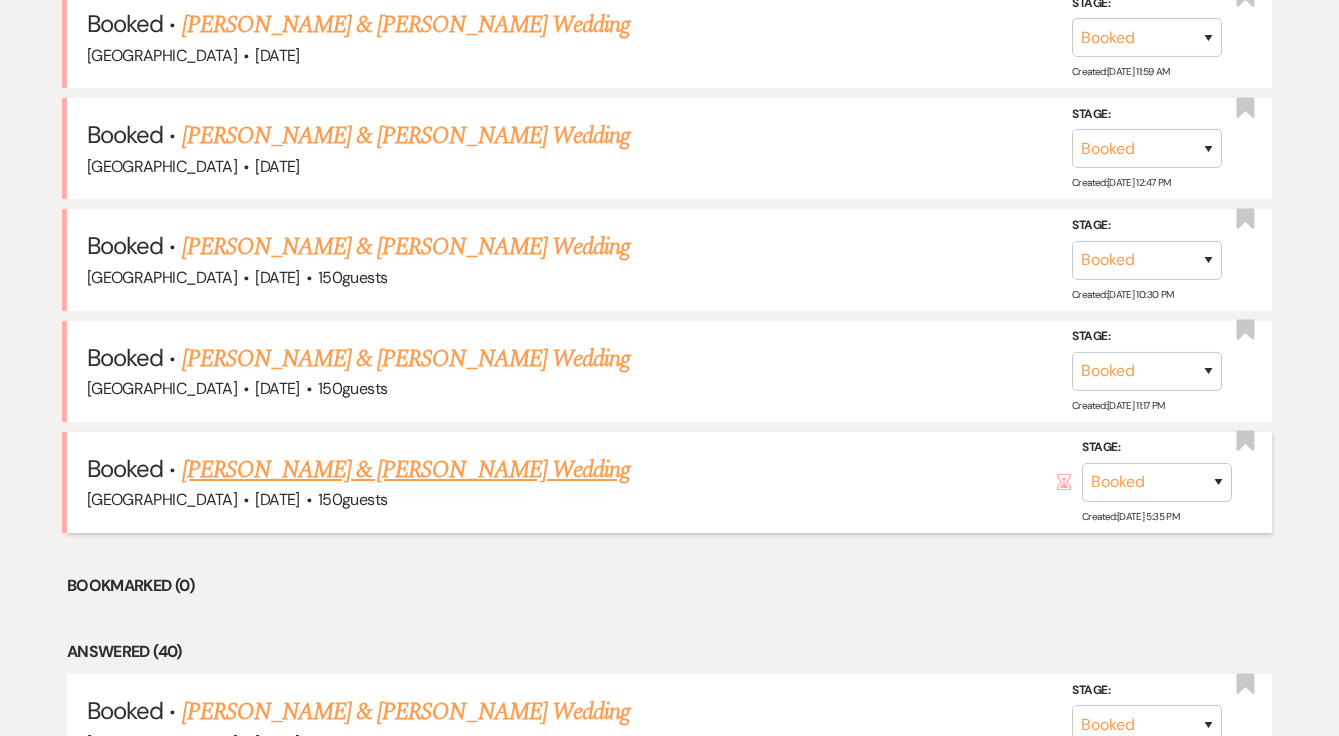 click on "[PERSON_NAME] & [PERSON_NAME] Wedding" at bounding box center [406, 470] 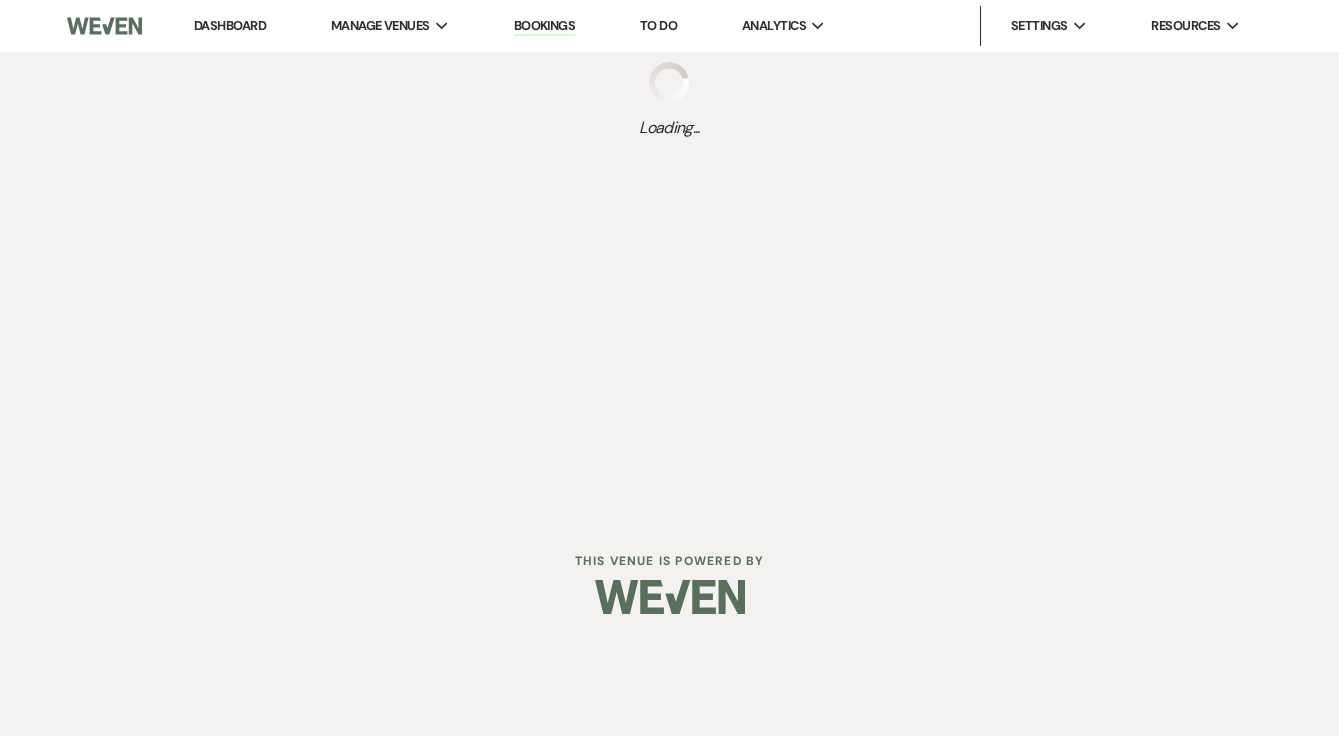 scroll, scrollTop: 0, scrollLeft: 0, axis: both 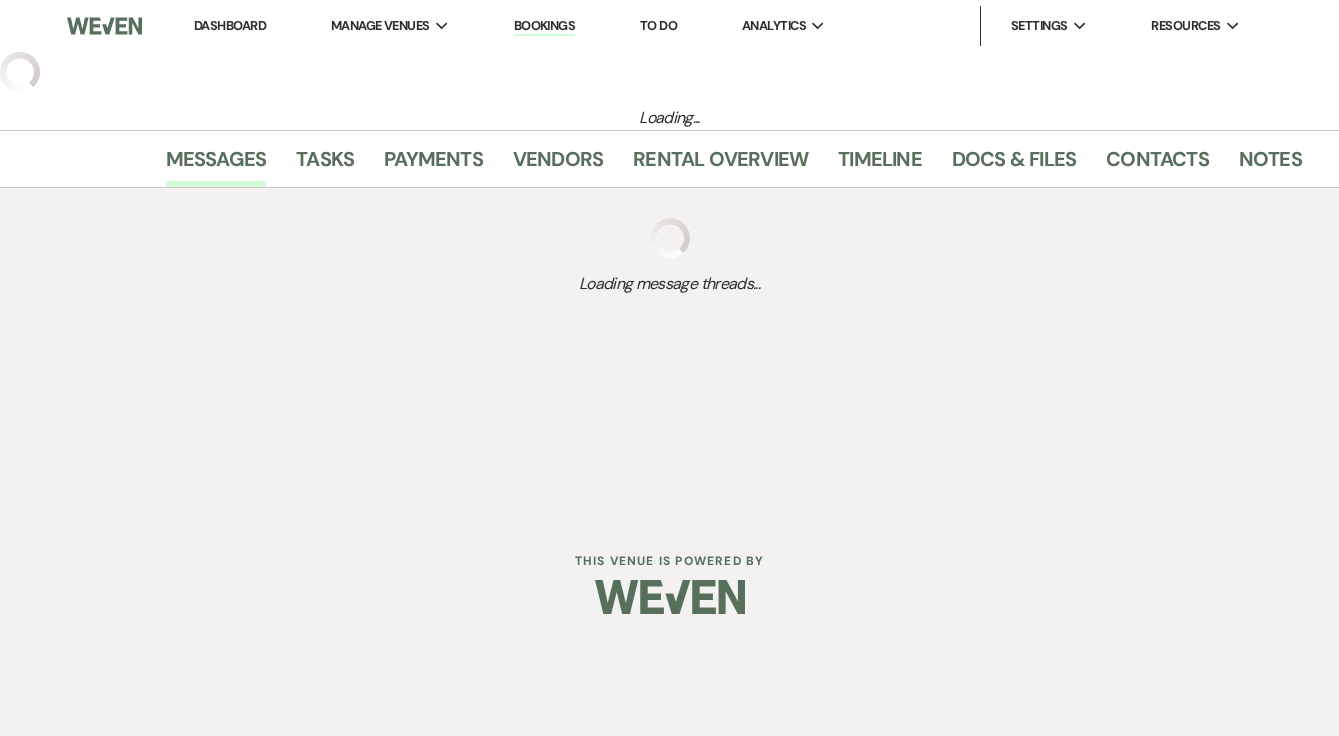 select on "5" 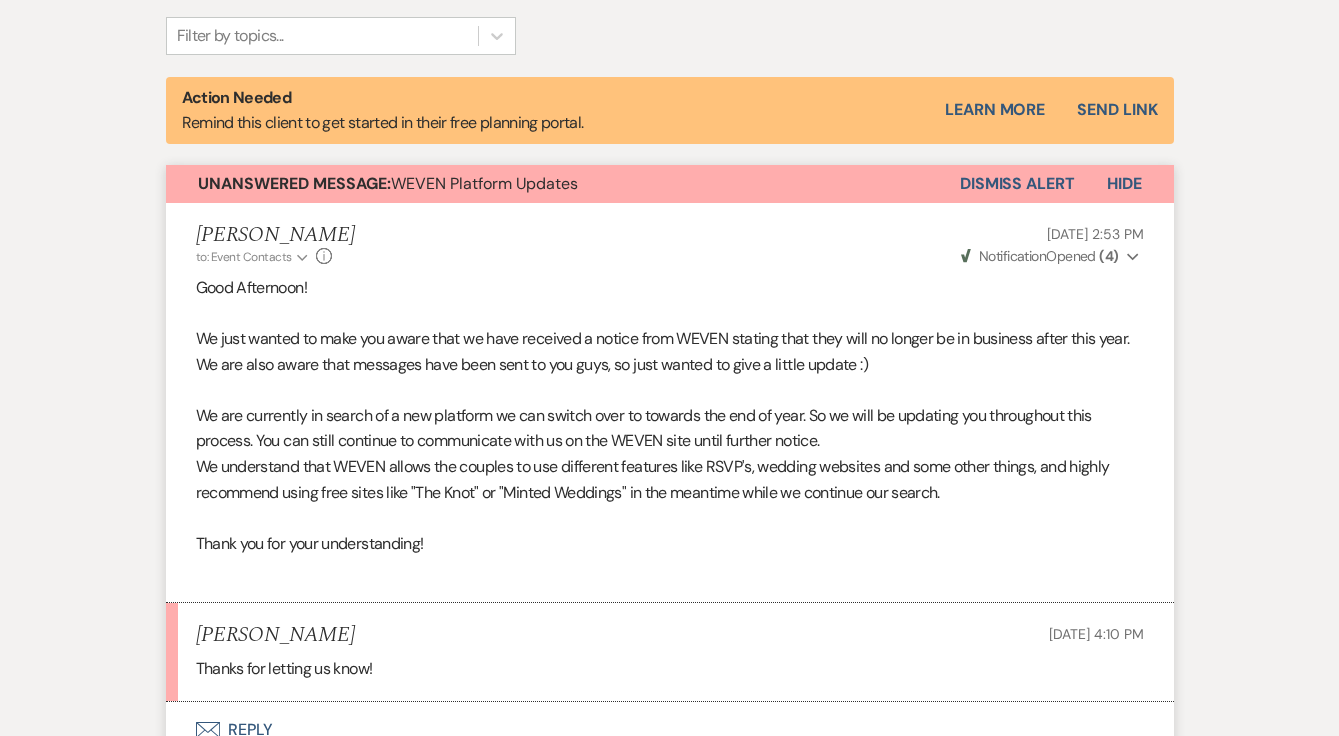 scroll, scrollTop: 665, scrollLeft: 0, axis: vertical 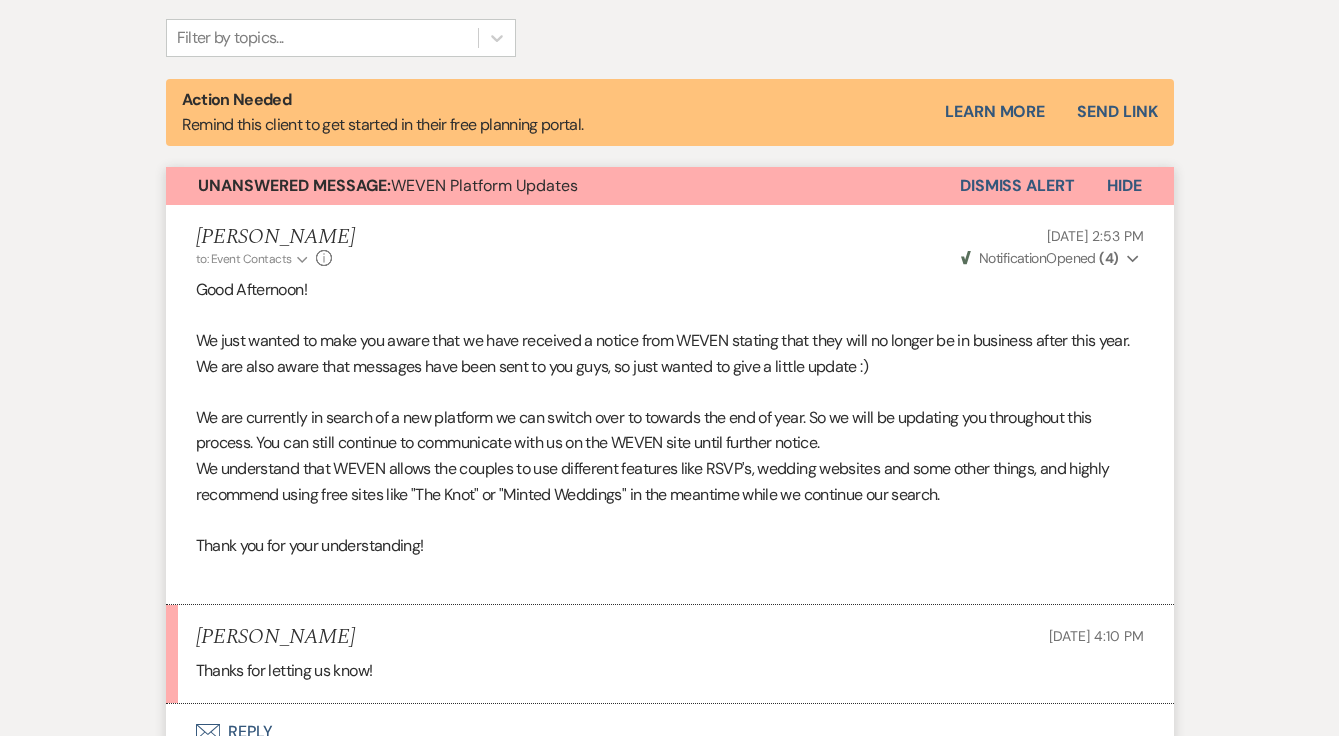 click on "Dismiss Alert" at bounding box center [1017, 186] 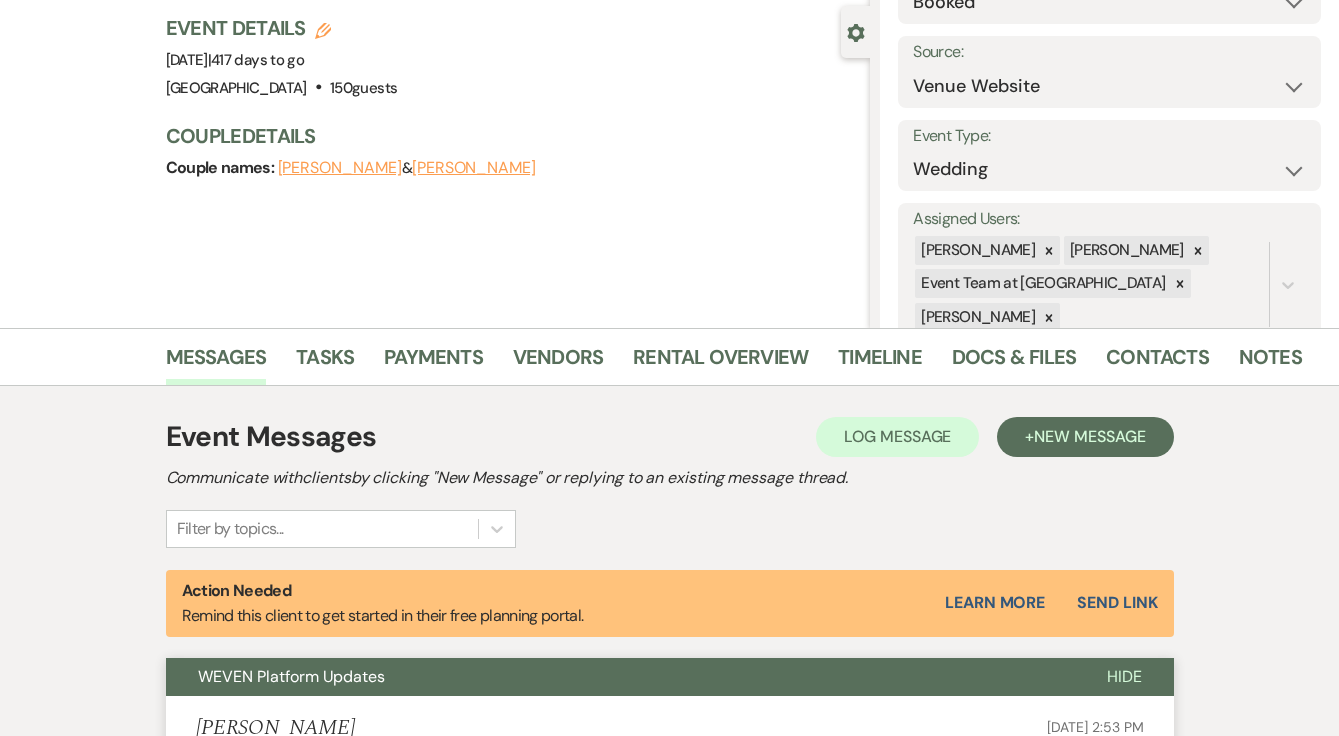 scroll, scrollTop: 0, scrollLeft: 0, axis: both 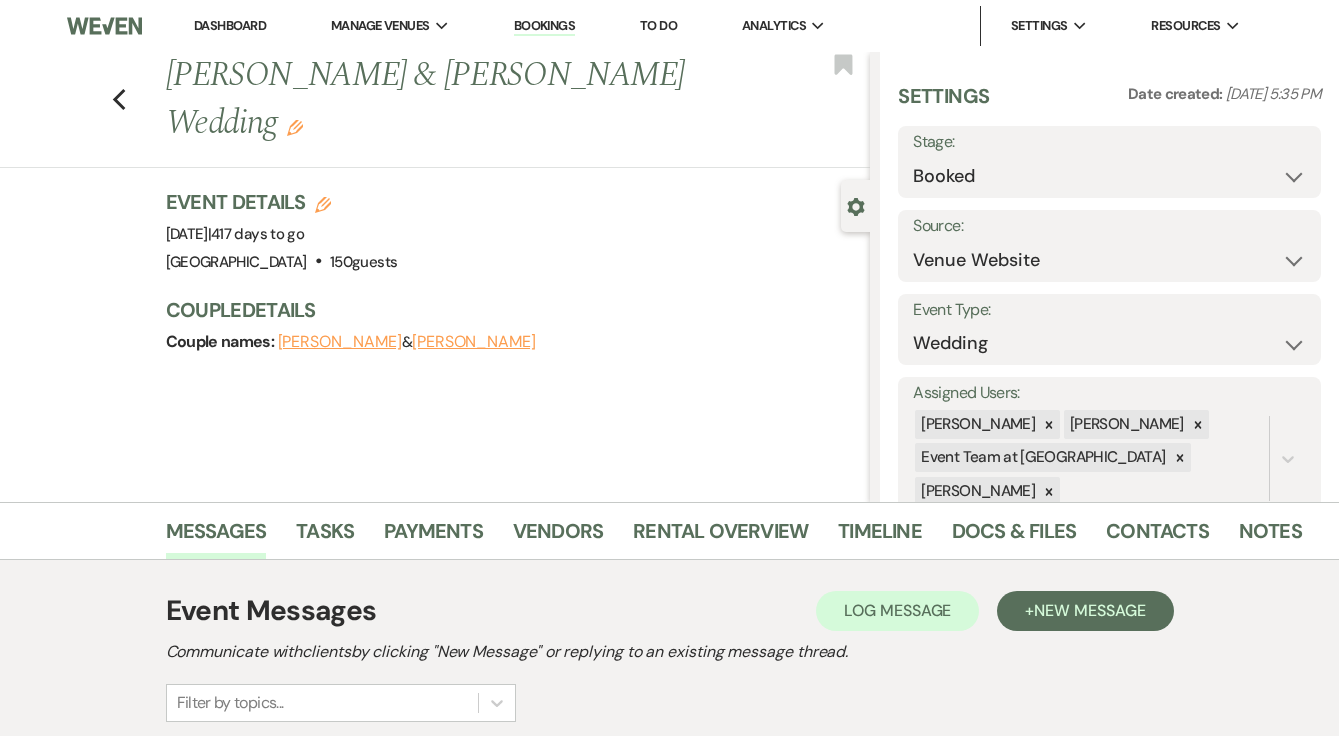 click on "Previous [PERSON_NAME] & [PERSON_NAME] Wedding Edit Bookmark" at bounding box center [430, 110] 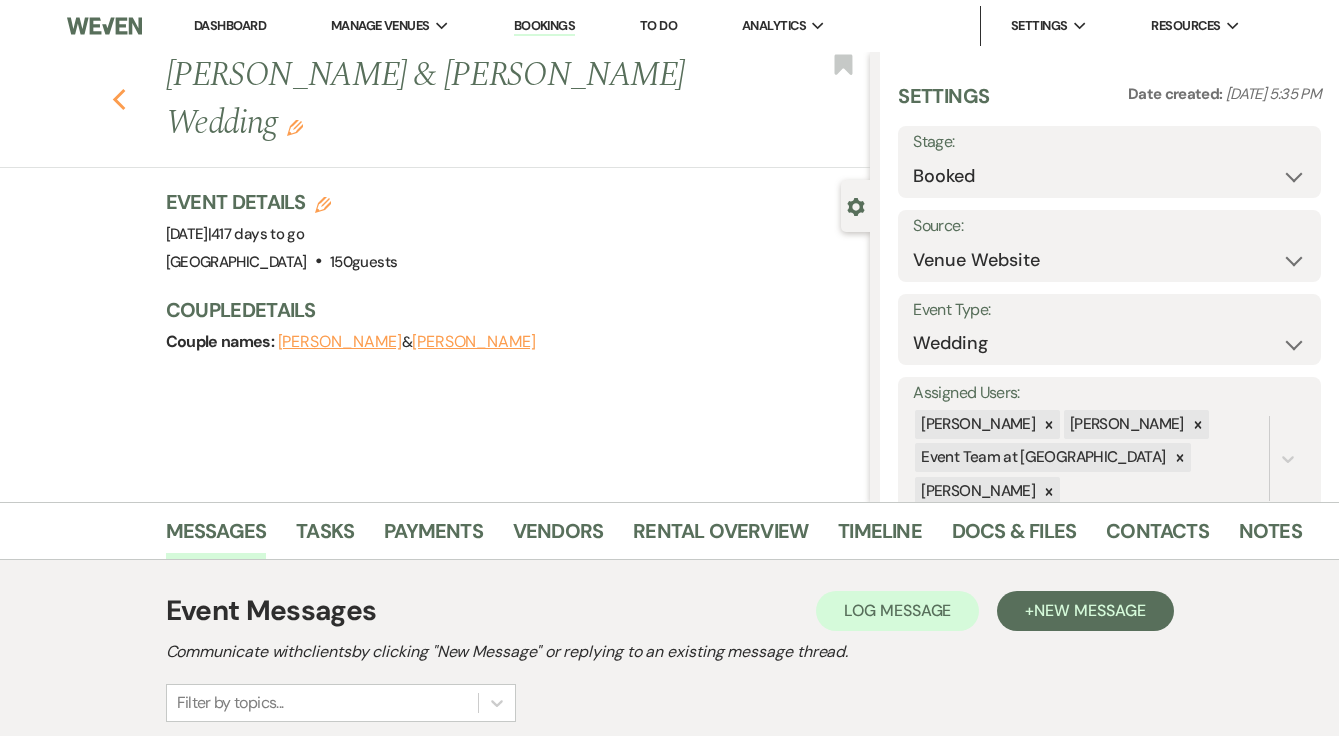 click on "Previous" 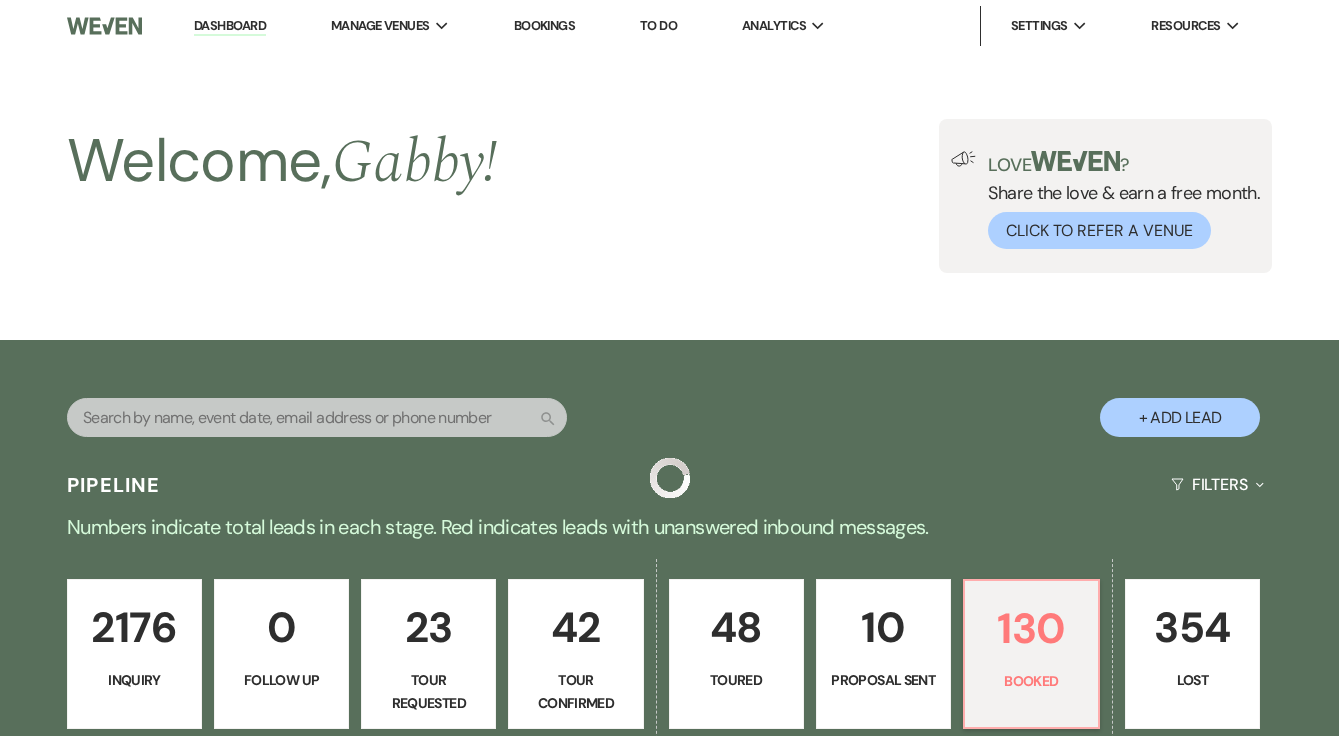 scroll, scrollTop: 1127, scrollLeft: 0, axis: vertical 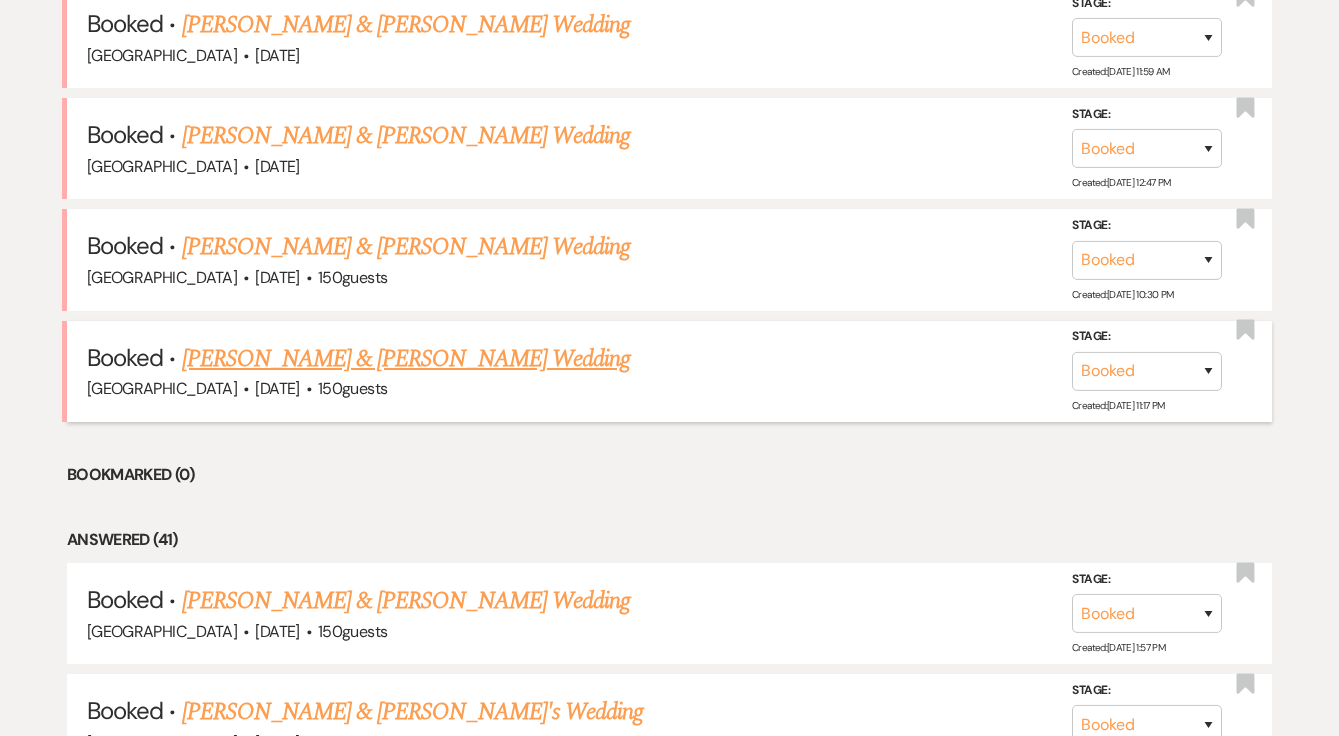 click on "[PERSON_NAME] & [PERSON_NAME] Wedding" at bounding box center (406, 359) 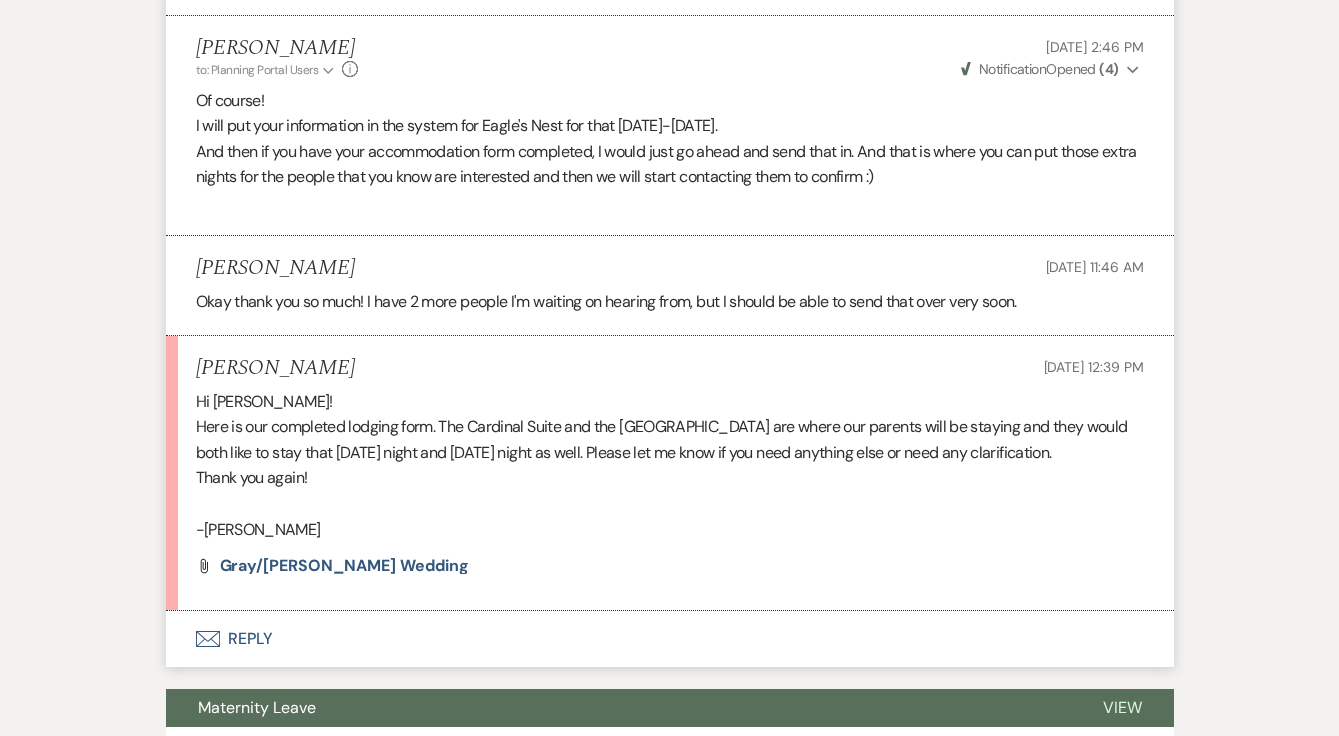 scroll, scrollTop: 1512, scrollLeft: 0, axis: vertical 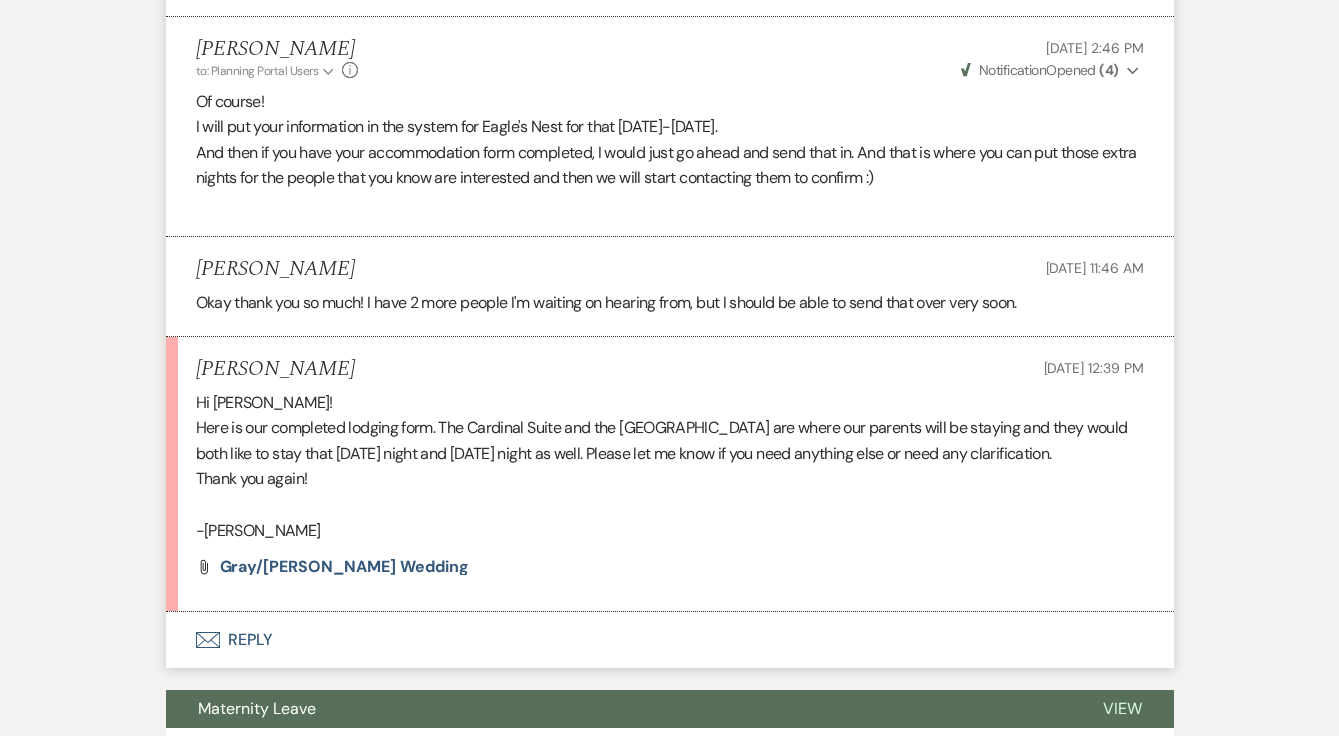 click on "Envelope Reply" at bounding box center (670, 640) 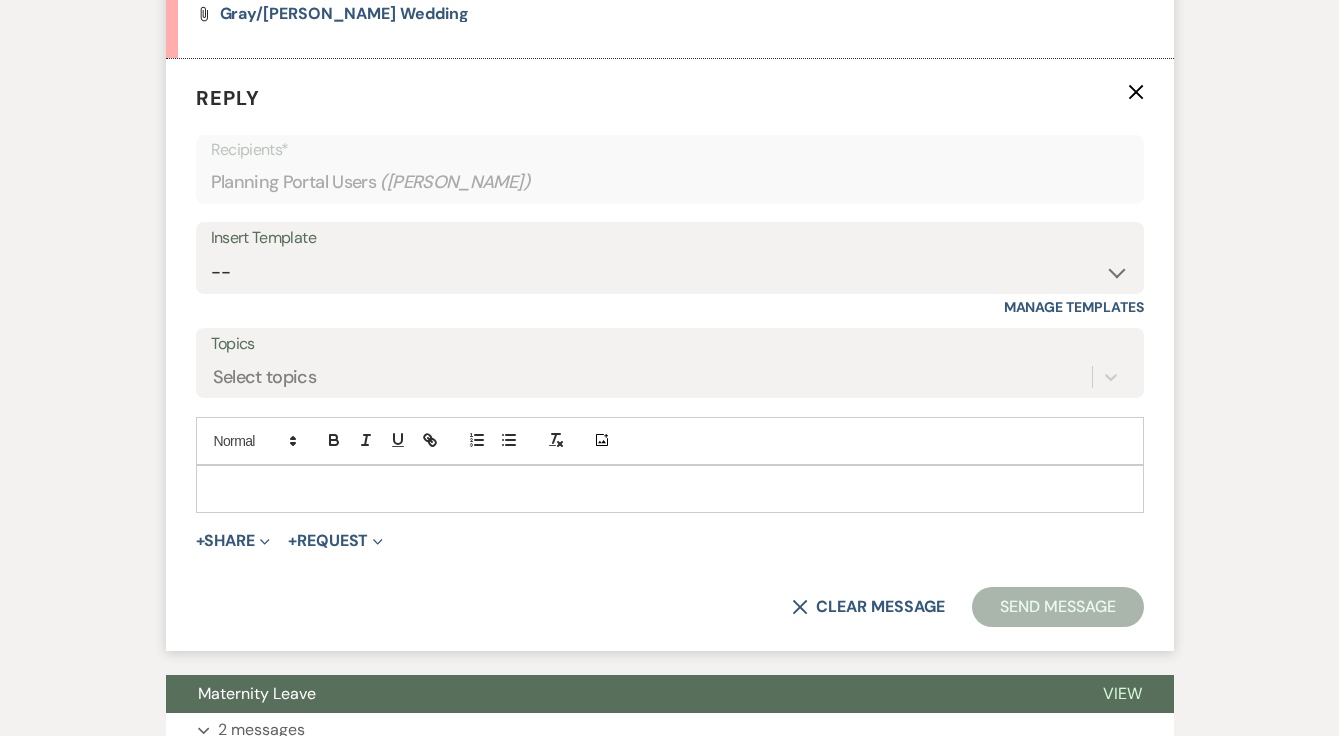 scroll, scrollTop: 2078, scrollLeft: 0, axis: vertical 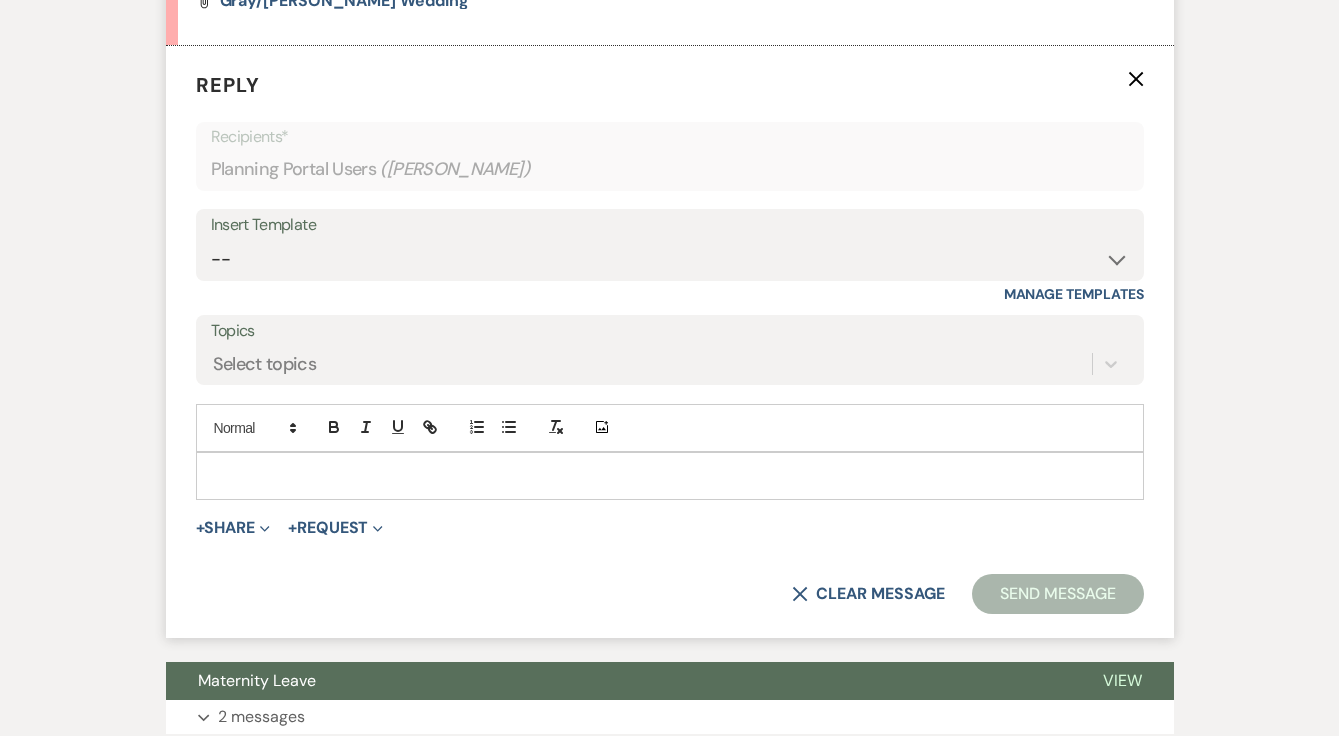 click at bounding box center [670, 476] 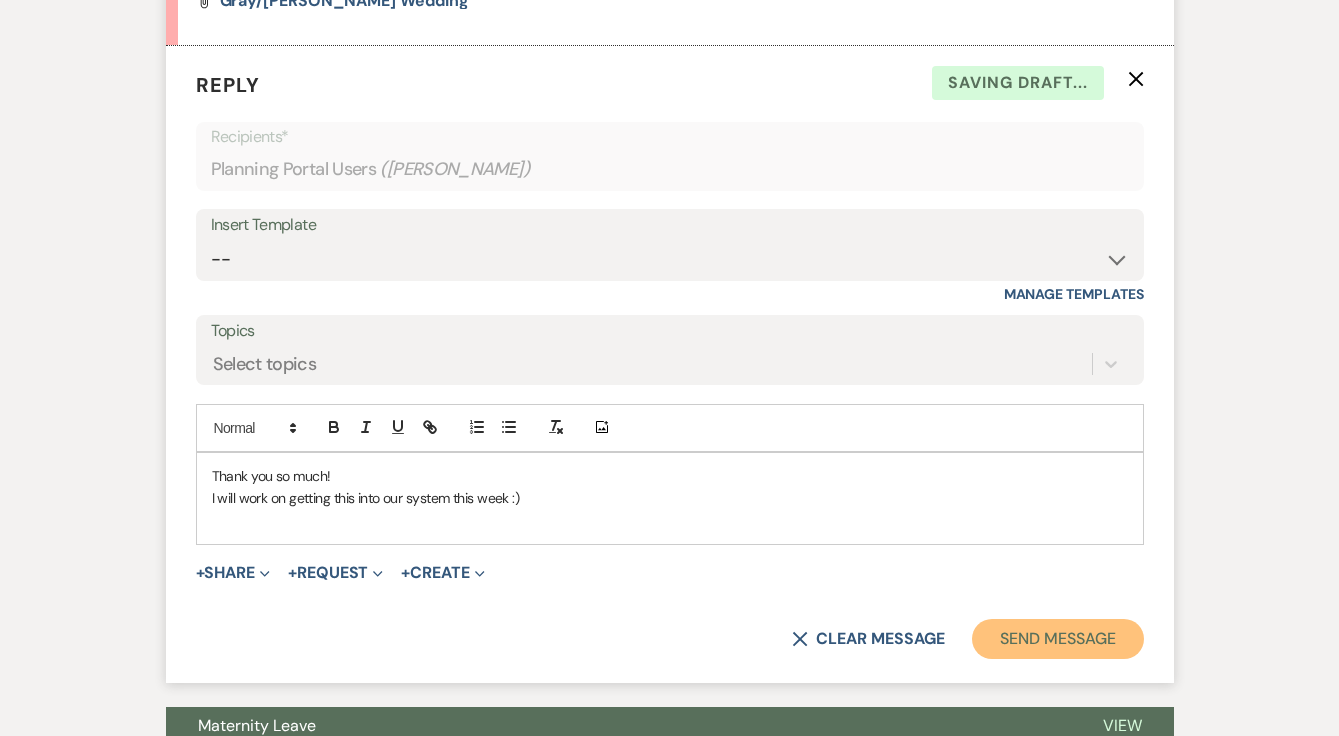click on "Send Message" at bounding box center [1057, 639] 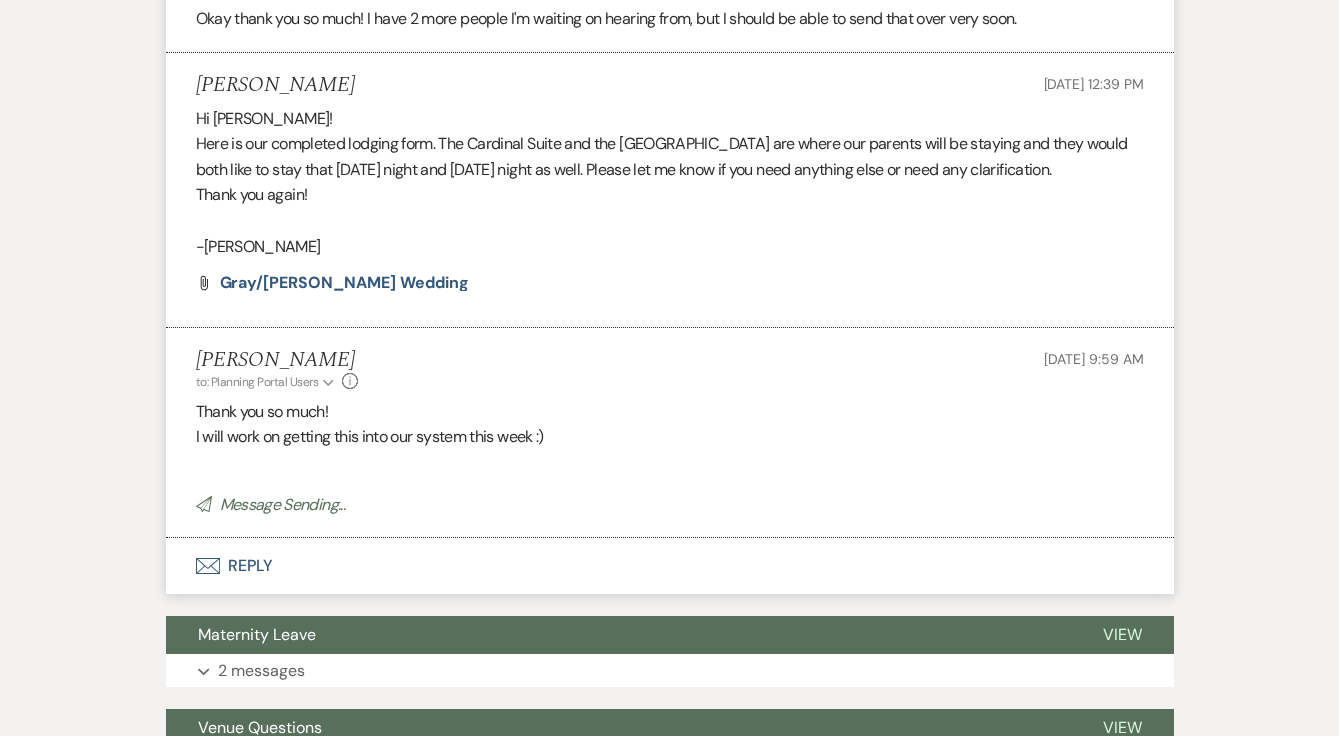 scroll, scrollTop: 1792, scrollLeft: 0, axis: vertical 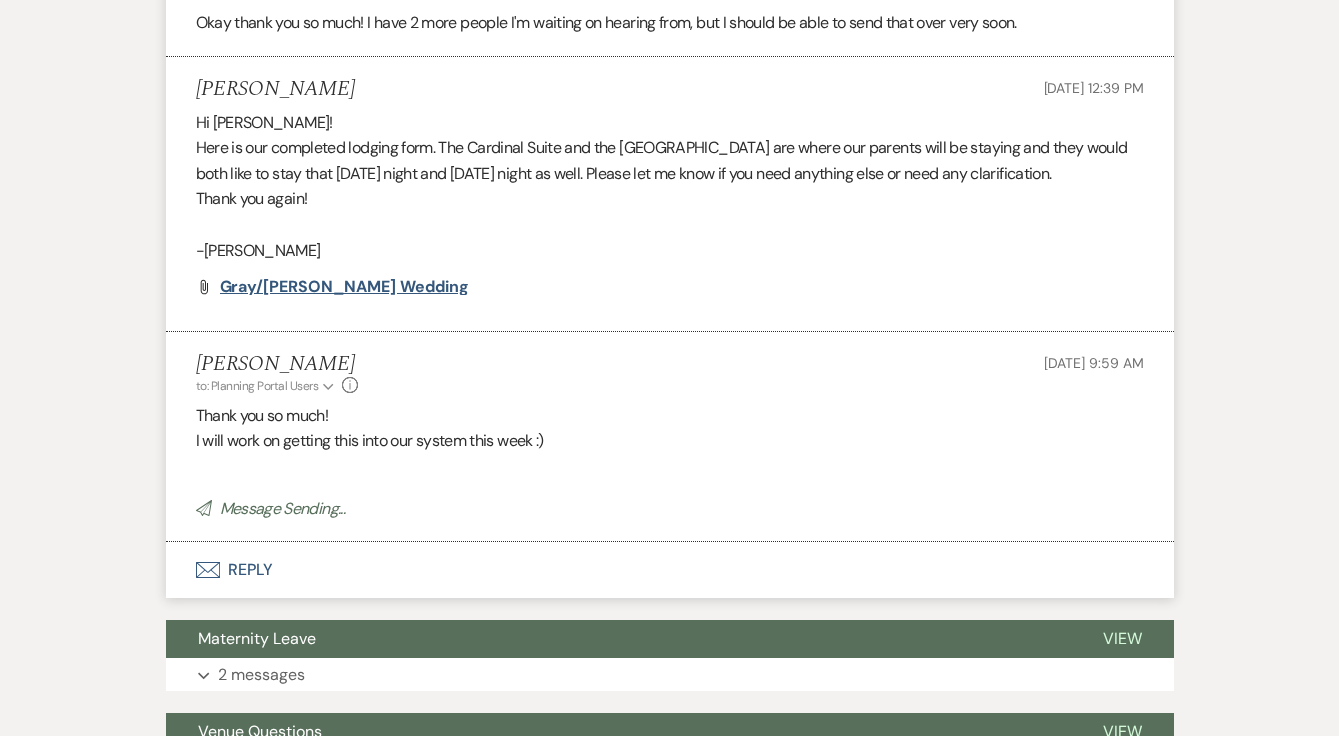 click on "Gray/[PERSON_NAME] Wedding" at bounding box center (344, 286) 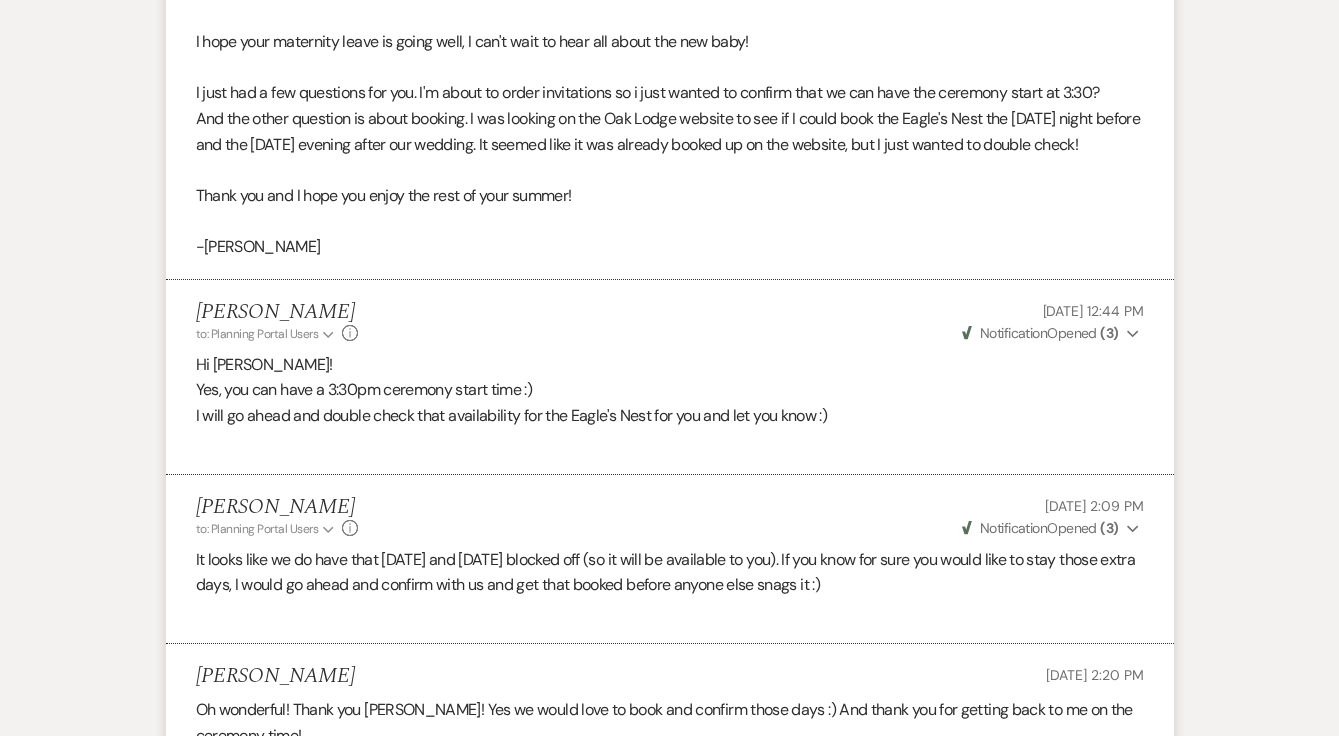 scroll, scrollTop: 0, scrollLeft: 0, axis: both 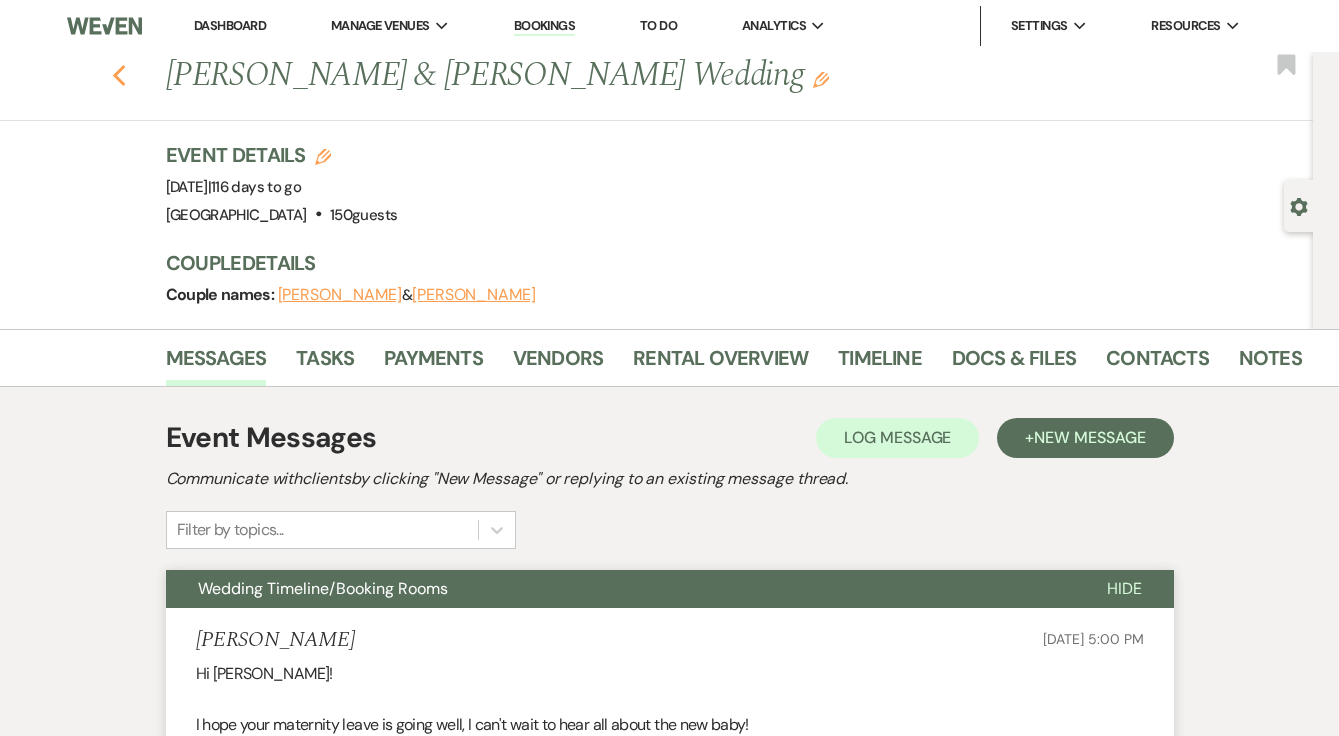 click on "Previous" 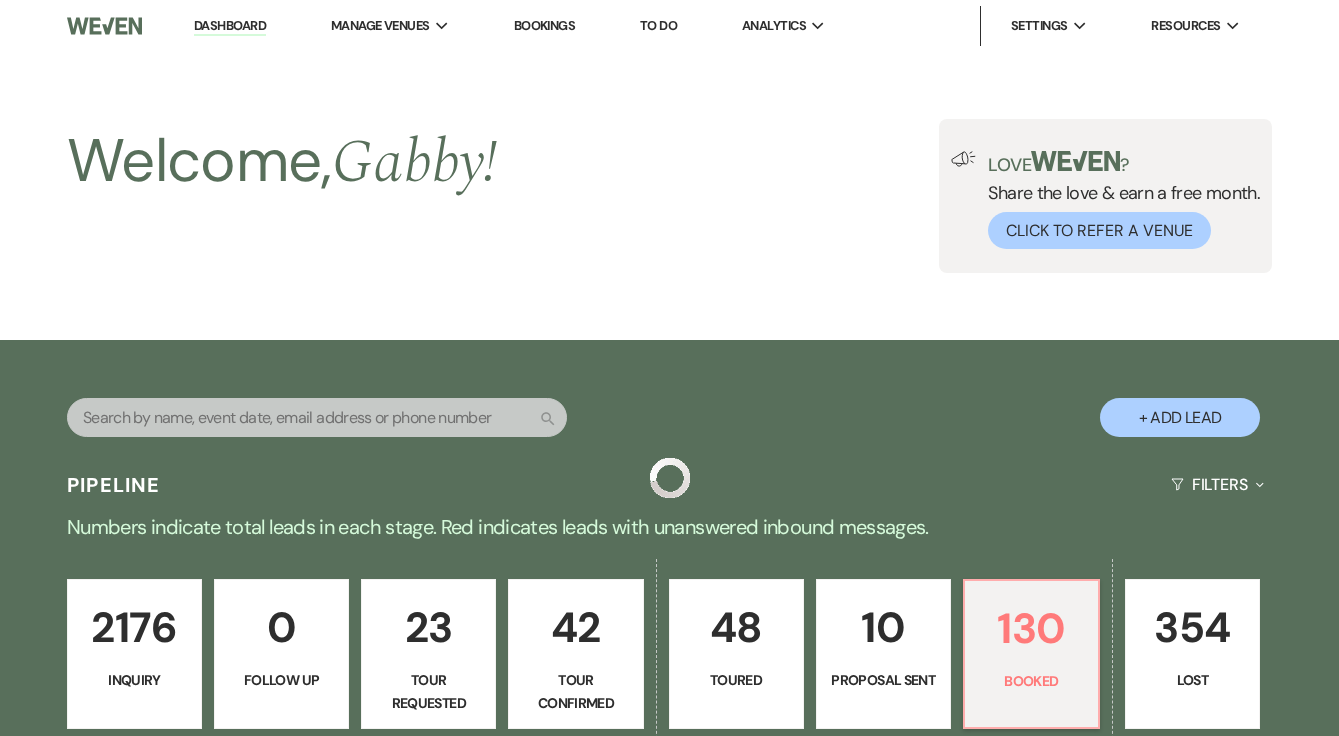 scroll, scrollTop: 1127, scrollLeft: 0, axis: vertical 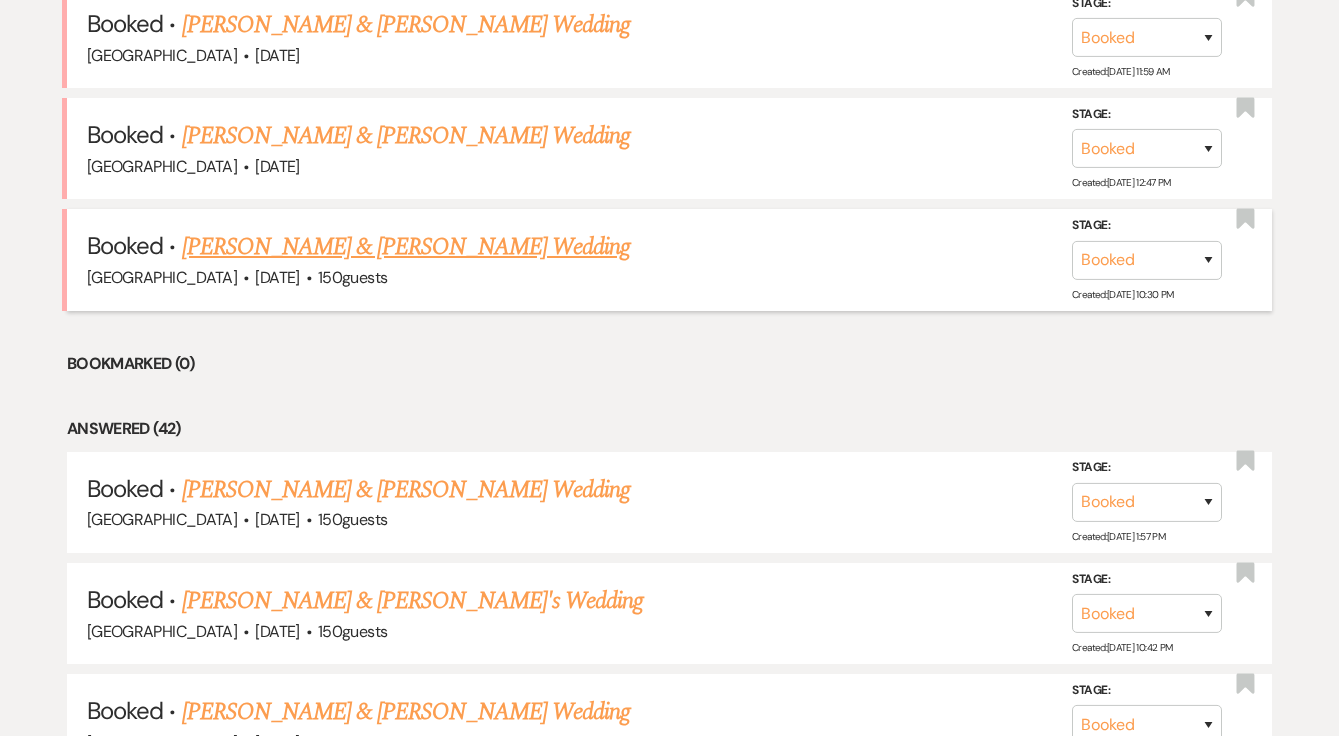 click on "[PERSON_NAME] & [PERSON_NAME] Wedding" at bounding box center (406, 247) 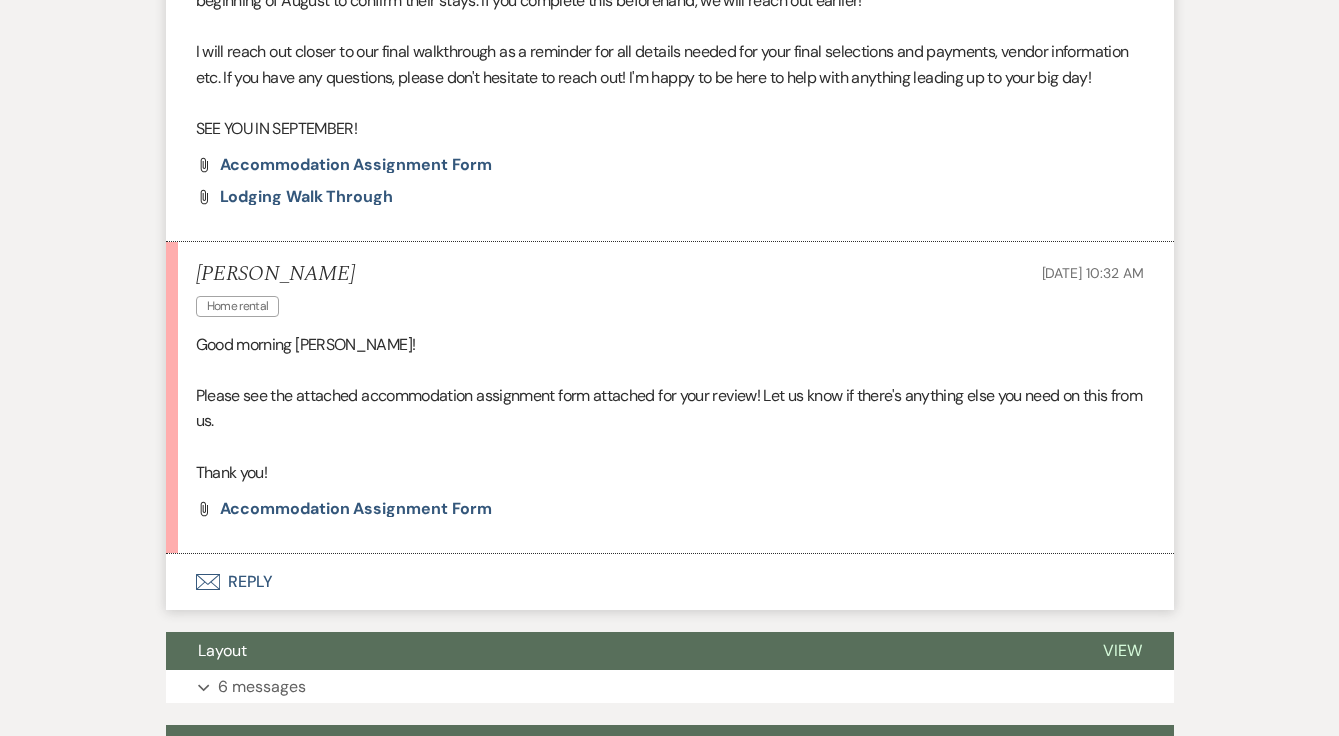 scroll, scrollTop: 951, scrollLeft: 0, axis: vertical 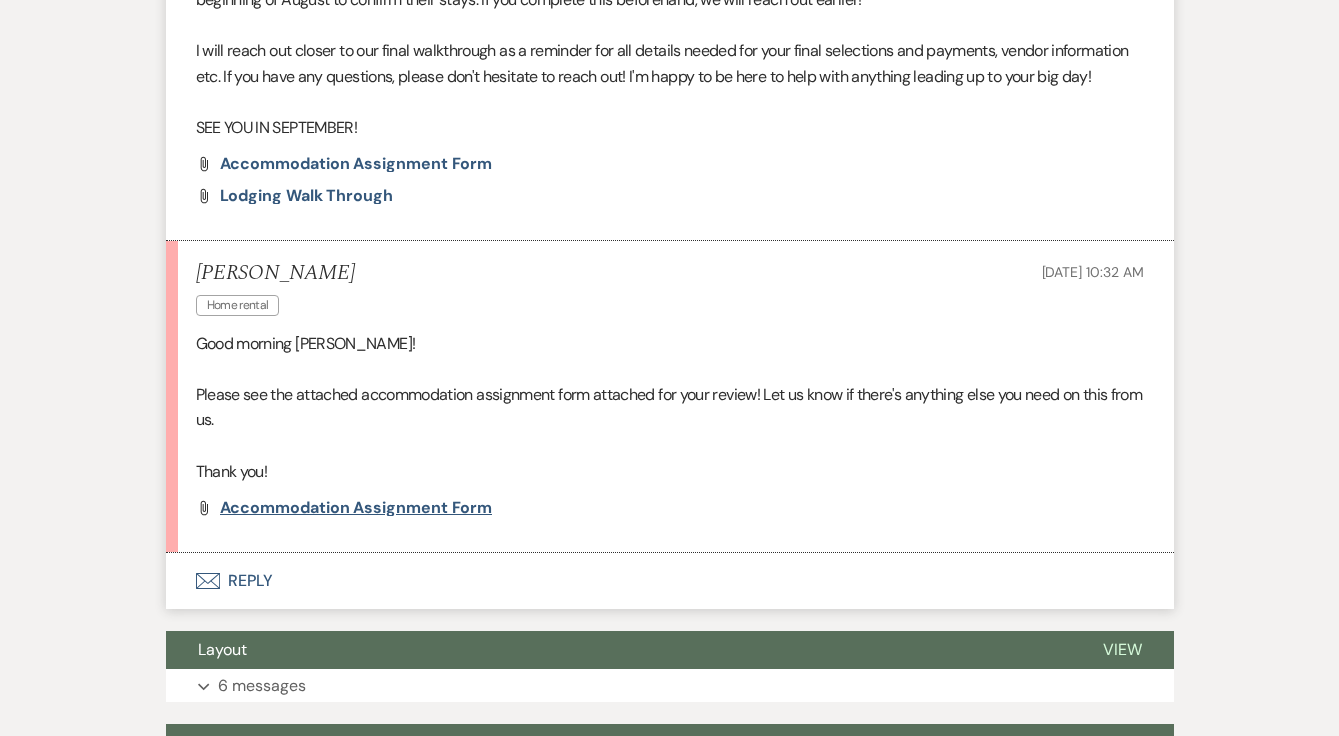 click on "Accommodation Assignment Form" at bounding box center [356, 507] 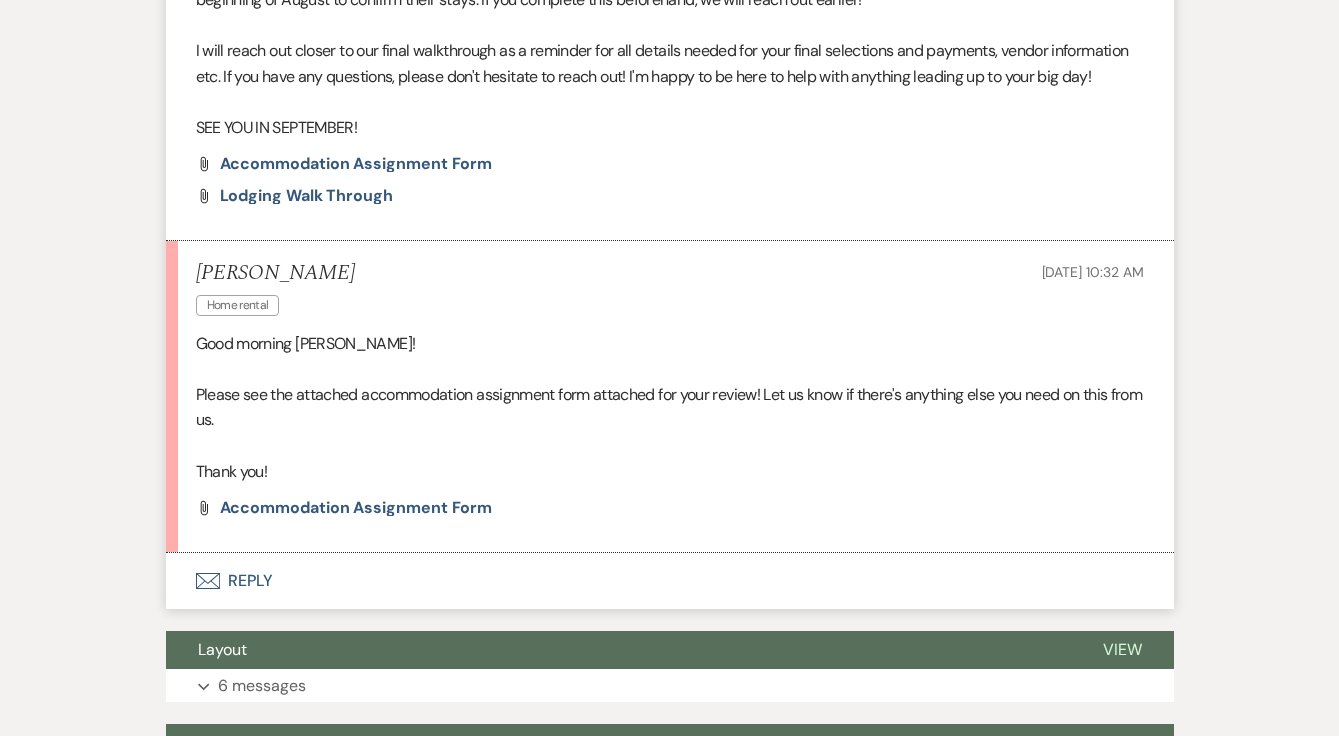 click on "Envelope Reply" at bounding box center (670, 581) 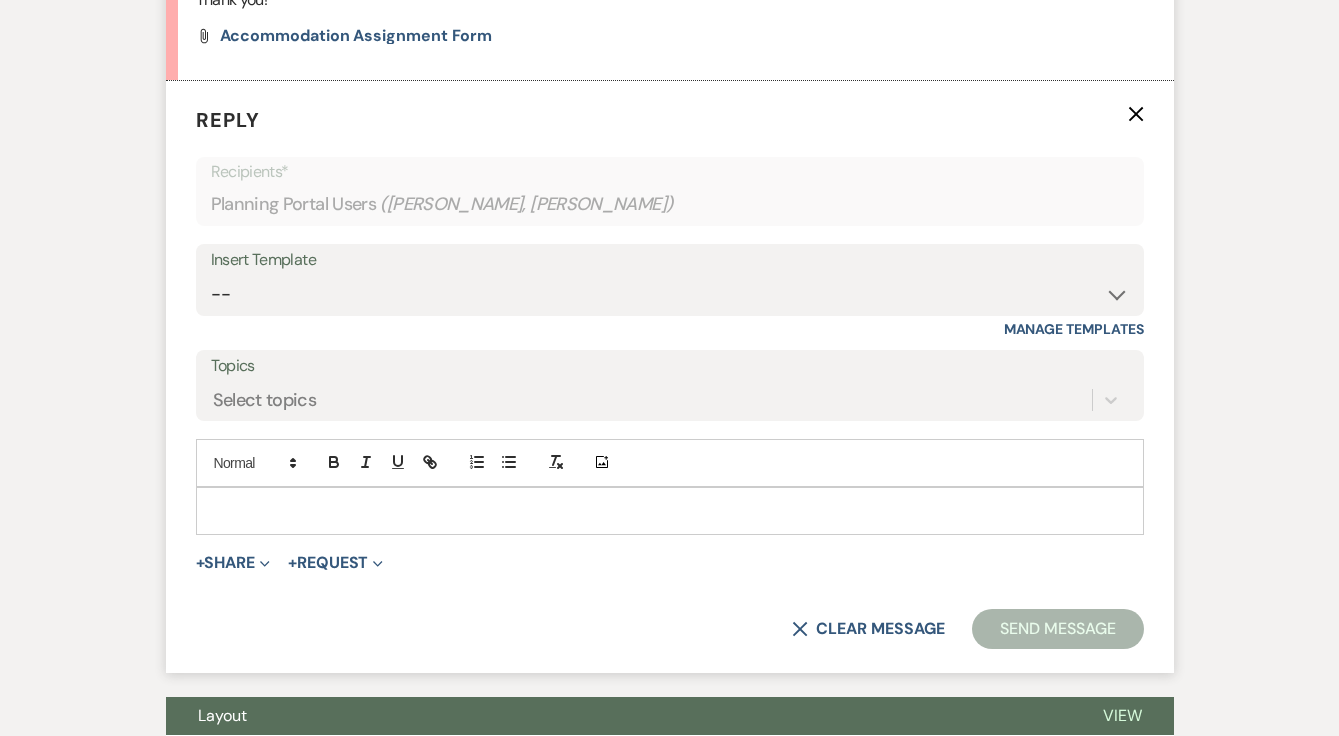 scroll, scrollTop: 1432, scrollLeft: 0, axis: vertical 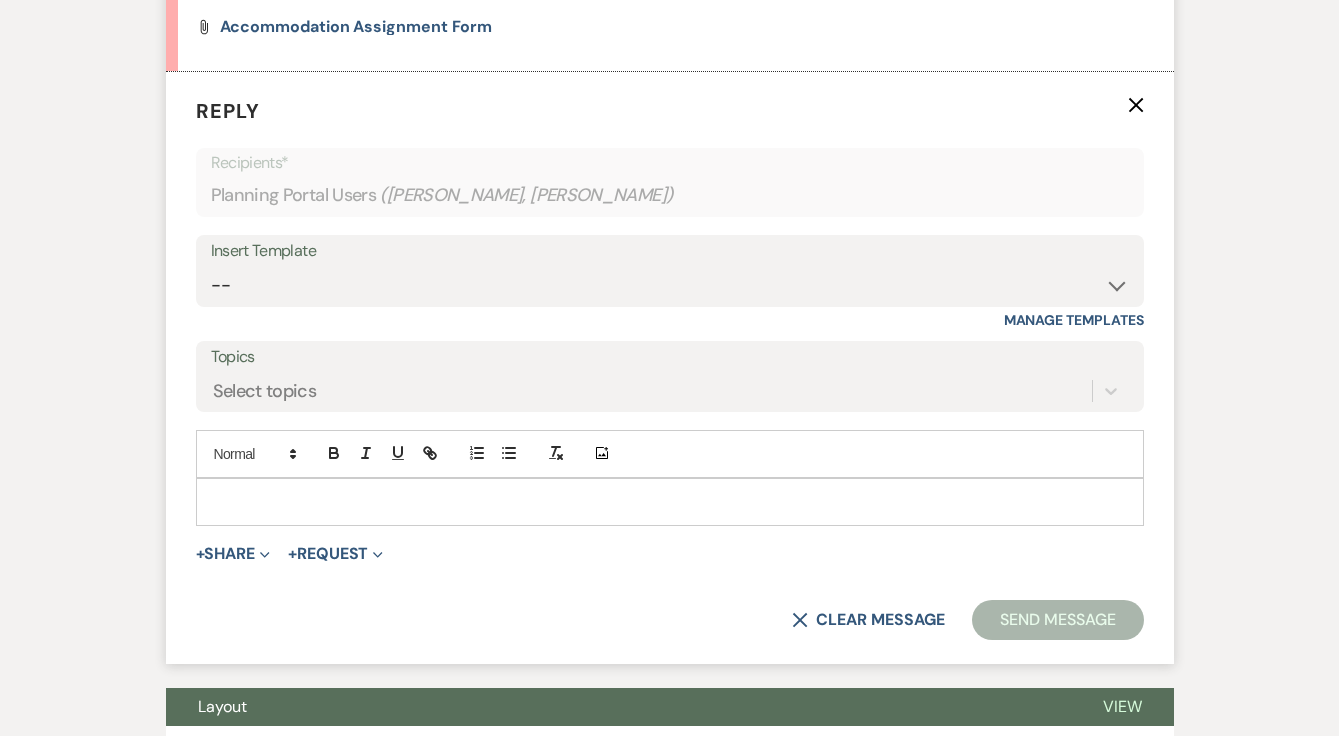 click at bounding box center [670, 502] 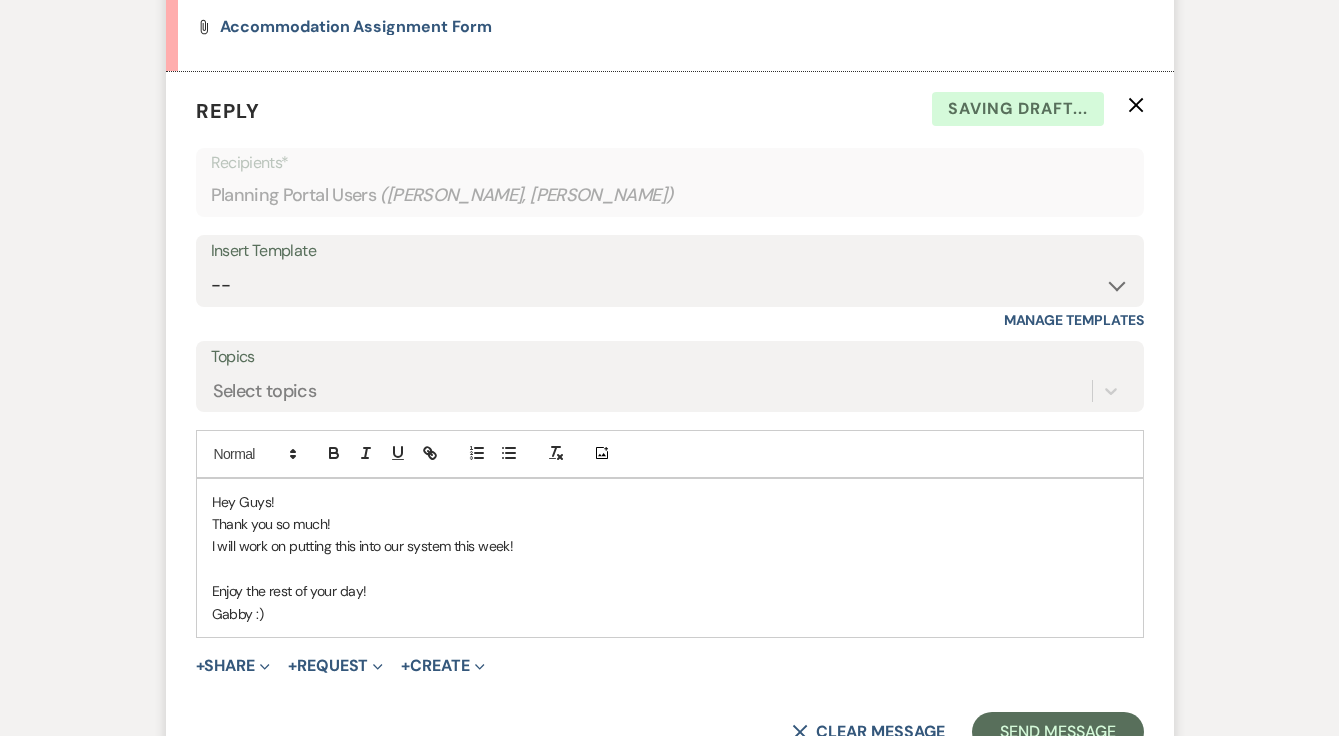 click on "I will work on putting this into our system this week!" at bounding box center (670, 546) 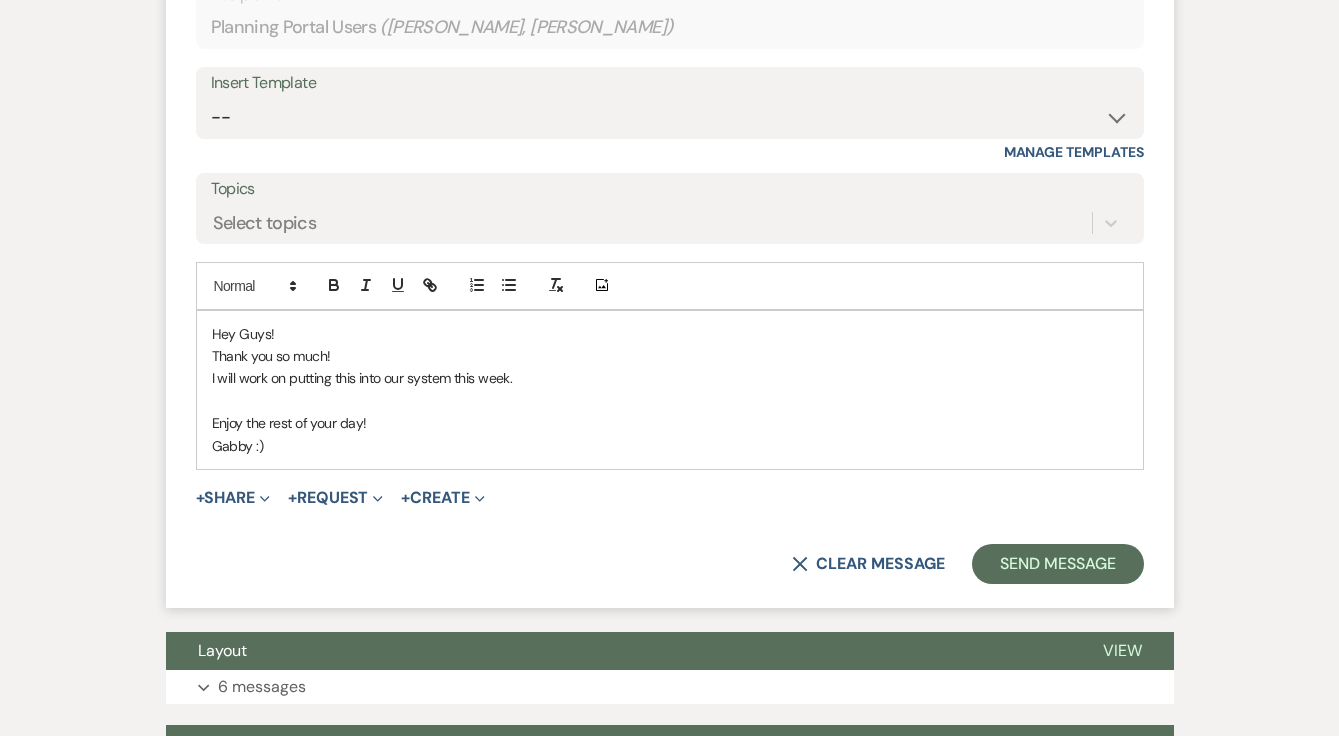 scroll, scrollTop: 1607, scrollLeft: 0, axis: vertical 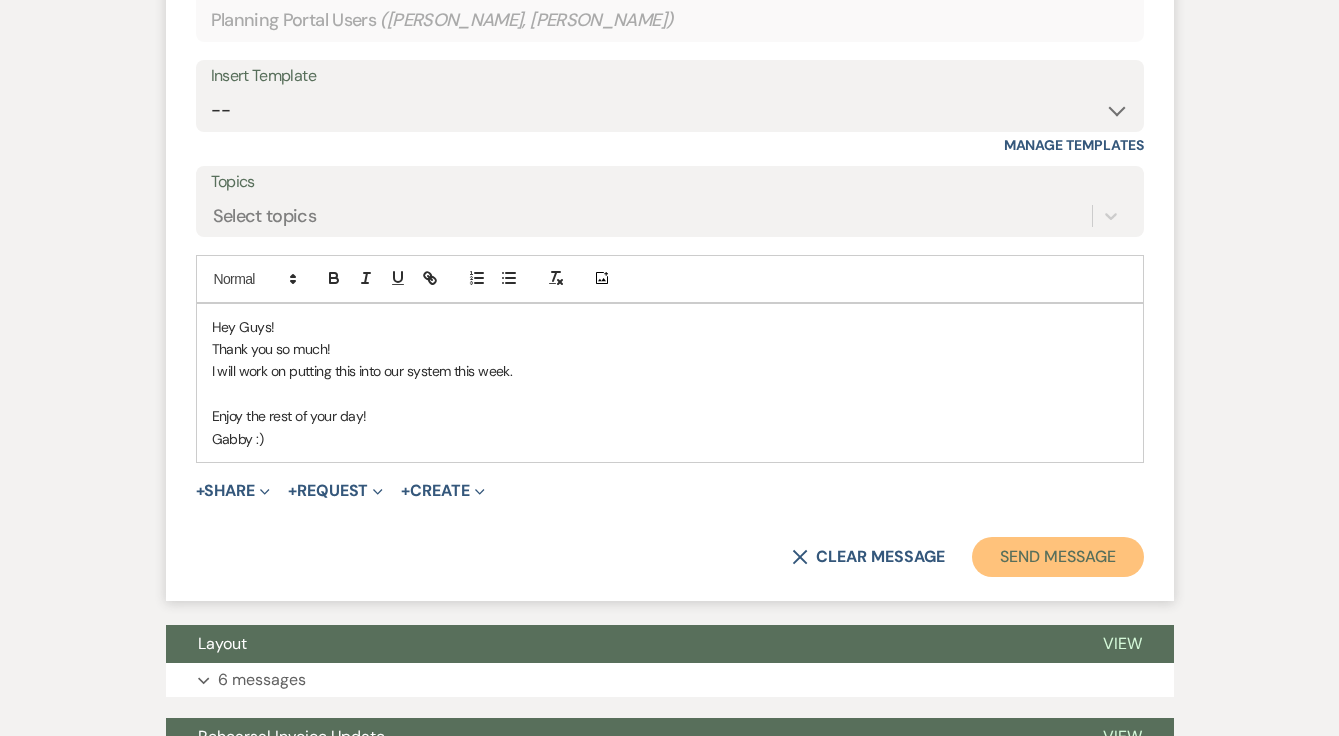 click on "Send Message" at bounding box center (1057, 557) 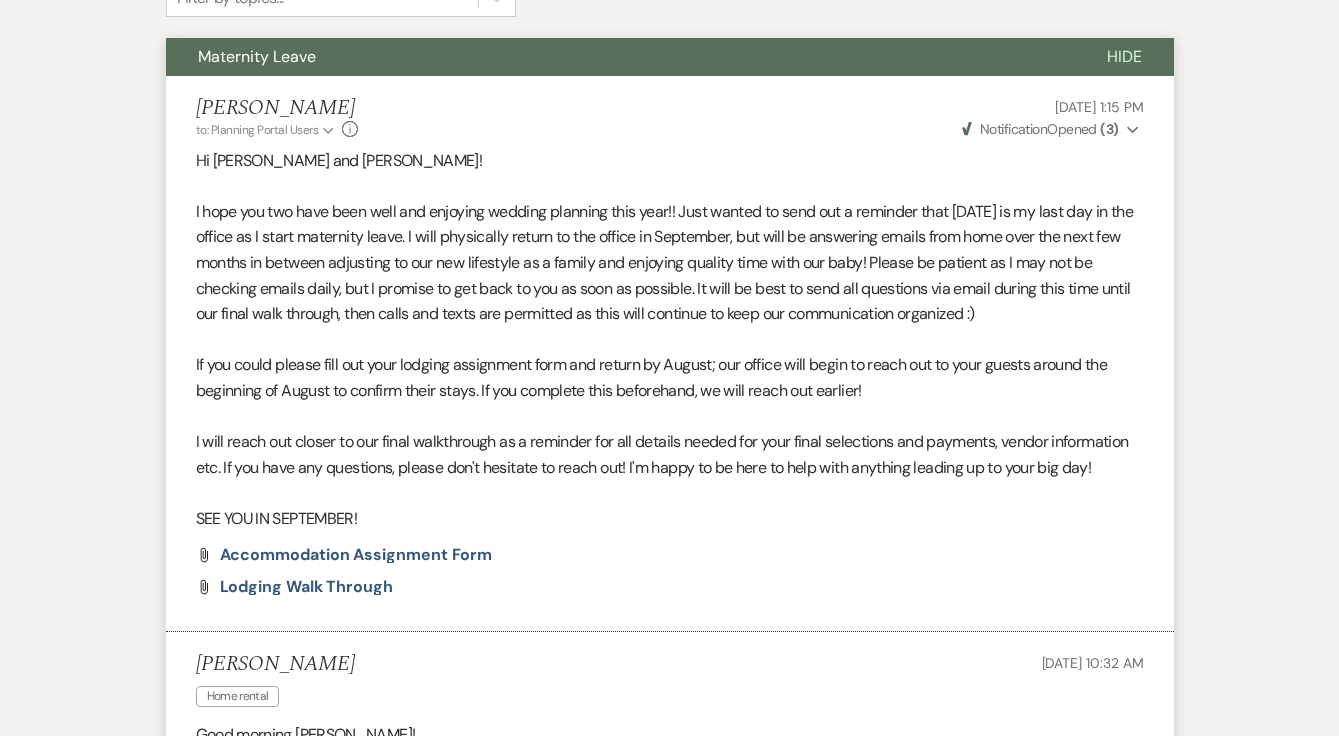 scroll, scrollTop: 0, scrollLeft: 0, axis: both 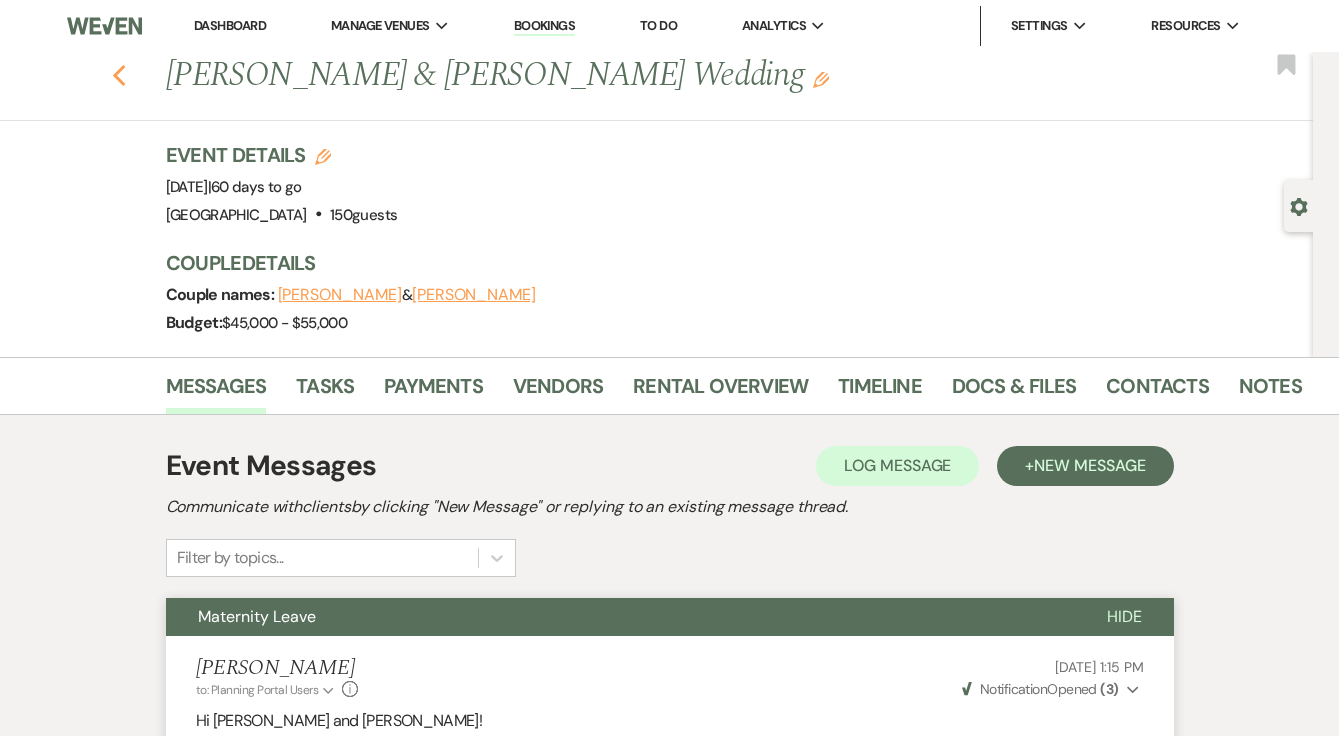 click 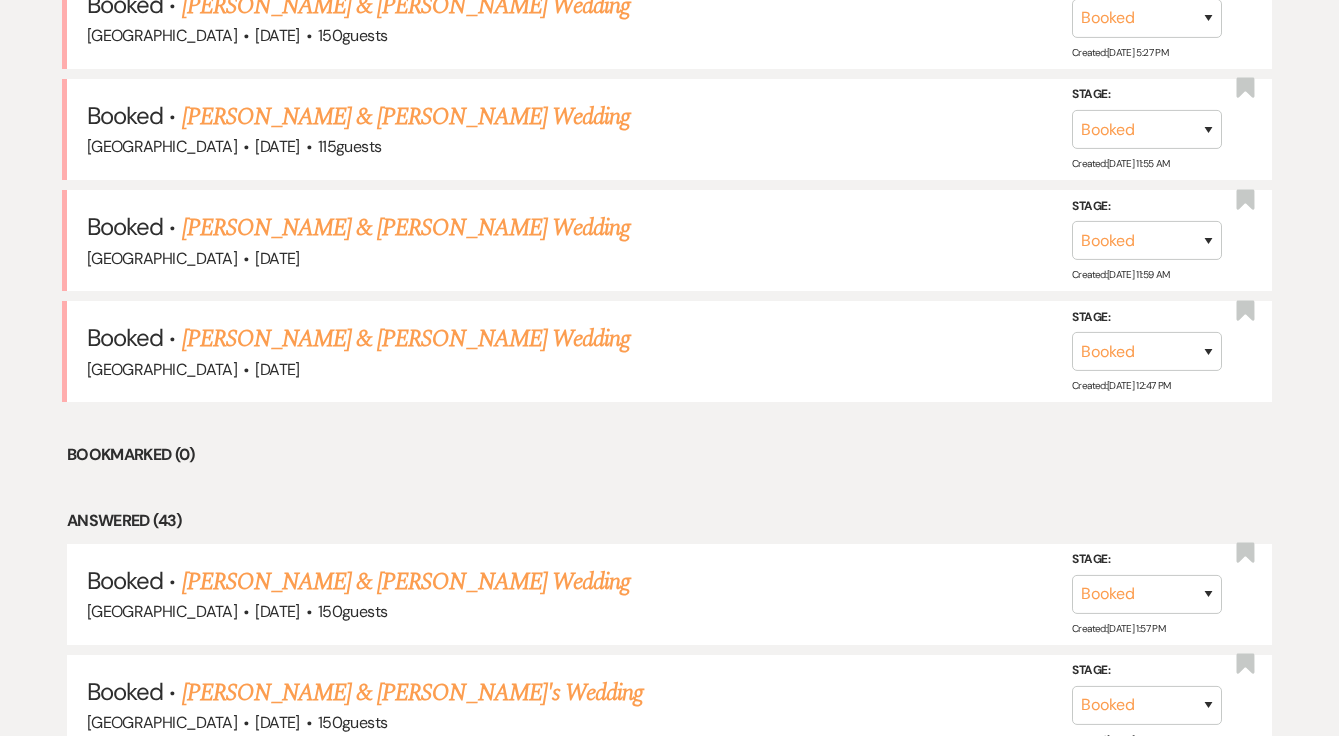 scroll, scrollTop: 923, scrollLeft: 0, axis: vertical 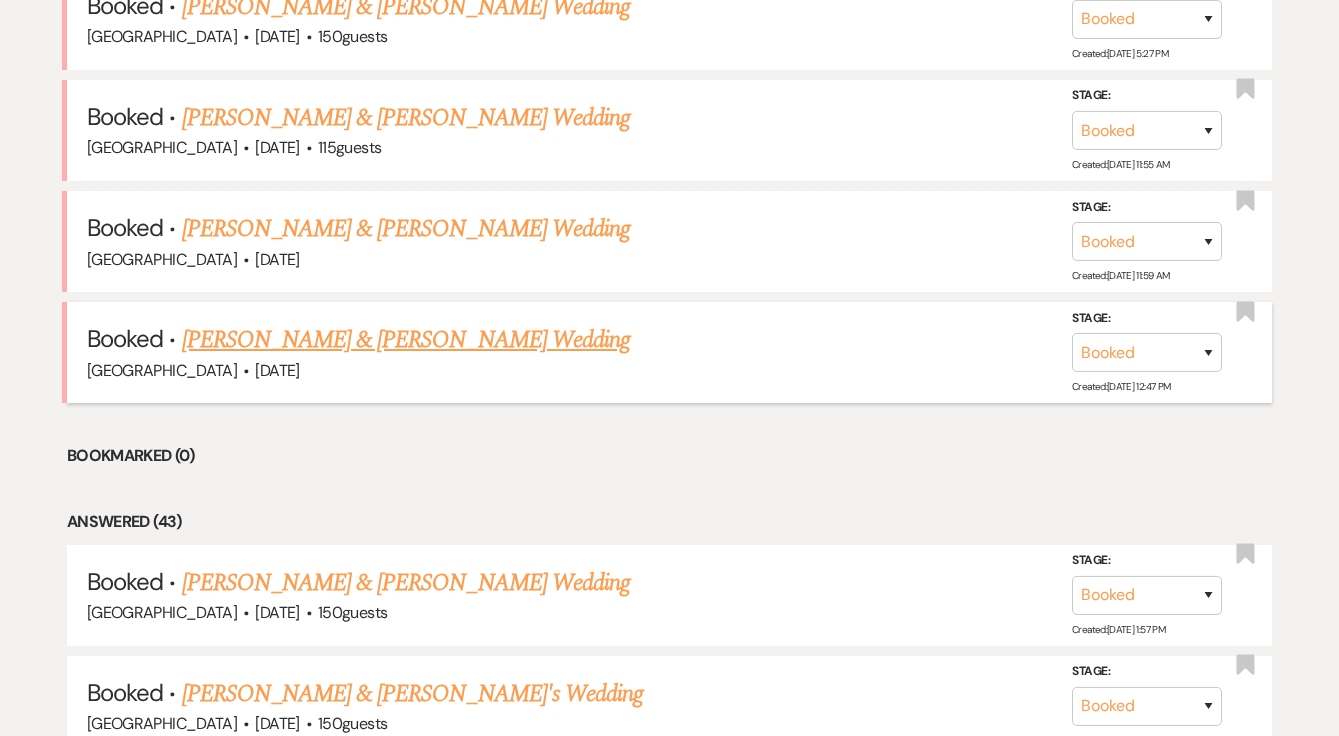 click on "[PERSON_NAME] & [PERSON_NAME] Wedding" at bounding box center [406, 340] 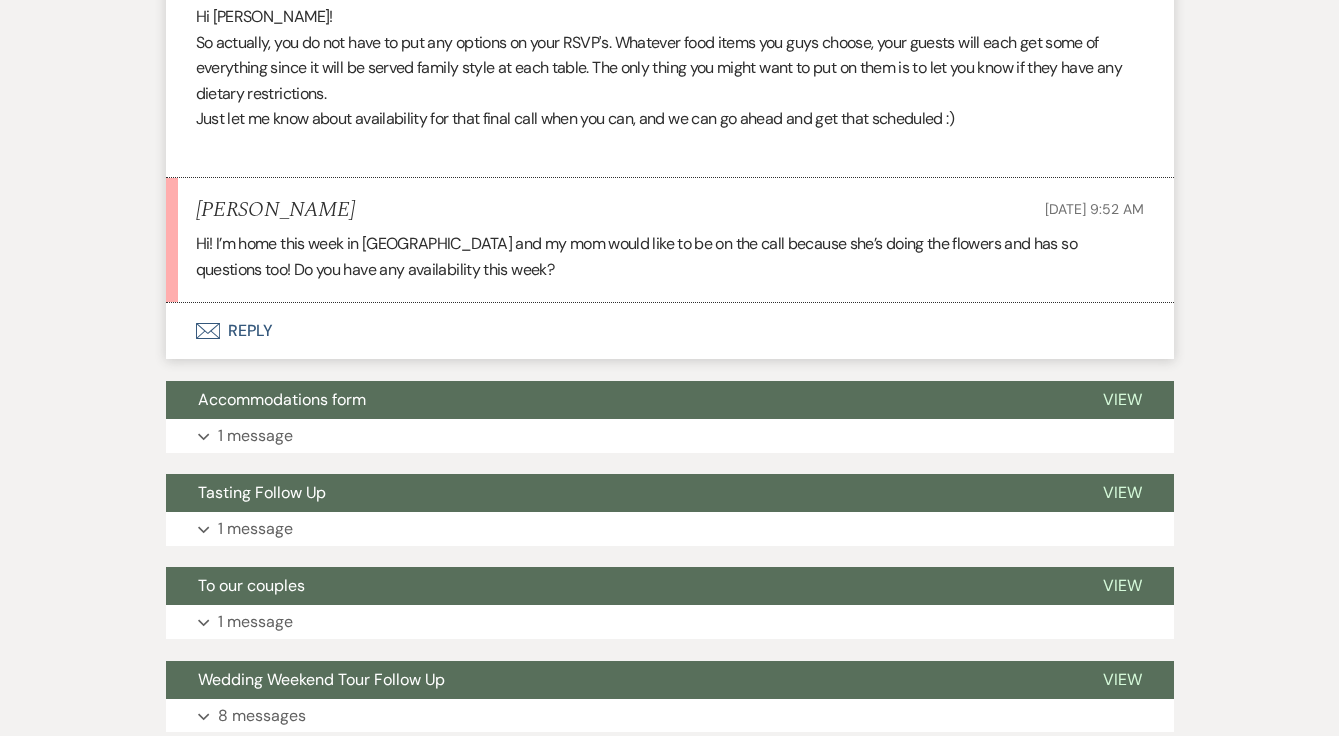 scroll, scrollTop: 3086, scrollLeft: 0, axis: vertical 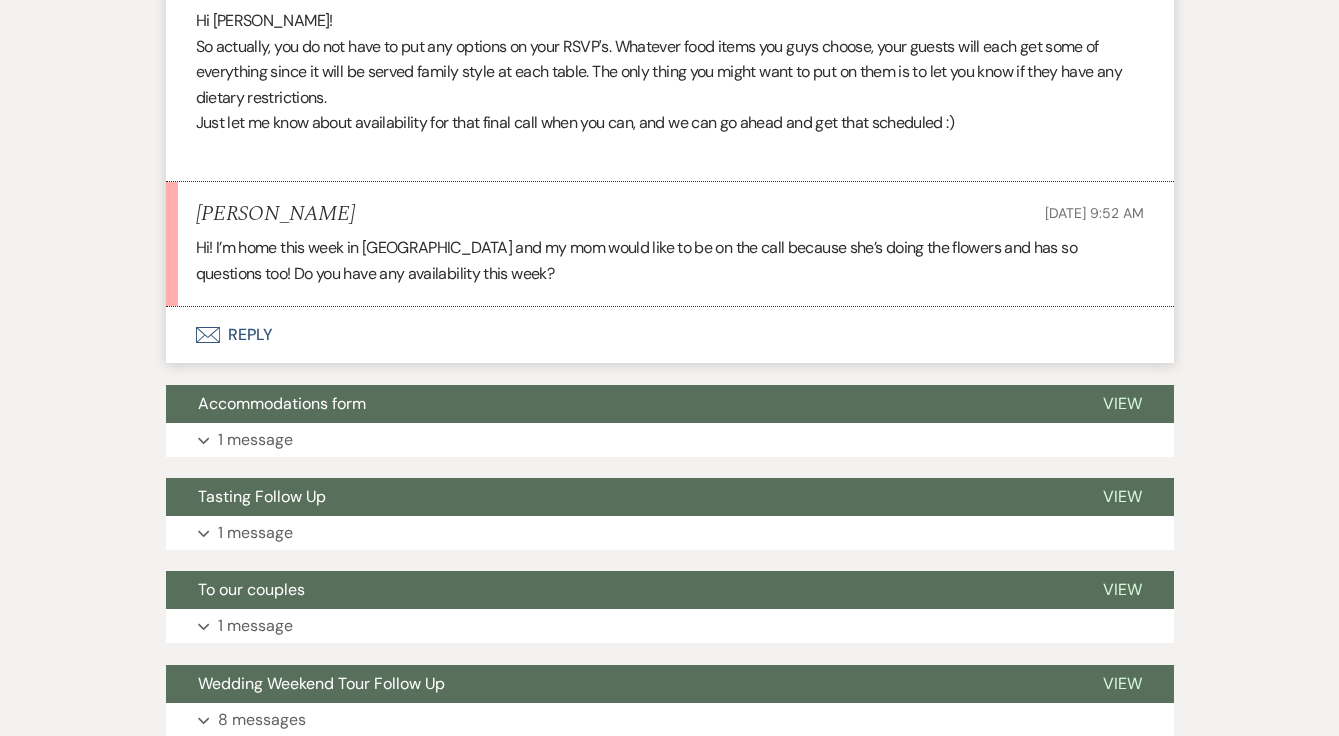 click on "Envelope Reply" at bounding box center (670, 335) 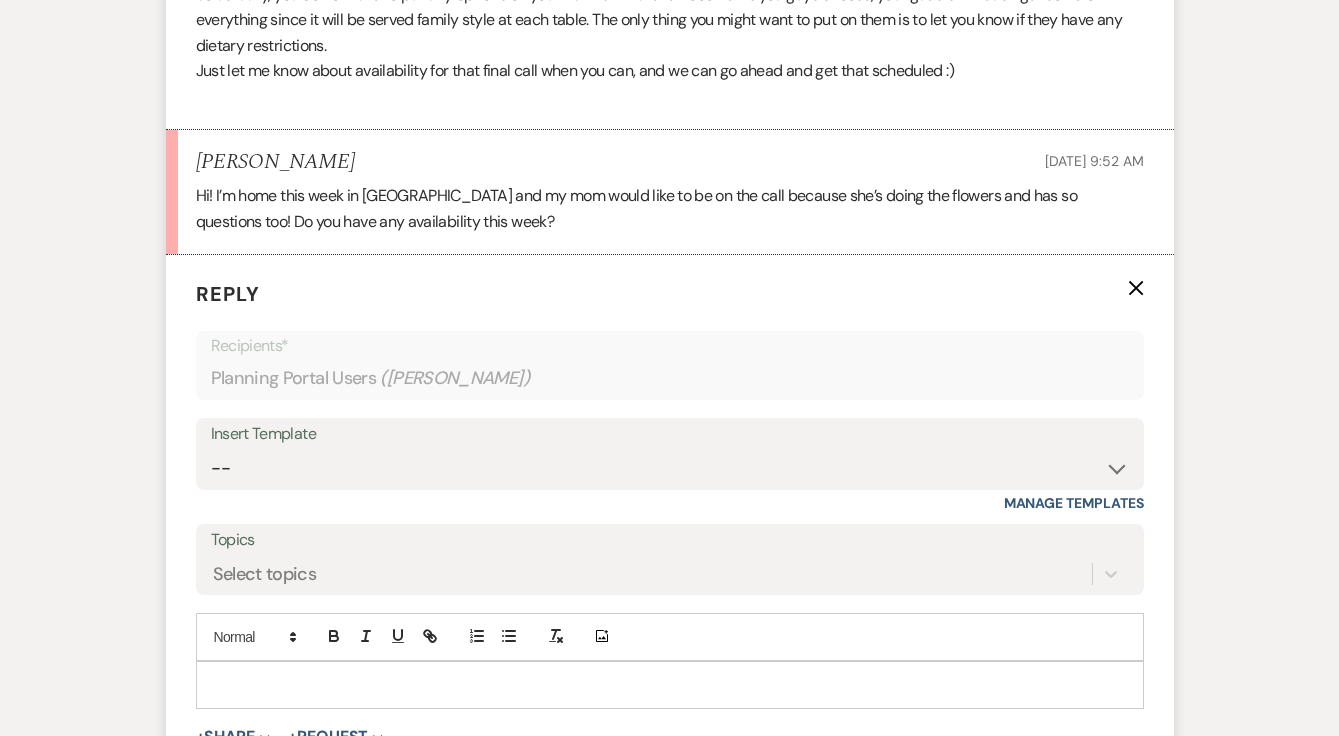 scroll, scrollTop: 3322, scrollLeft: 0, axis: vertical 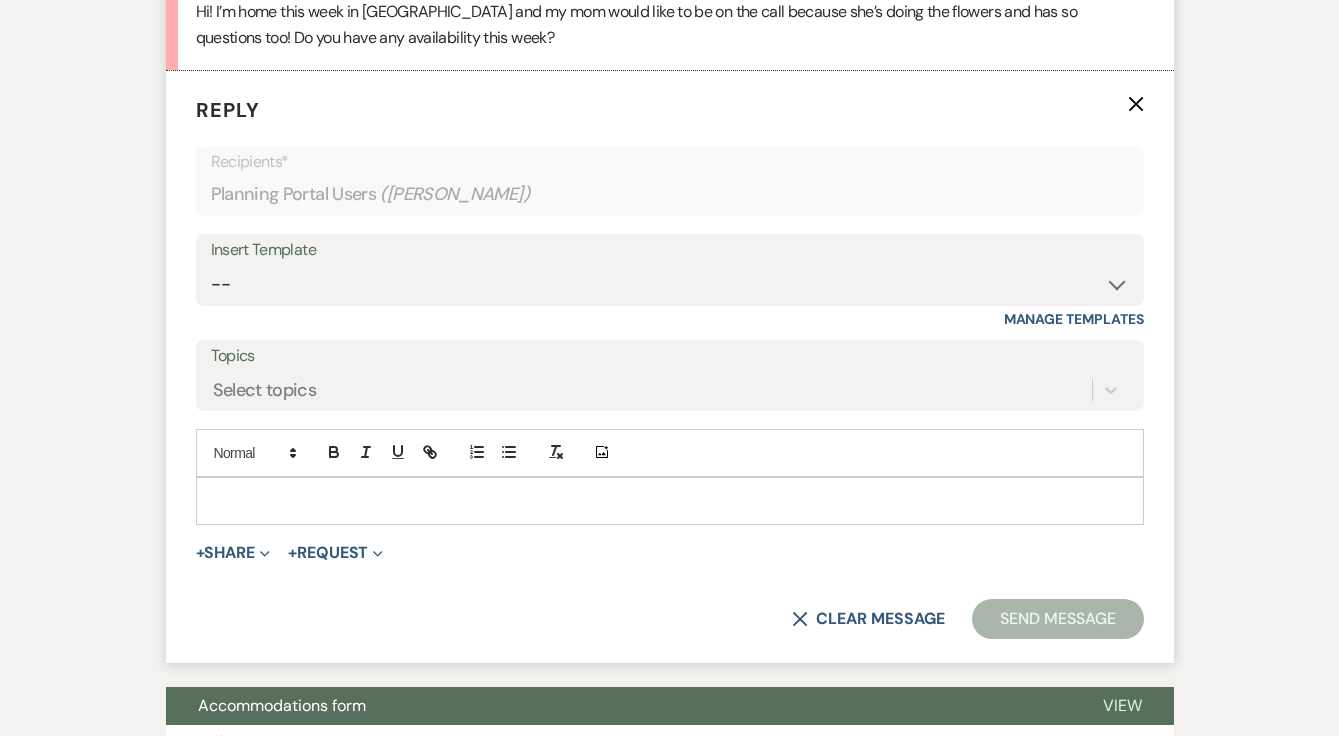 click at bounding box center [670, 501] 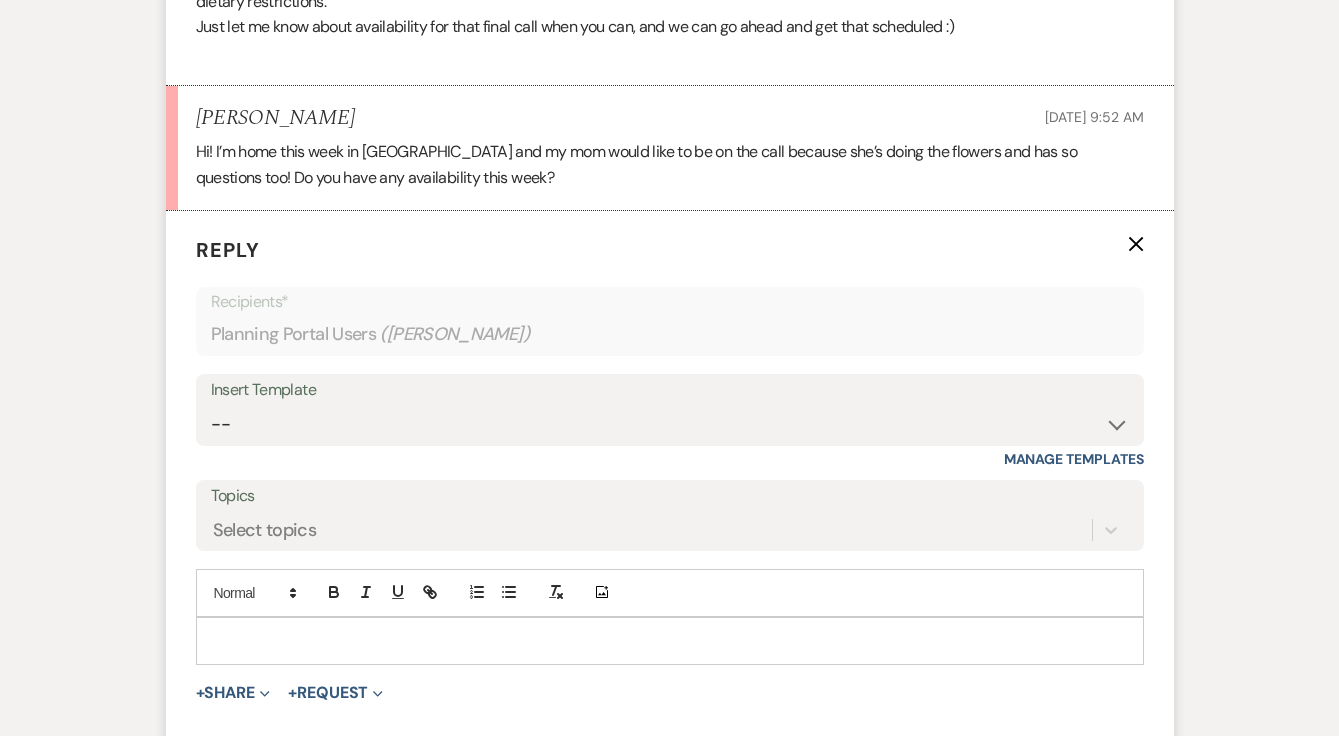 scroll, scrollTop: 3183, scrollLeft: 0, axis: vertical 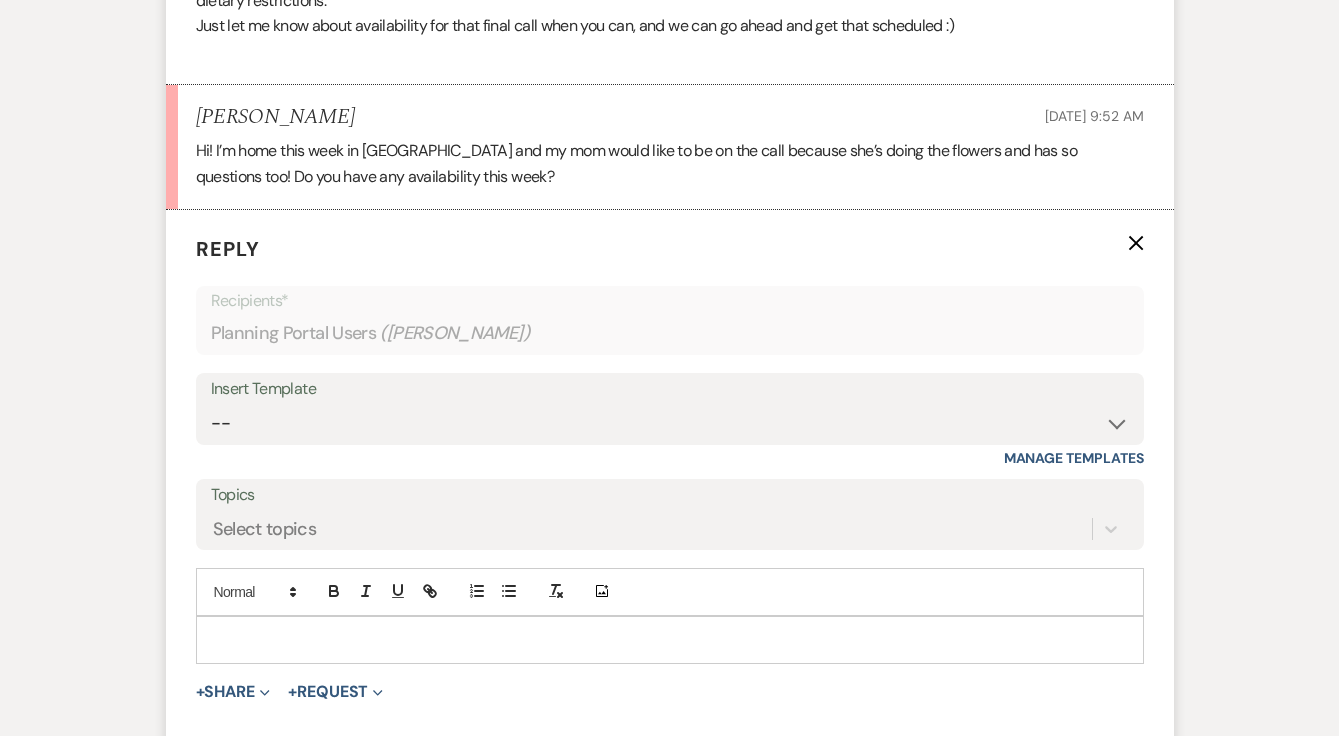type 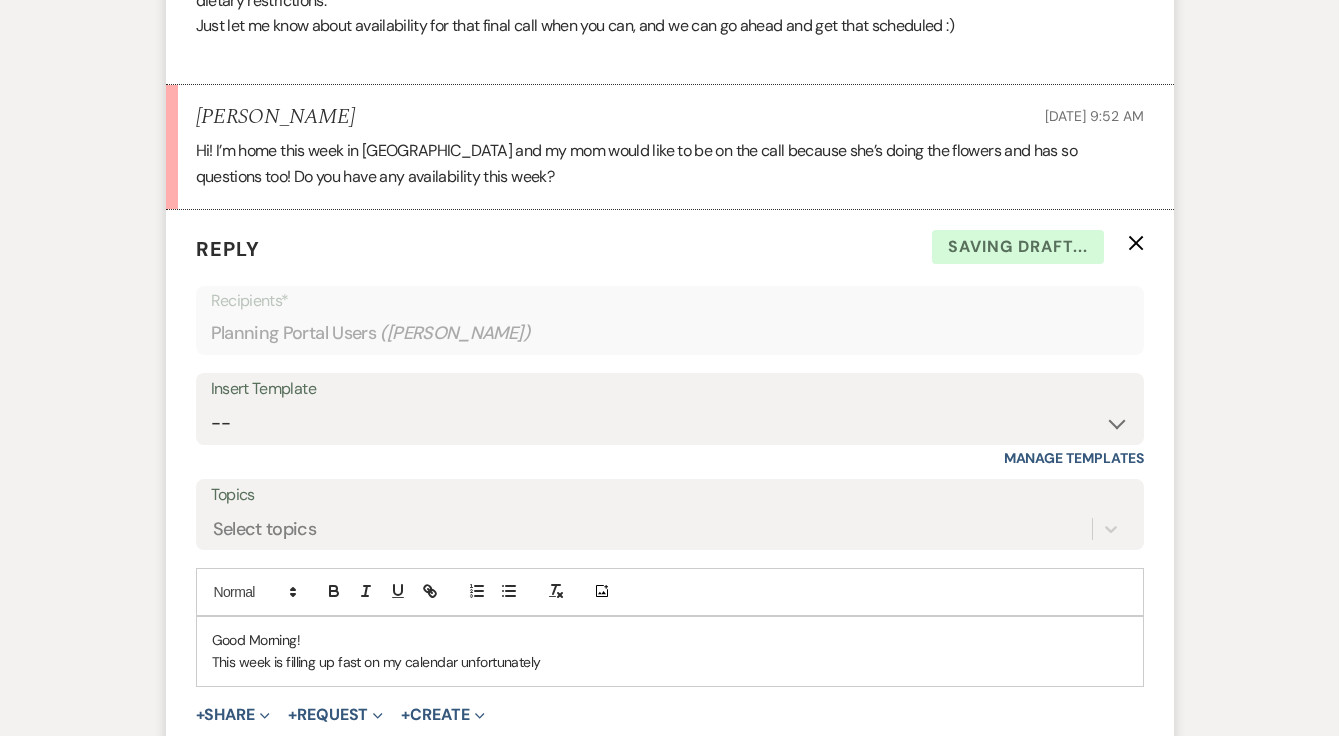 click on "This week is filling up fast on my calendar unfortunately" at bounding box center (670, 662) 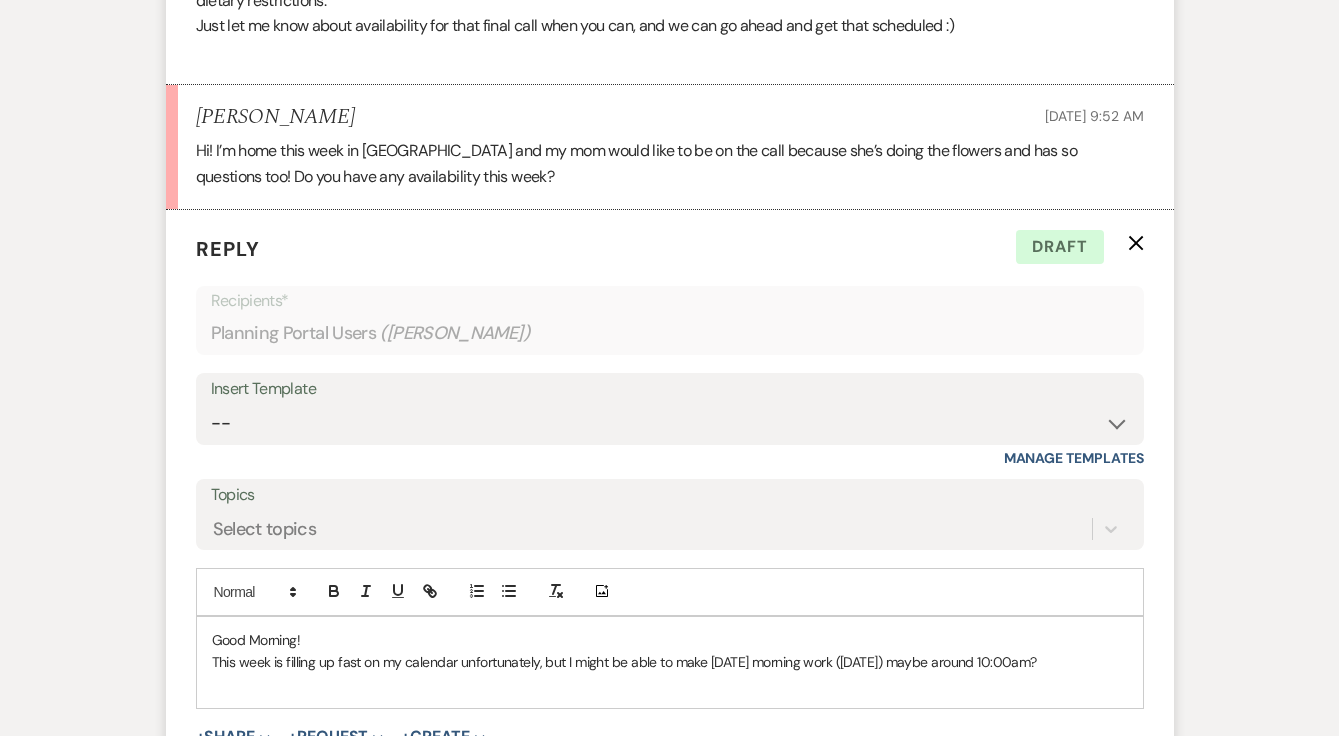 click on "This week is filling up fast on my calendar unfortunately, but I might be able to make [DATE] morning work ([DATE]) maybe around 10:00am?" at bounding box center (670, 662) 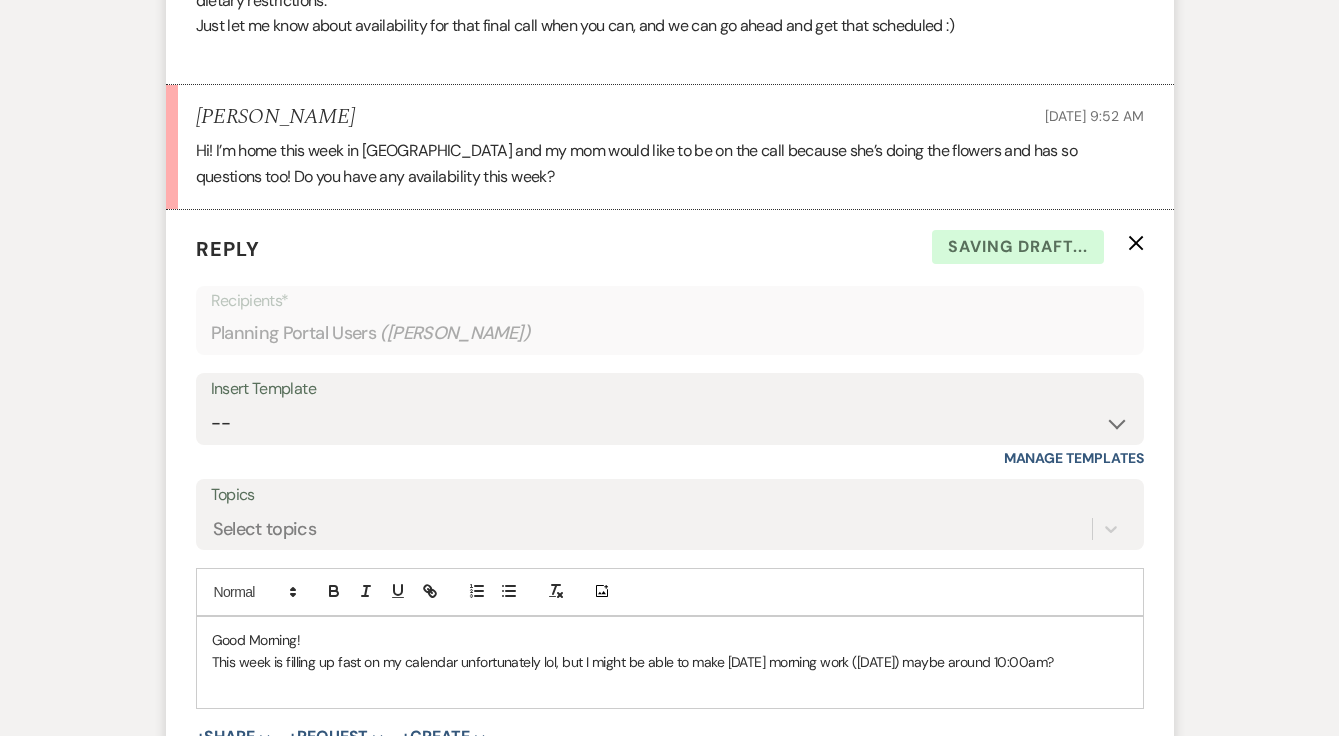 click at bounding box center [670, 685] 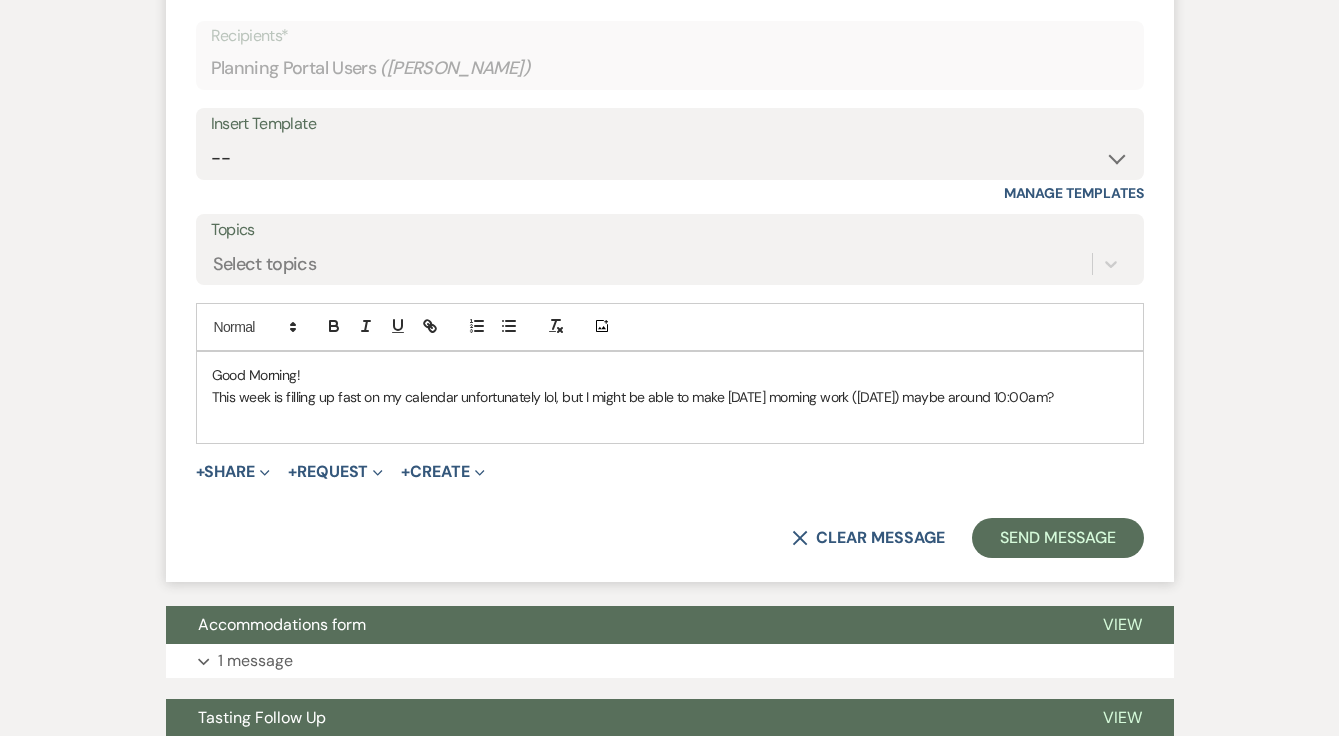 scroll, scrollTop: 3495, scrollLeft: 0, axis: vertical 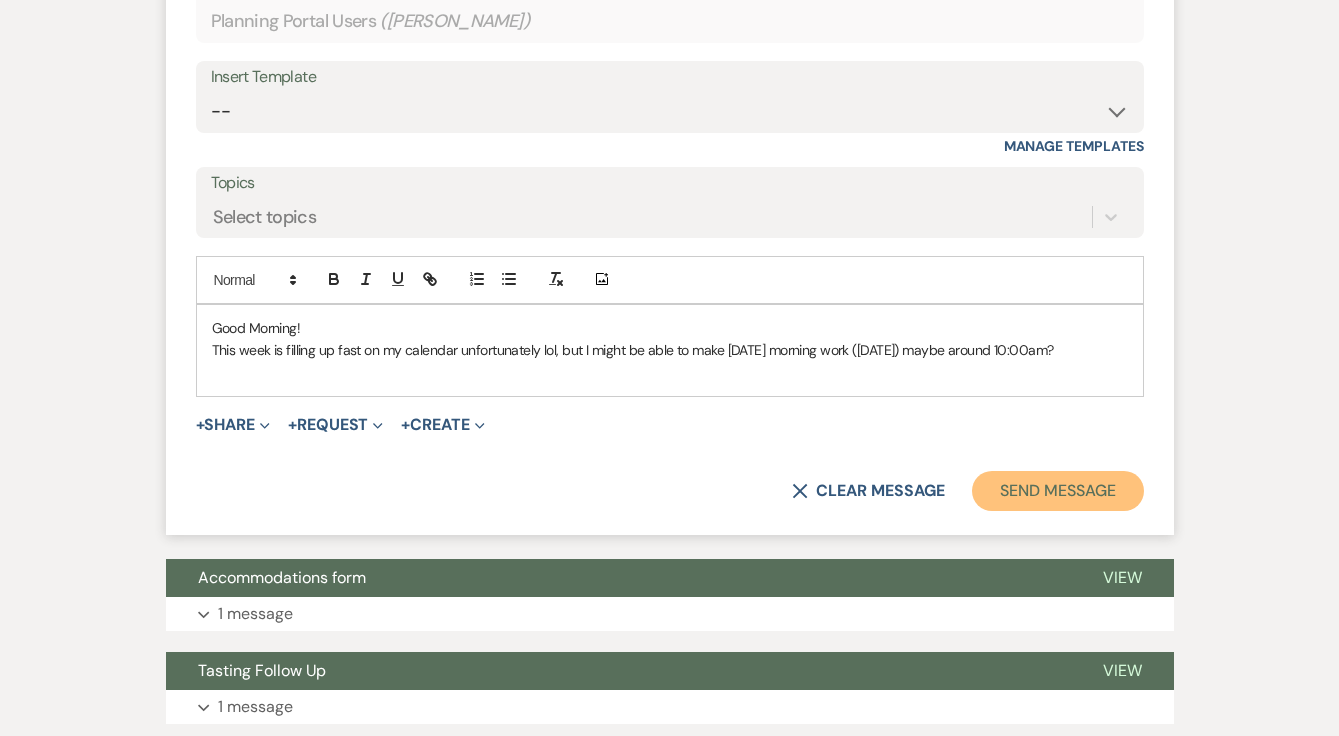 click on "Send Message" at bounding box center (1057, 491) 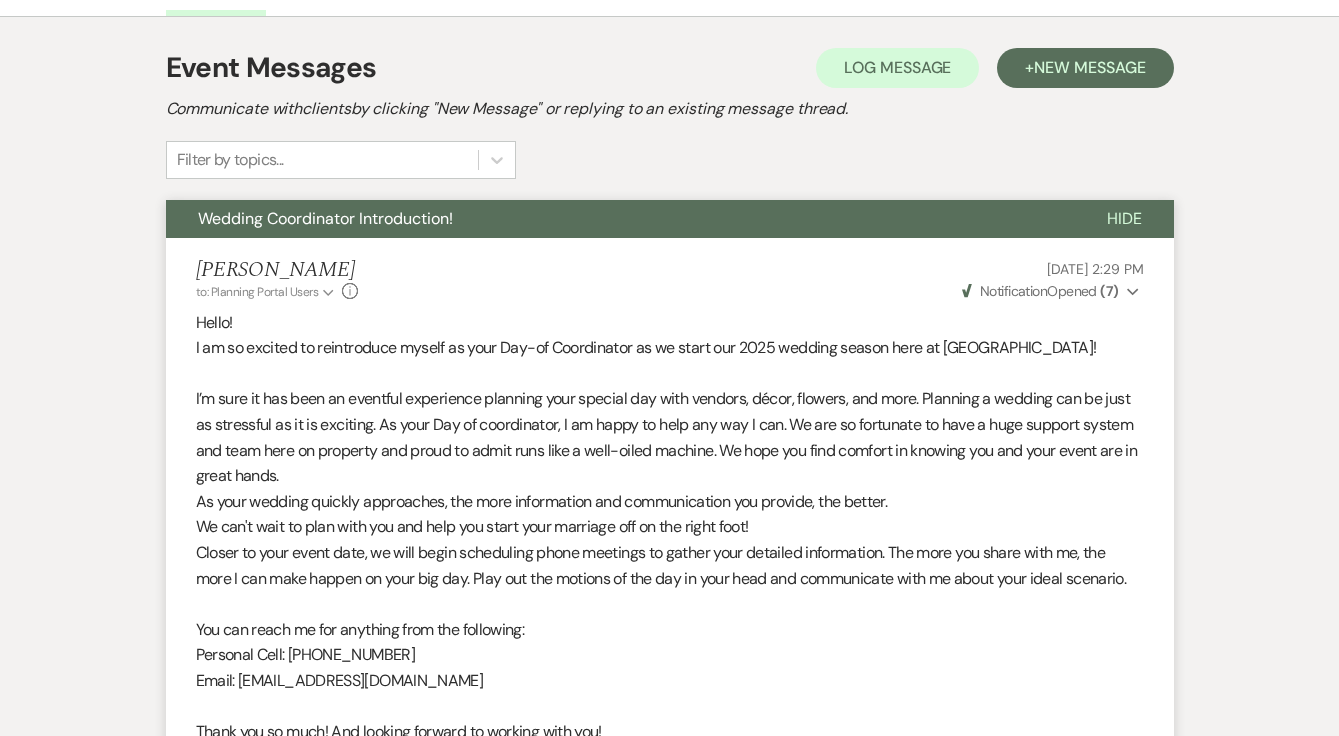 scroll, scrollTop: 0, scrollLeft: 0, axis: both 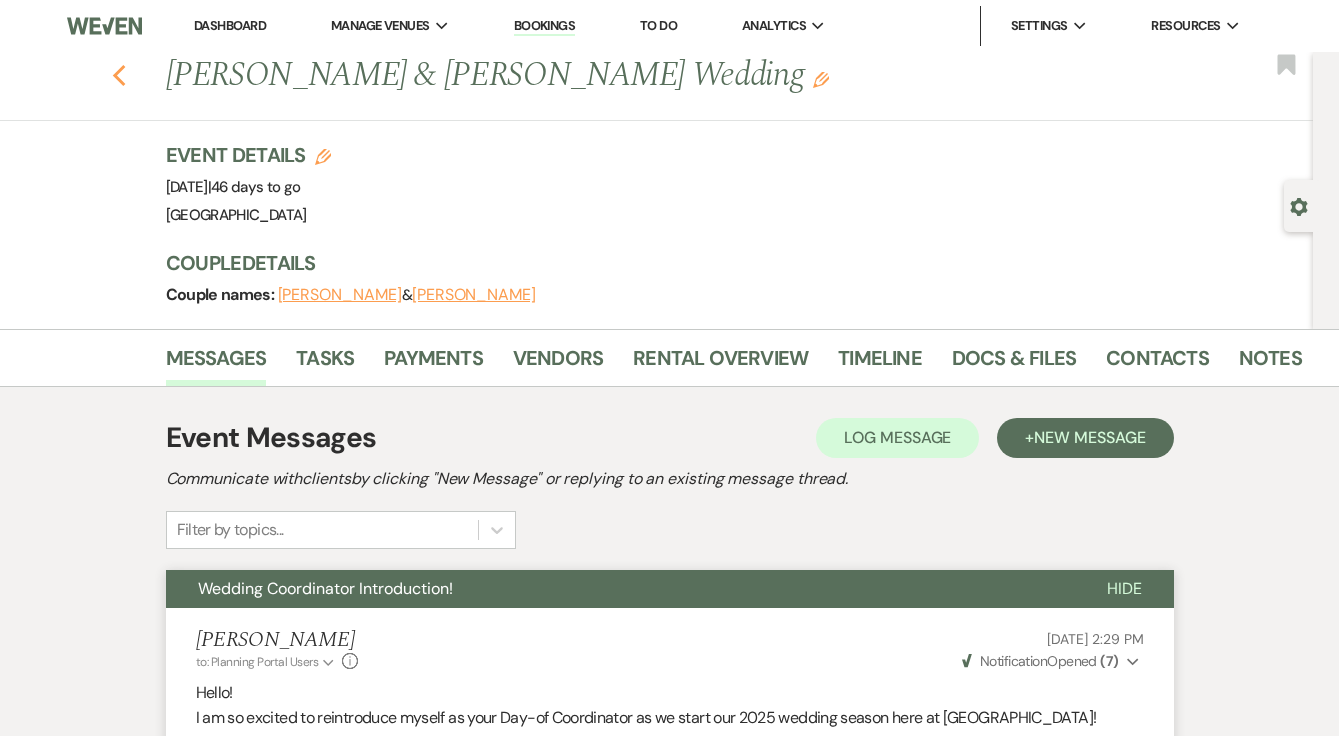 click on "Previous" 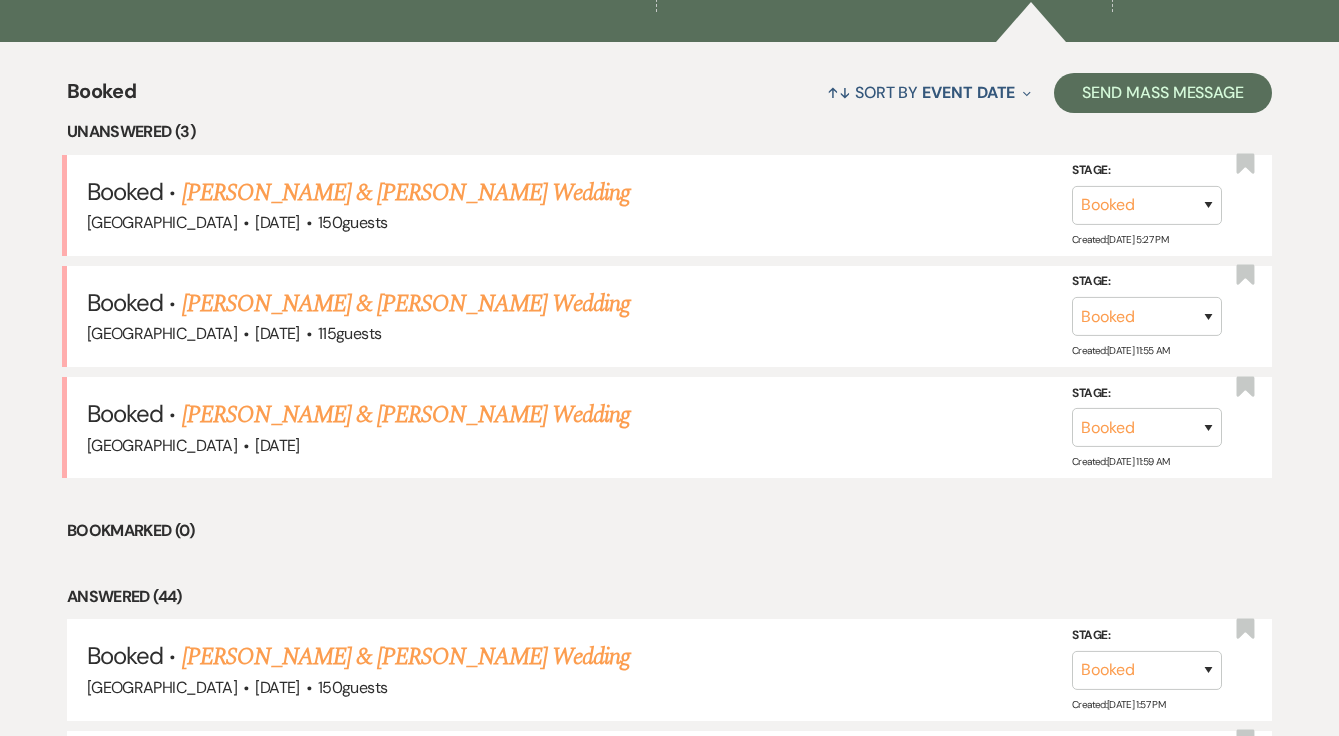 scroll, scrollTop: 727, scrollLeft: 0, axis: vertical 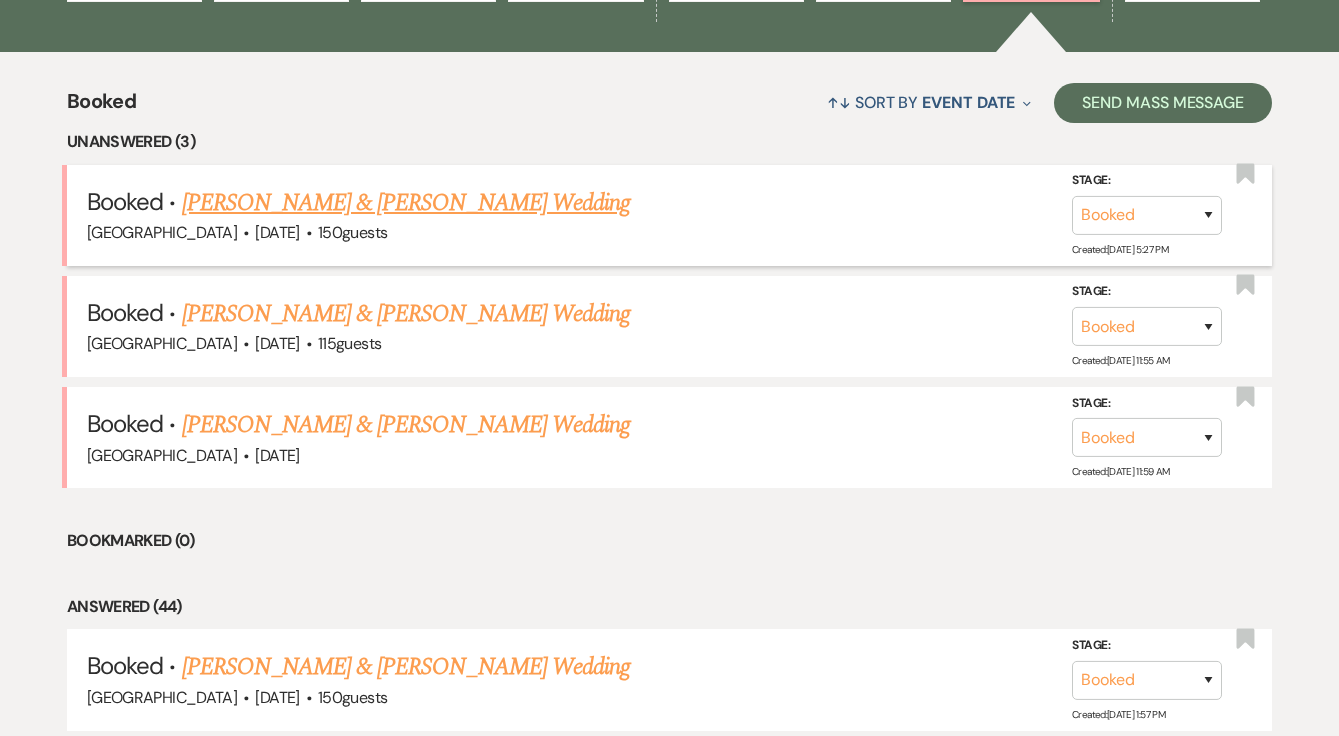 click on "[PERSON_NAME] & [PERSON_NAME] Wedding" at bounding box center [406, 203] 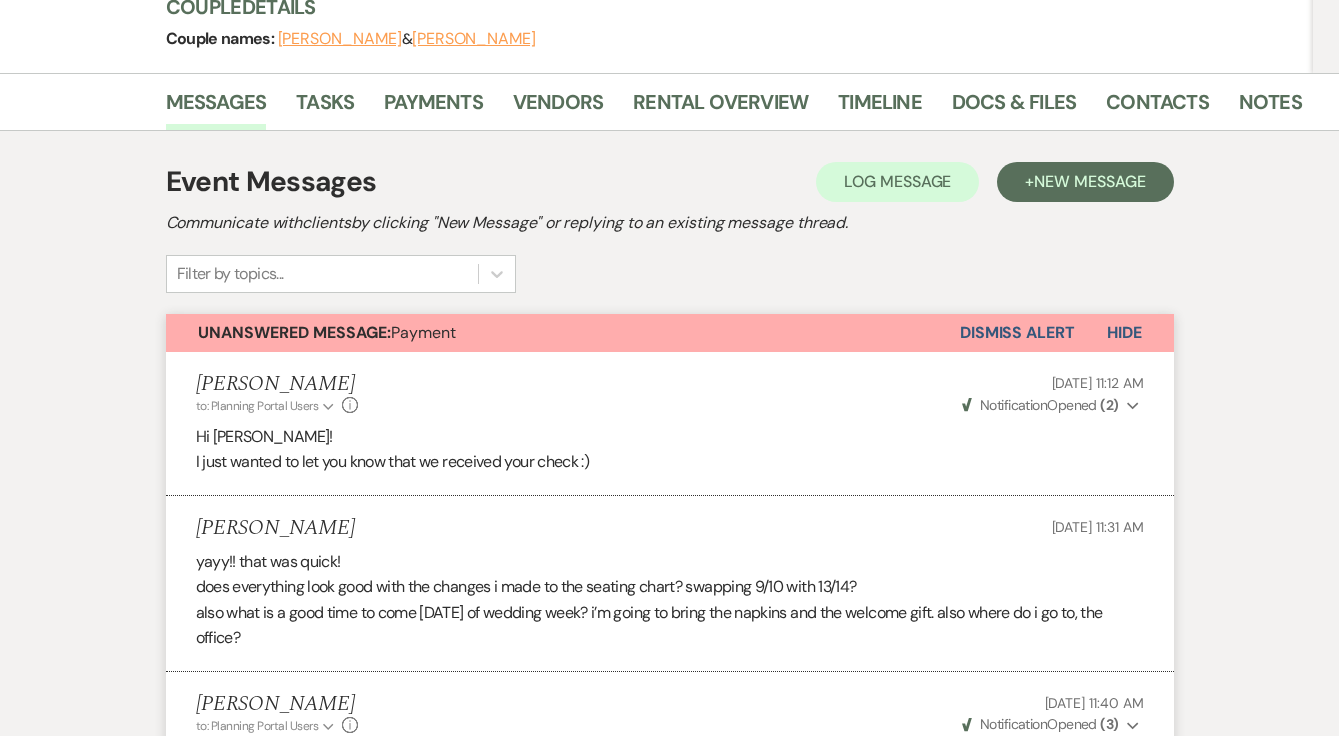 scroll, scrollTop: 0, scrollLeft: 0, axis: both 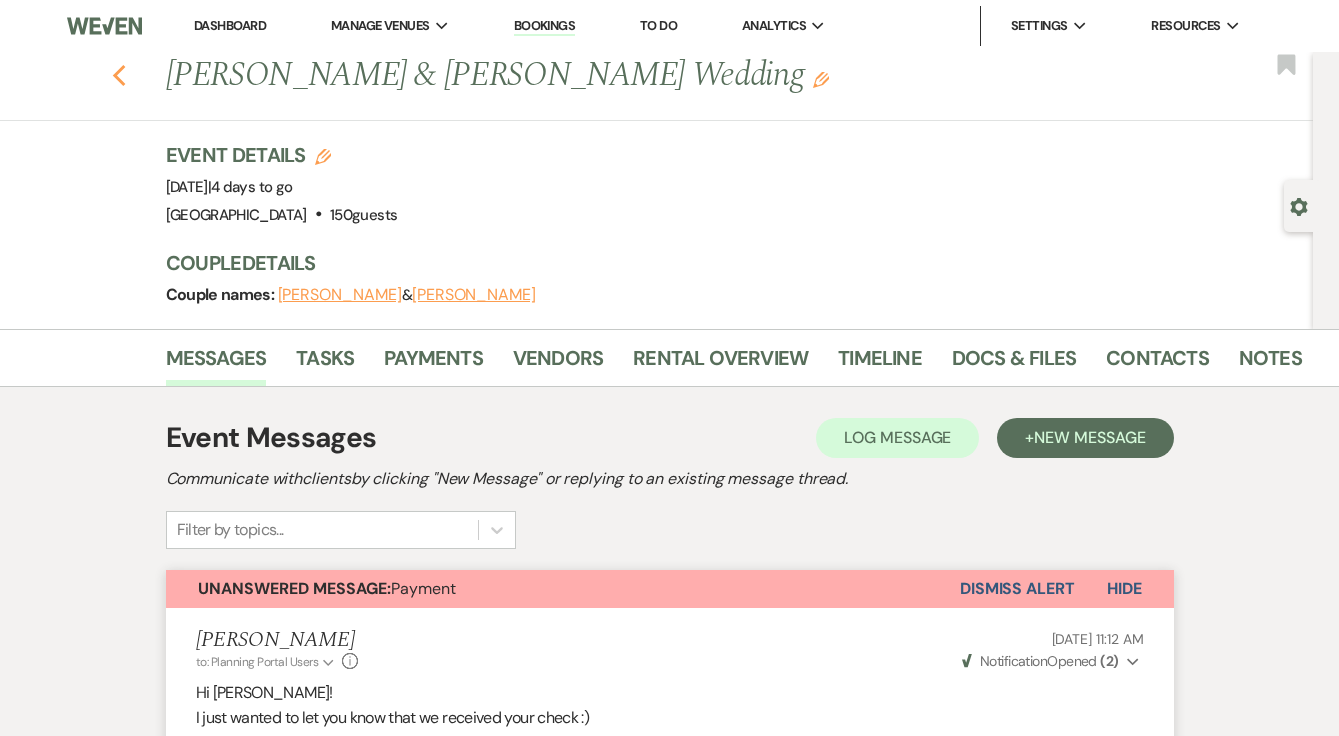 click on "Previous" 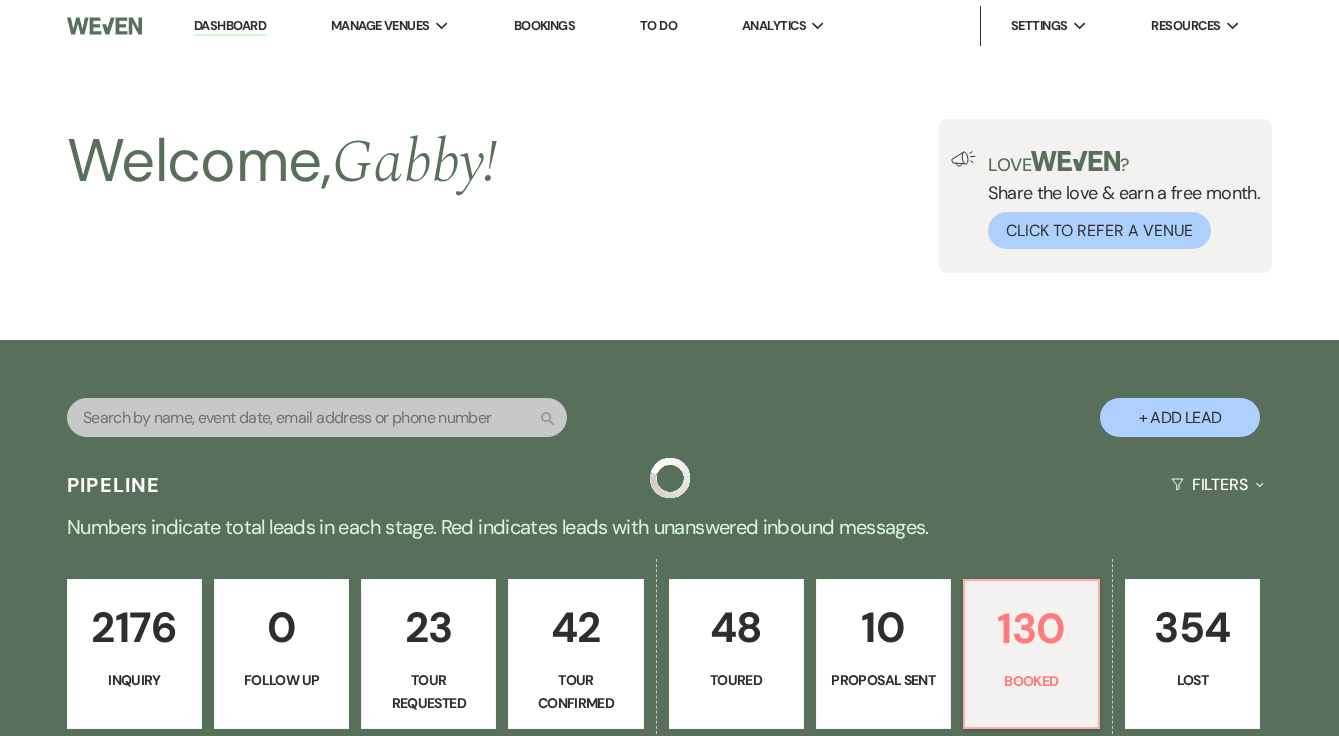 scroll, scrollTop: 727, scrollLeft: 0, axis: vertical 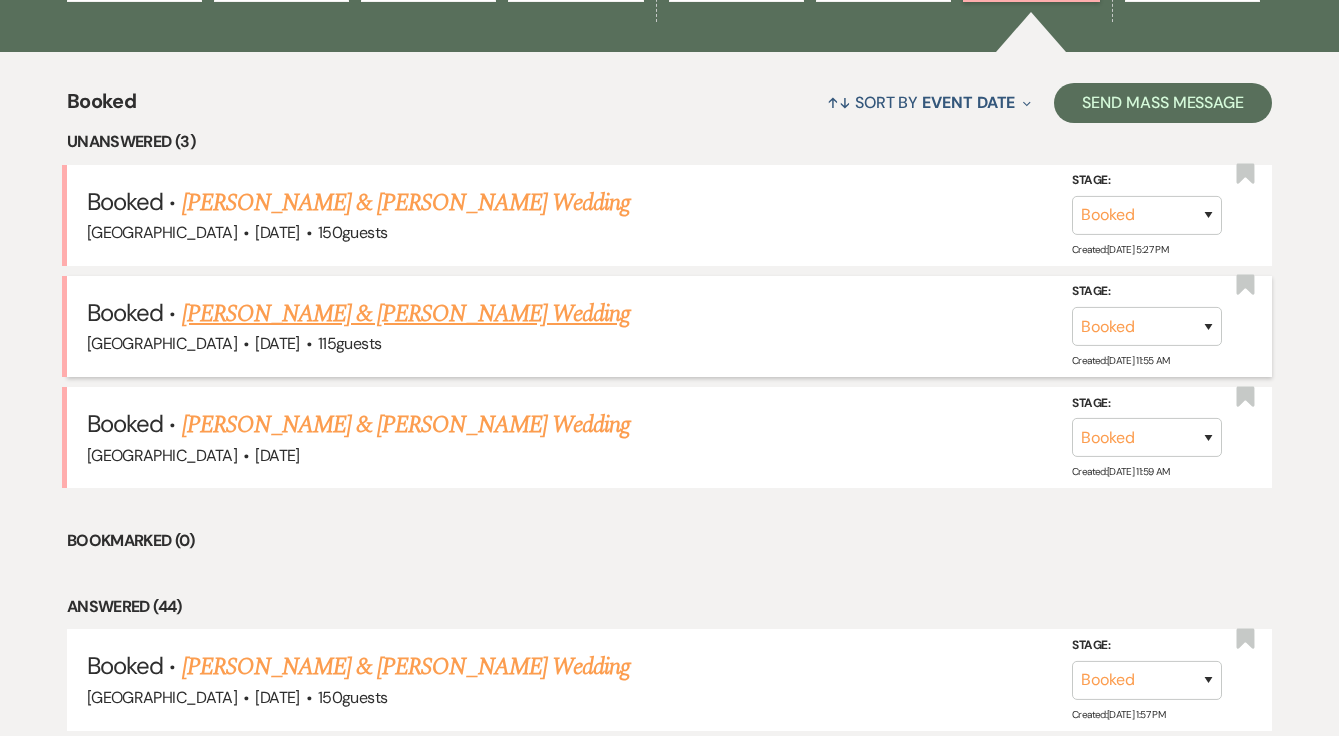 click on "[PERSON_NAME] & [PERSON_NAME] Wedding" at bounding box center (406, 314) 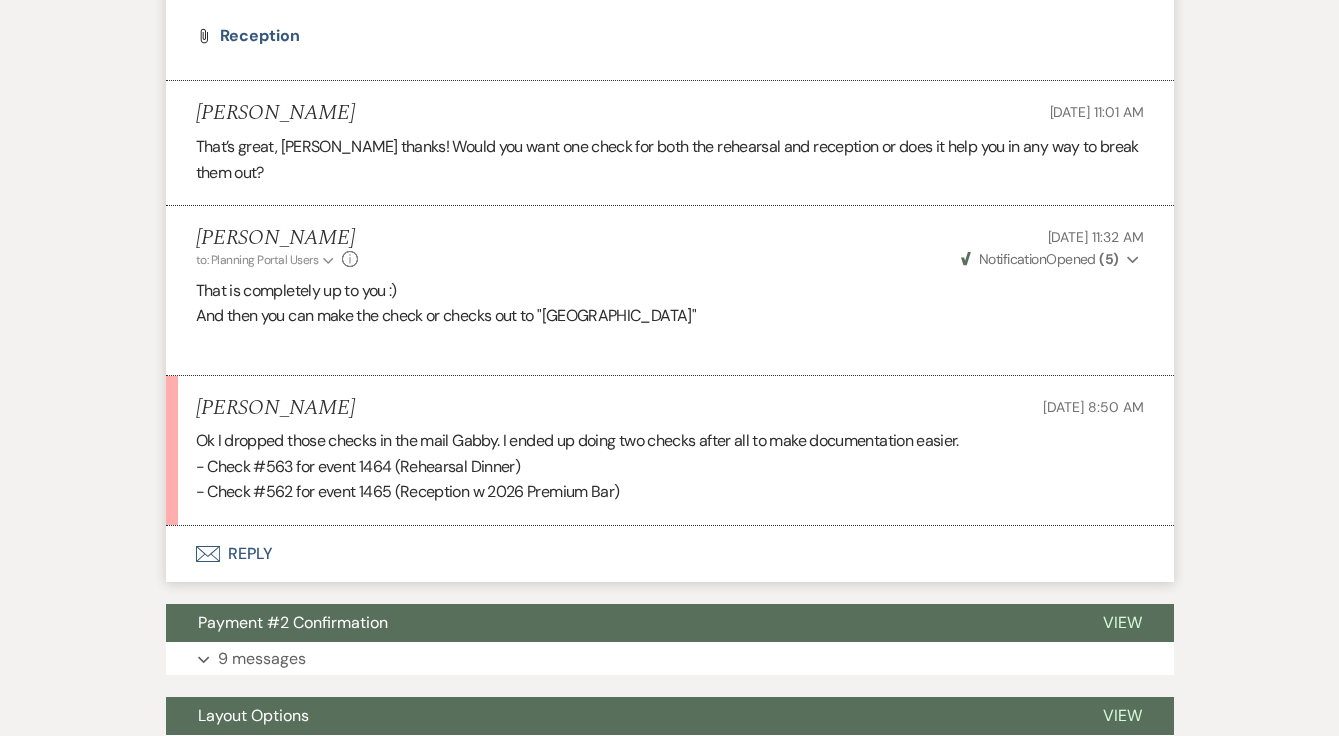 scroll, scrollTop: 3830, scrollLeft: 0, axis: vertical 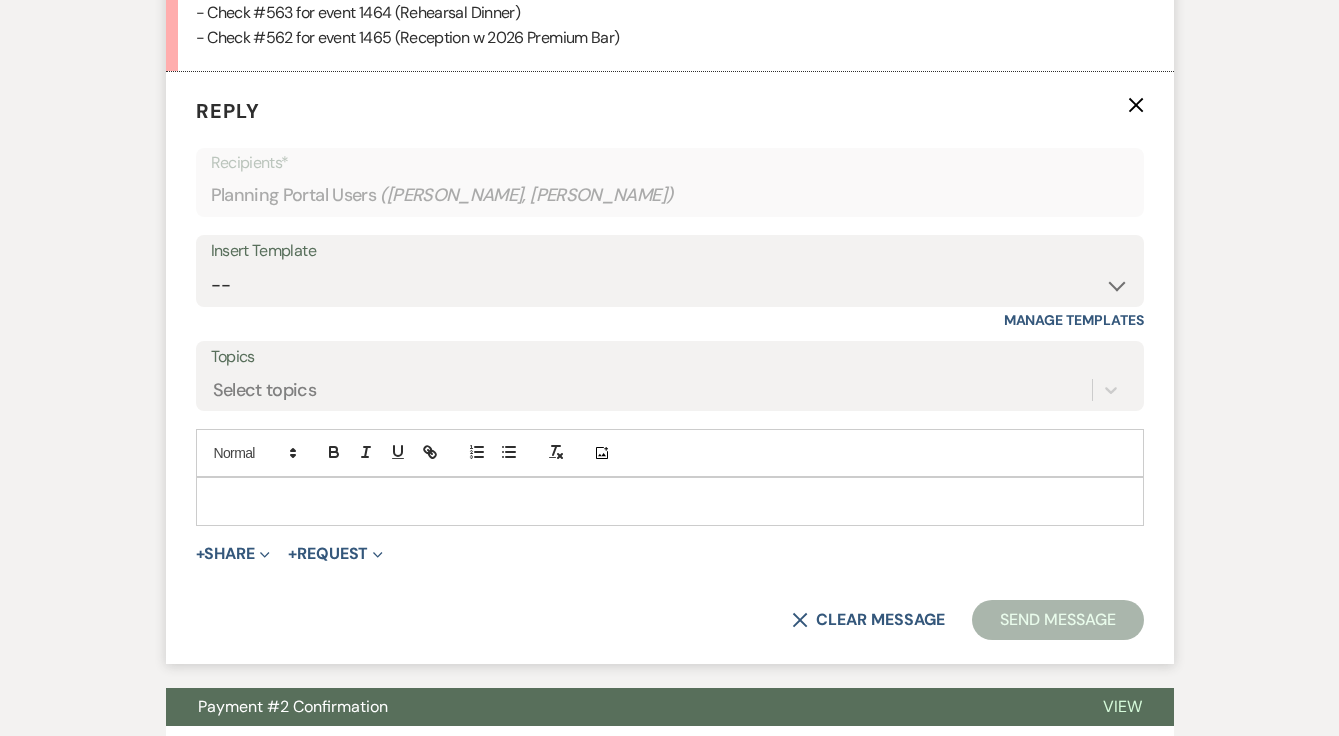 click at bounding box center [670, 501] 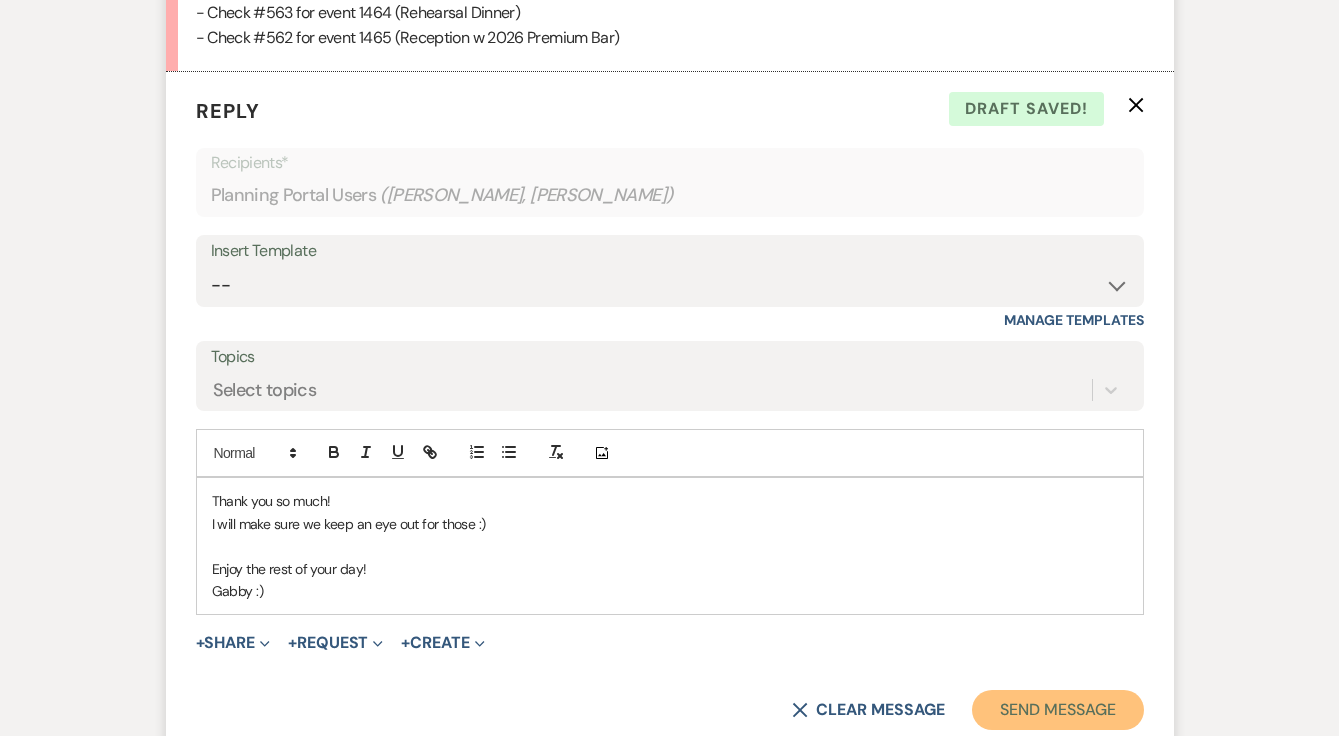 click on "Send Message" at bounding box center [1057, 710] 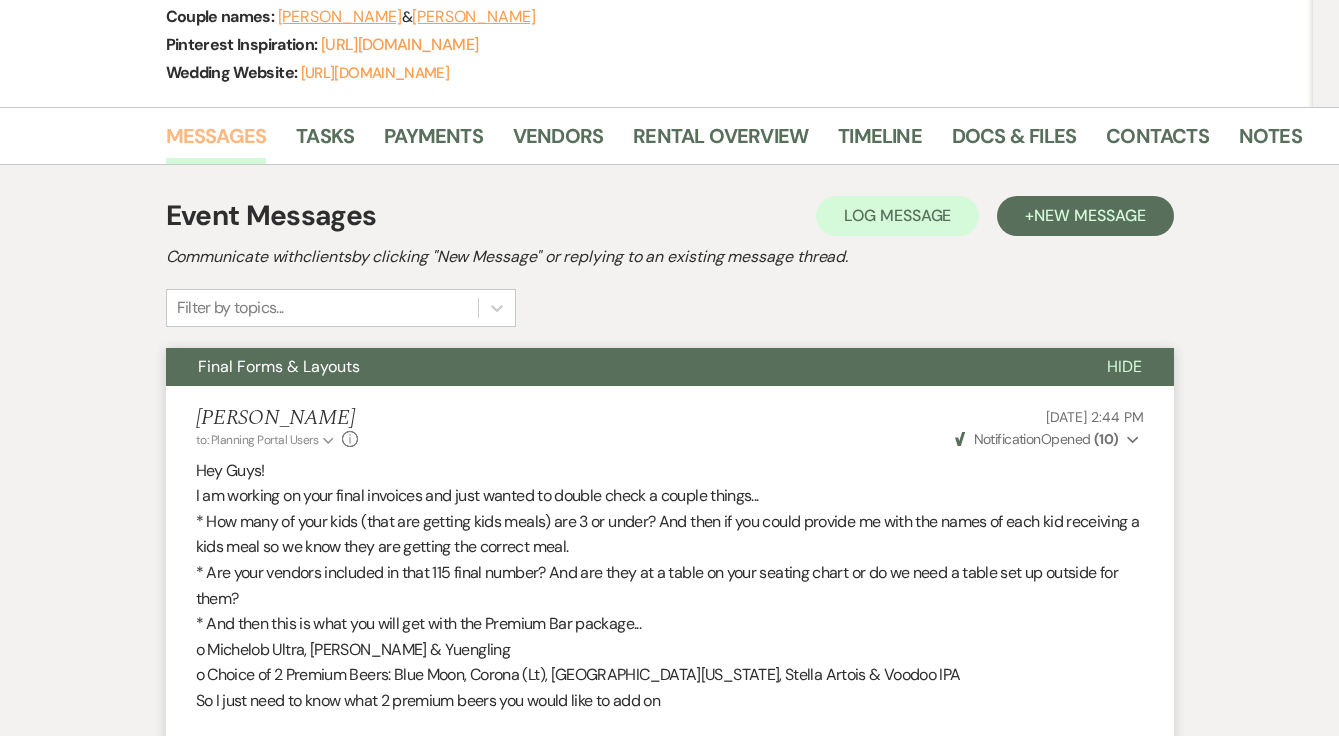 scroll, scrollTop: 0, scrollLeft: 0, axis: both 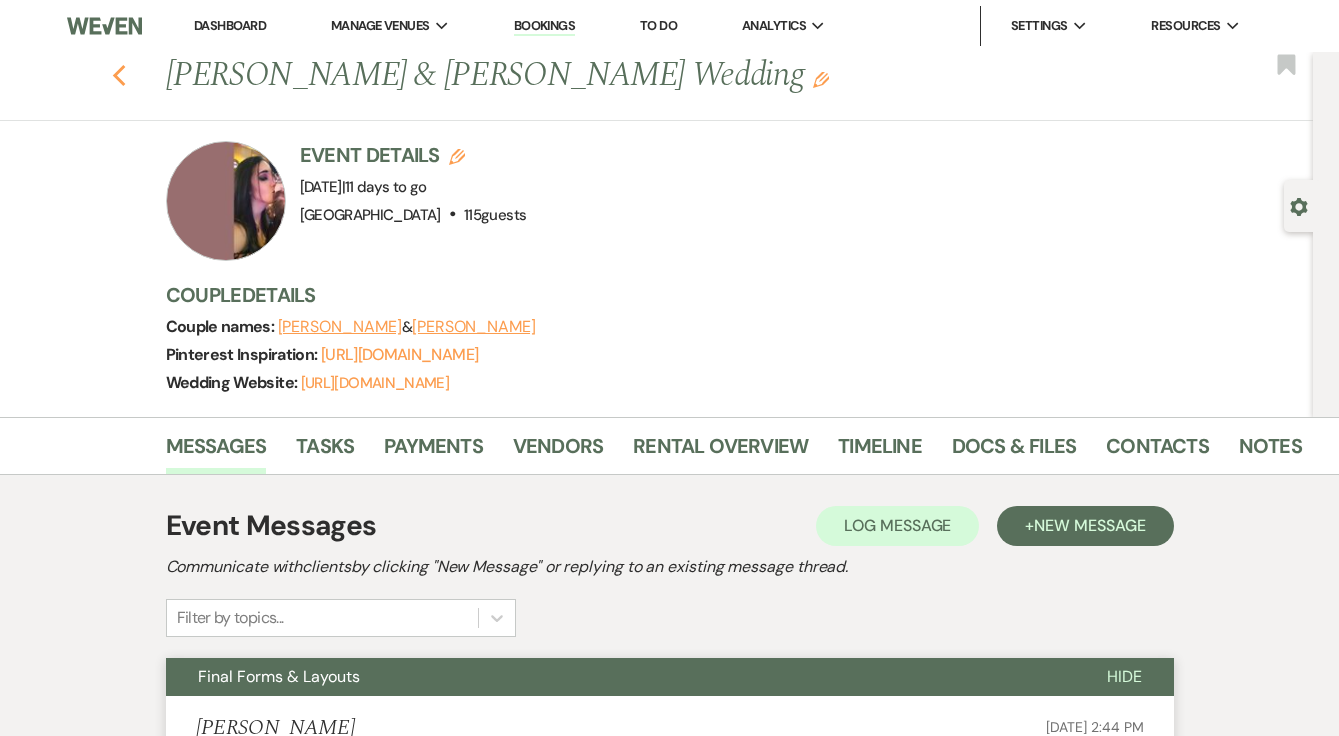 click on "Previous" 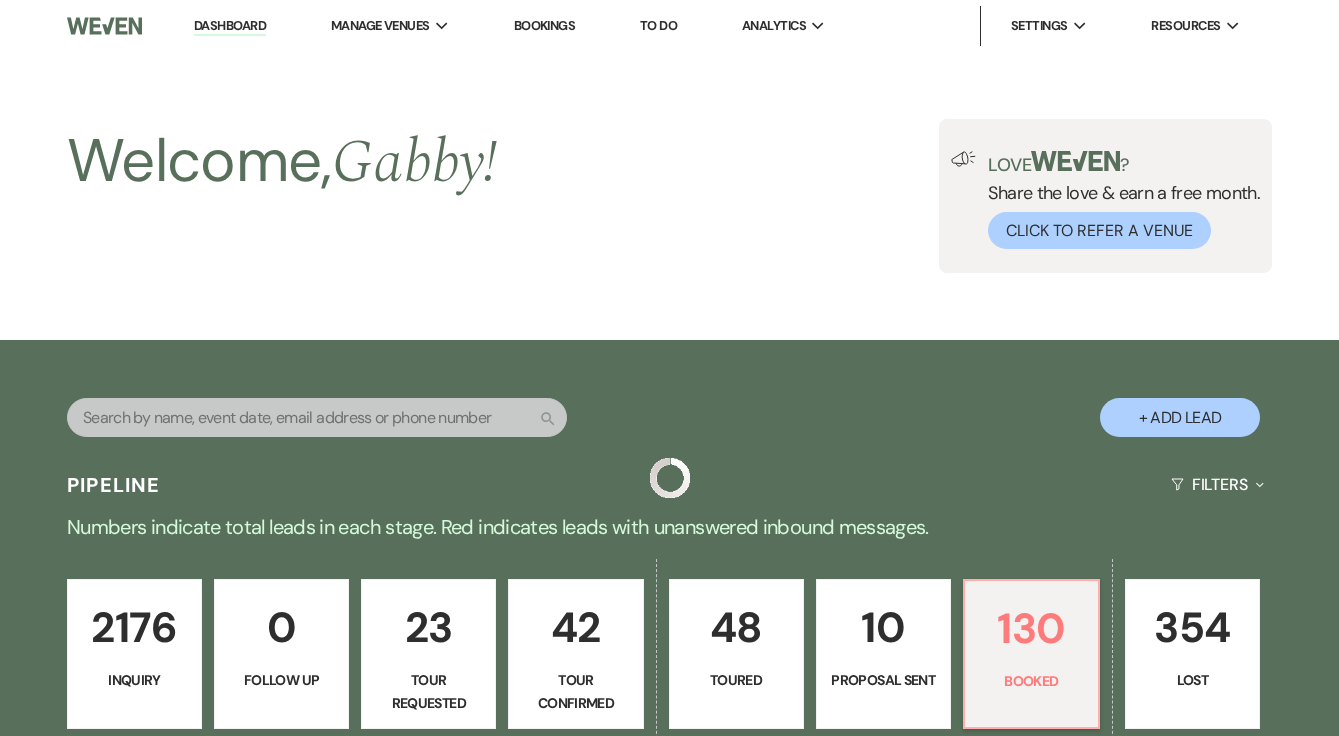scroll, scrollTop: 727, scrollLeft: 0, axis: vertical 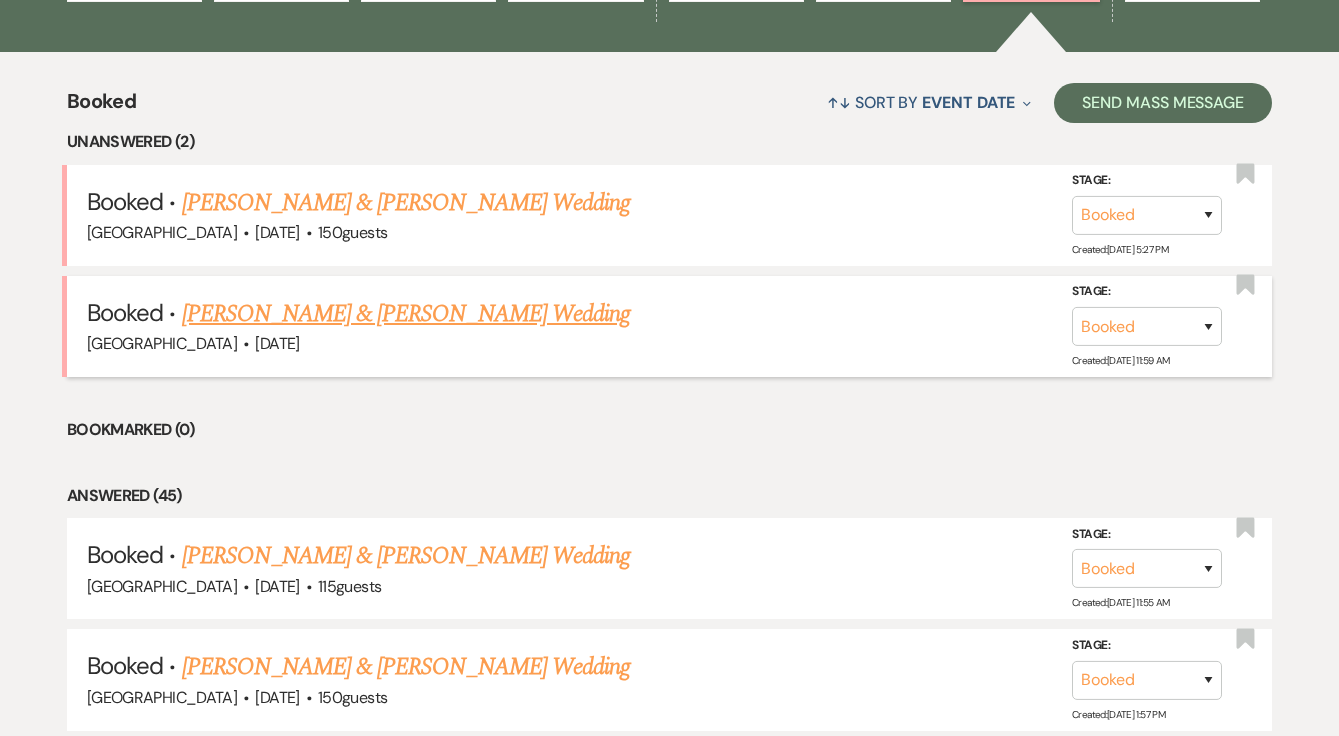 click on "[PERSON_NAME] & [PERSON_NAME] Wedding" at bounding box center [406, 314] 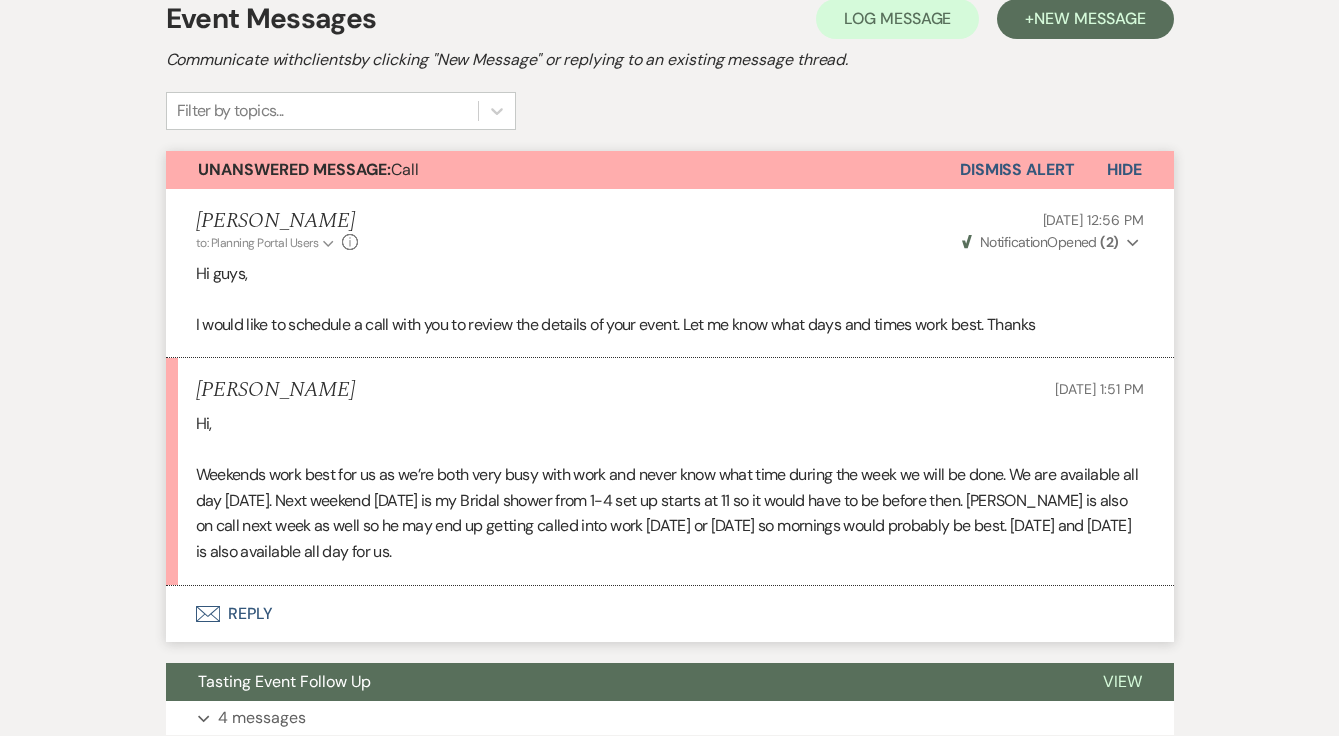 scroll, scrollTop: 0, scrollLeft: 0, axis: both 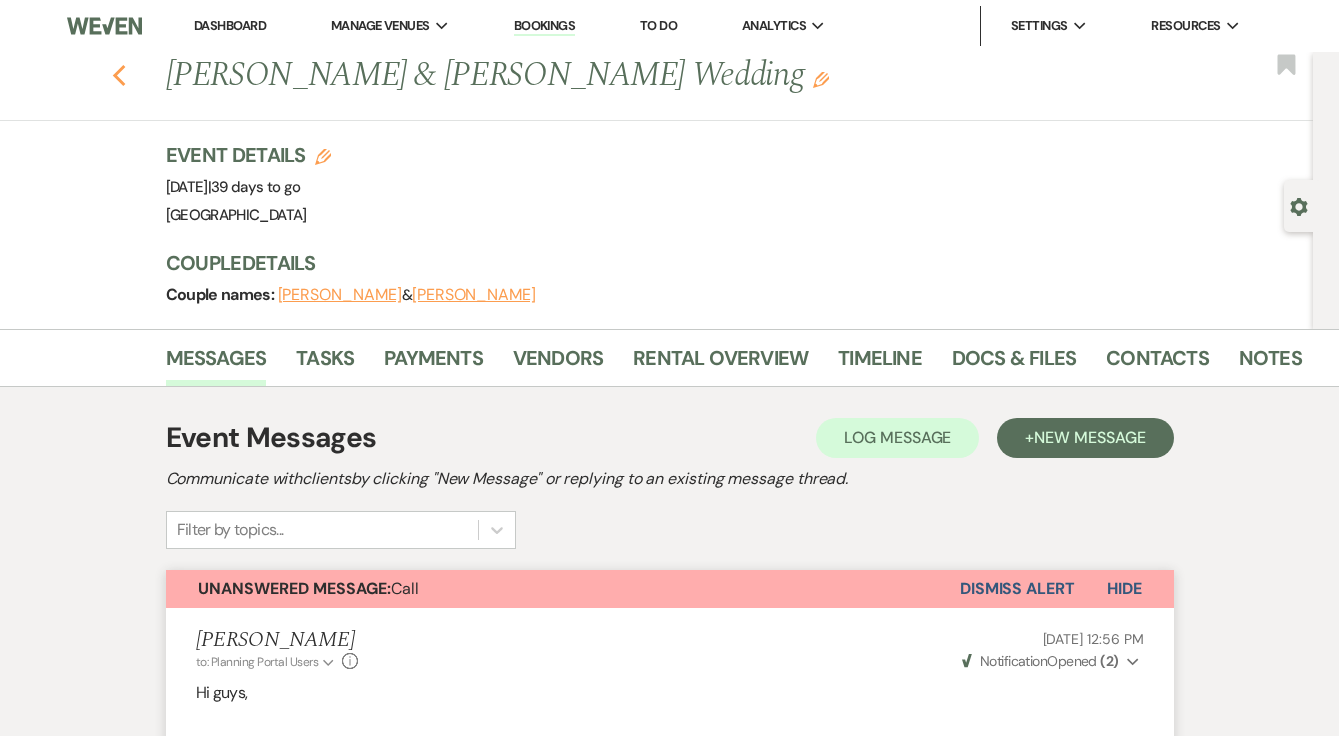 click on "Previous" 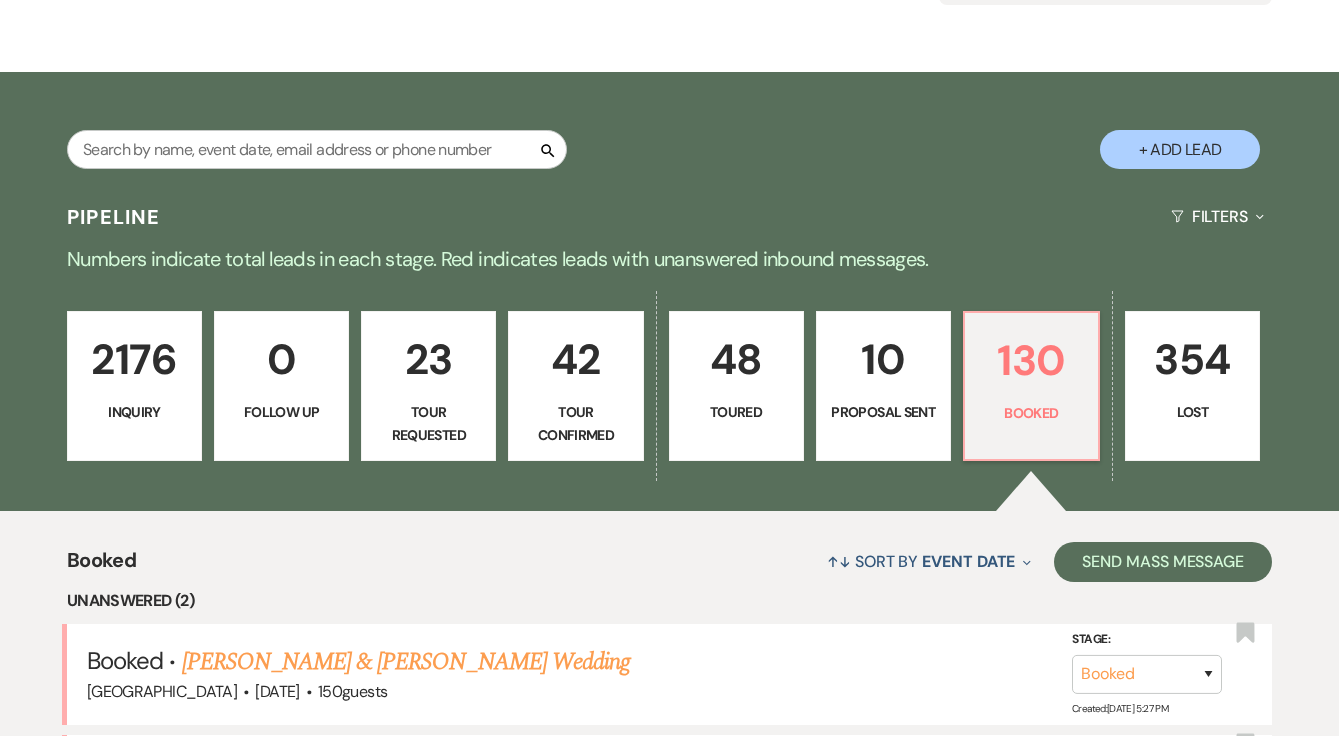 scroll, scrollTop: 197, scrollLeft: 0, axis: vertical 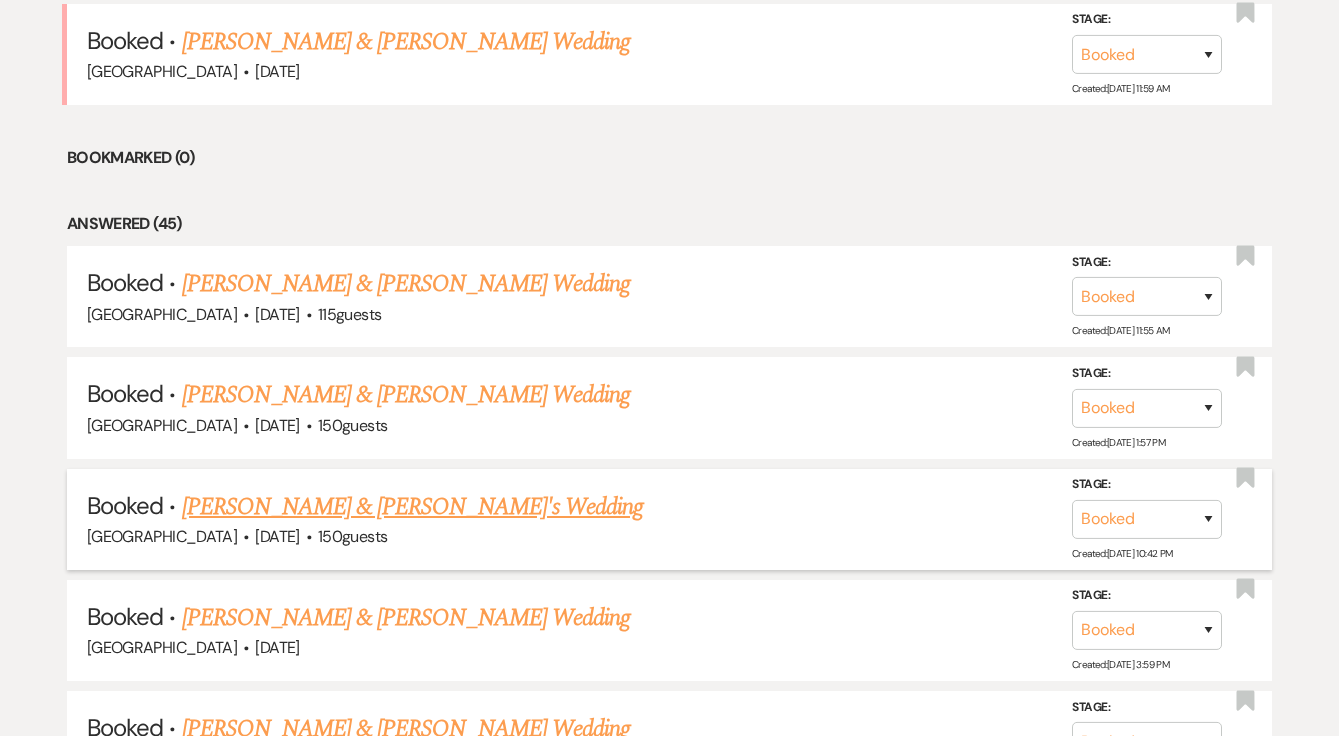 click on "[PERSON_NAME] & [PERSON_NAME]'s Wedding" at bounding box center (413, 507) 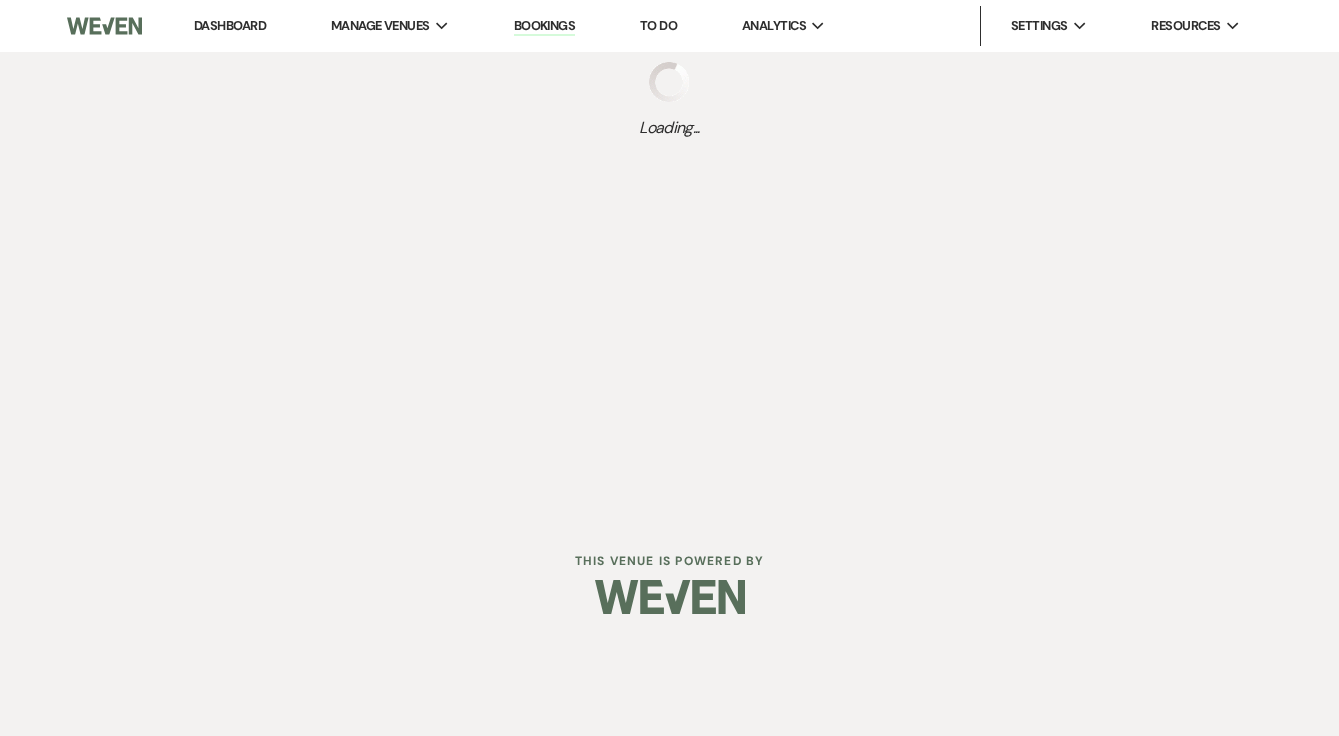 scroll, scrollTop: 0, scrollLeft: 0, axis: both 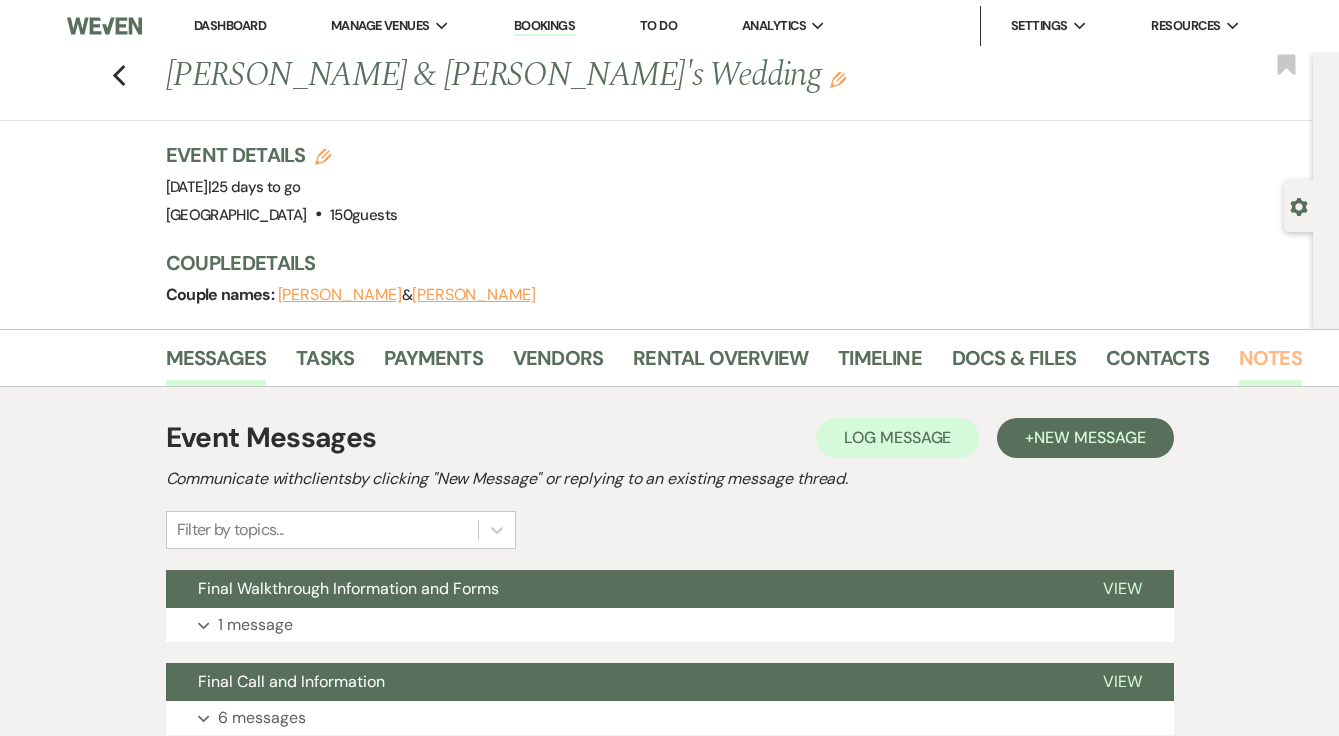 click on "Notes" at bounding box center (1270, 364) 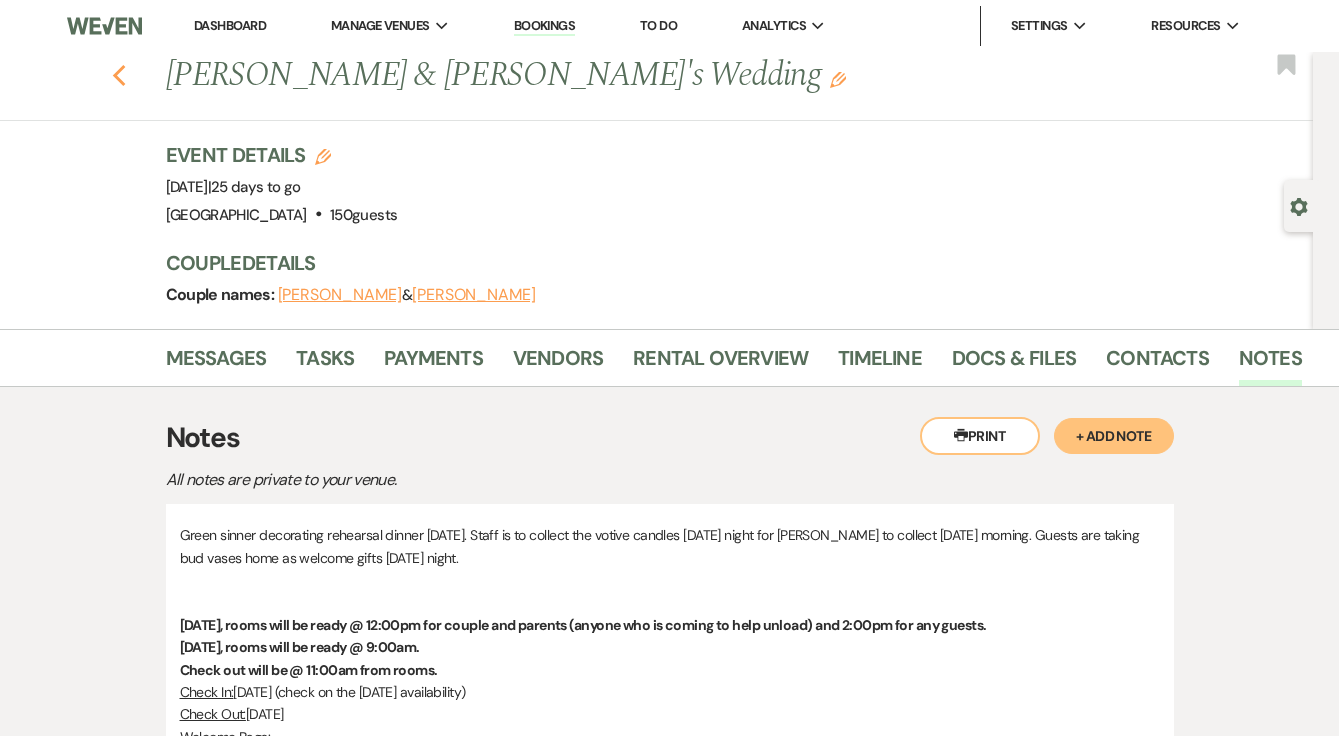 click 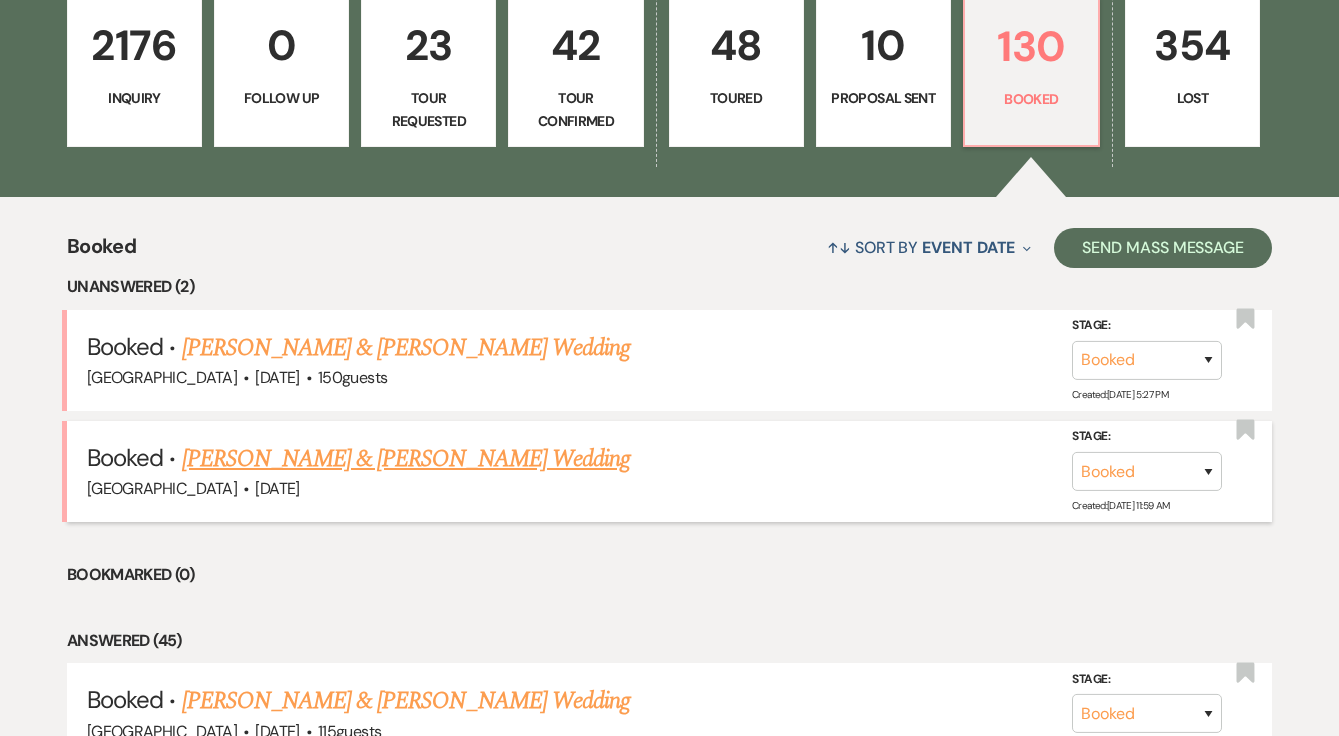 scroll, scrollTop: 584, scrollLeft: 0, axis: vertical 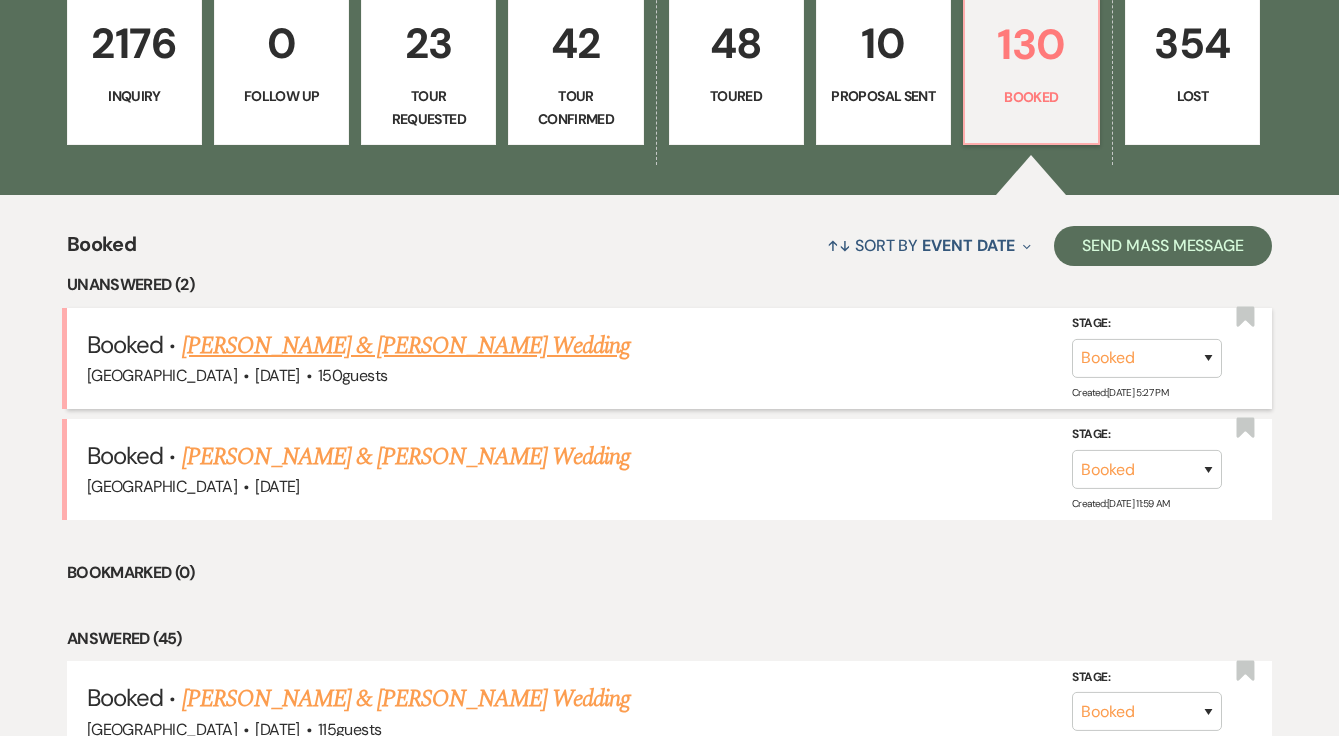 click on "[PERSON_NAME] & [PERSON_NAME] Wedding" at bounding box center [406, 346] 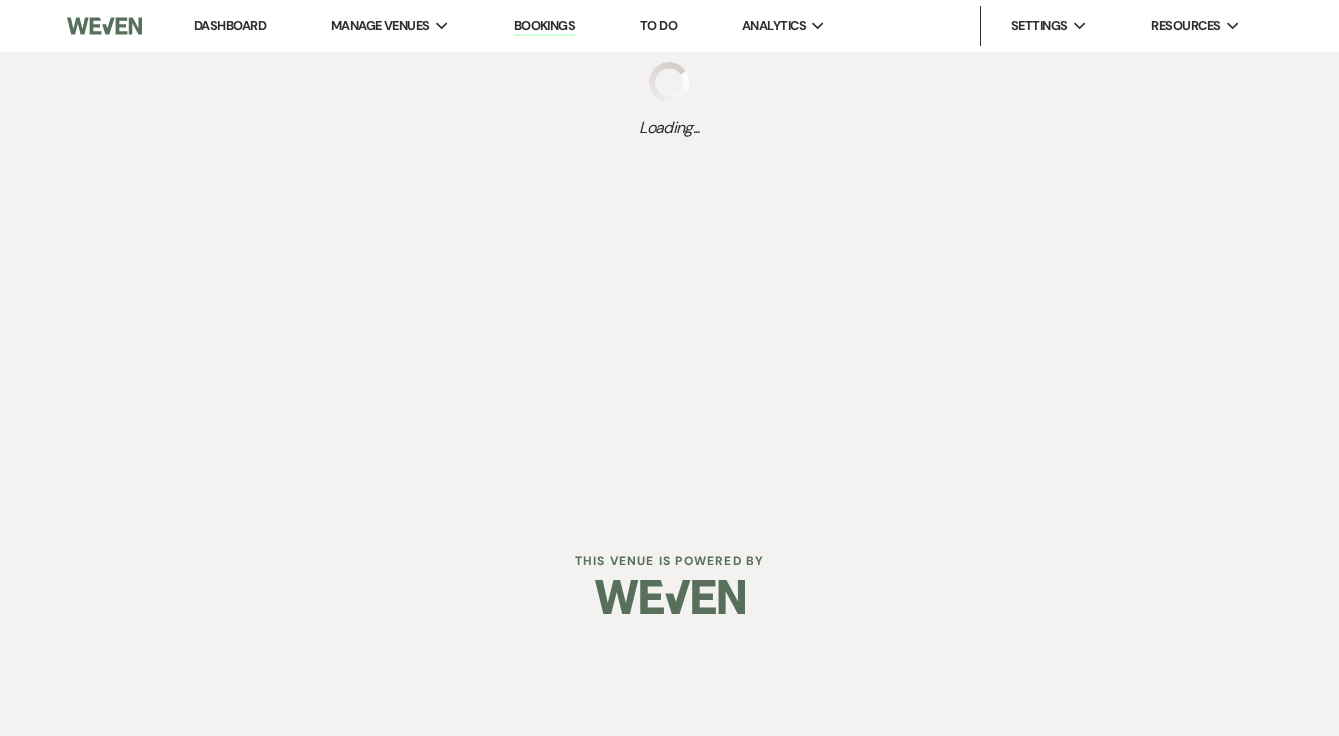 scroll, scrollTop: 0, scrollLeft: 0, axis: both 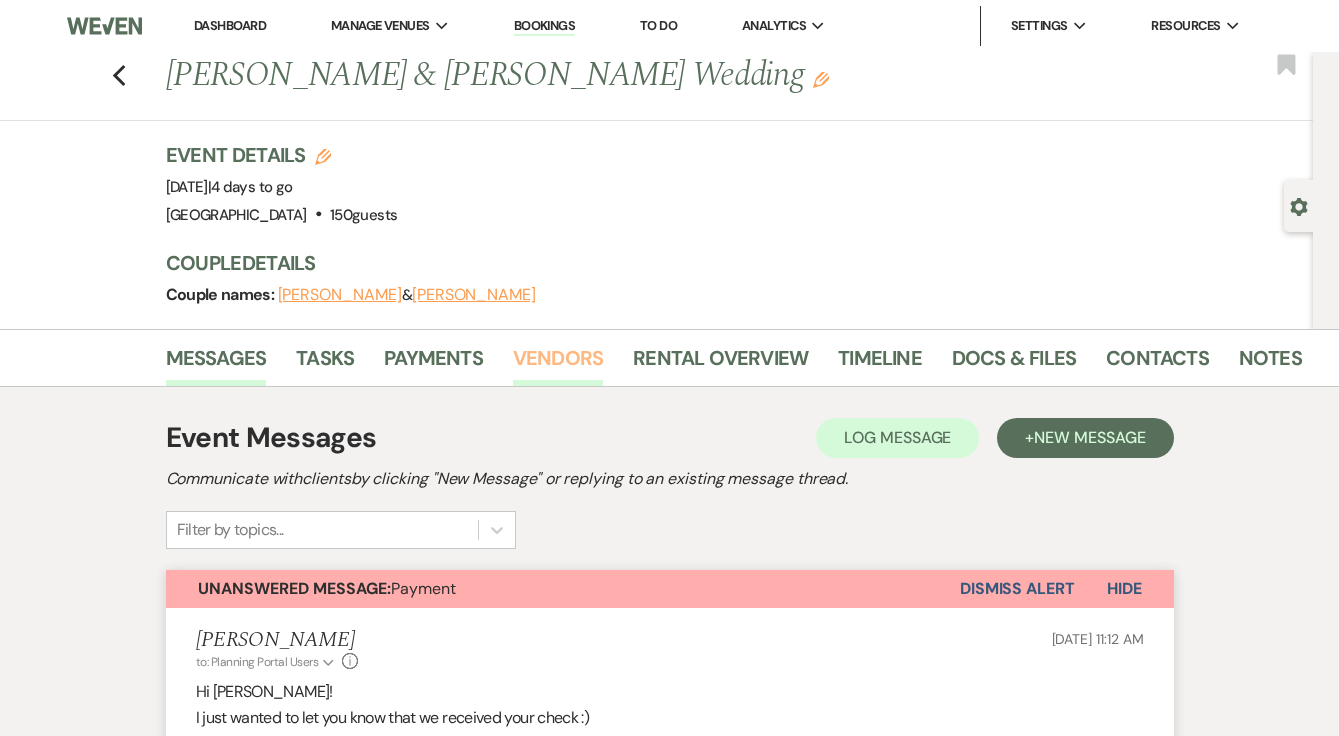 click on "Vendors" at bounding box center (558, 364) 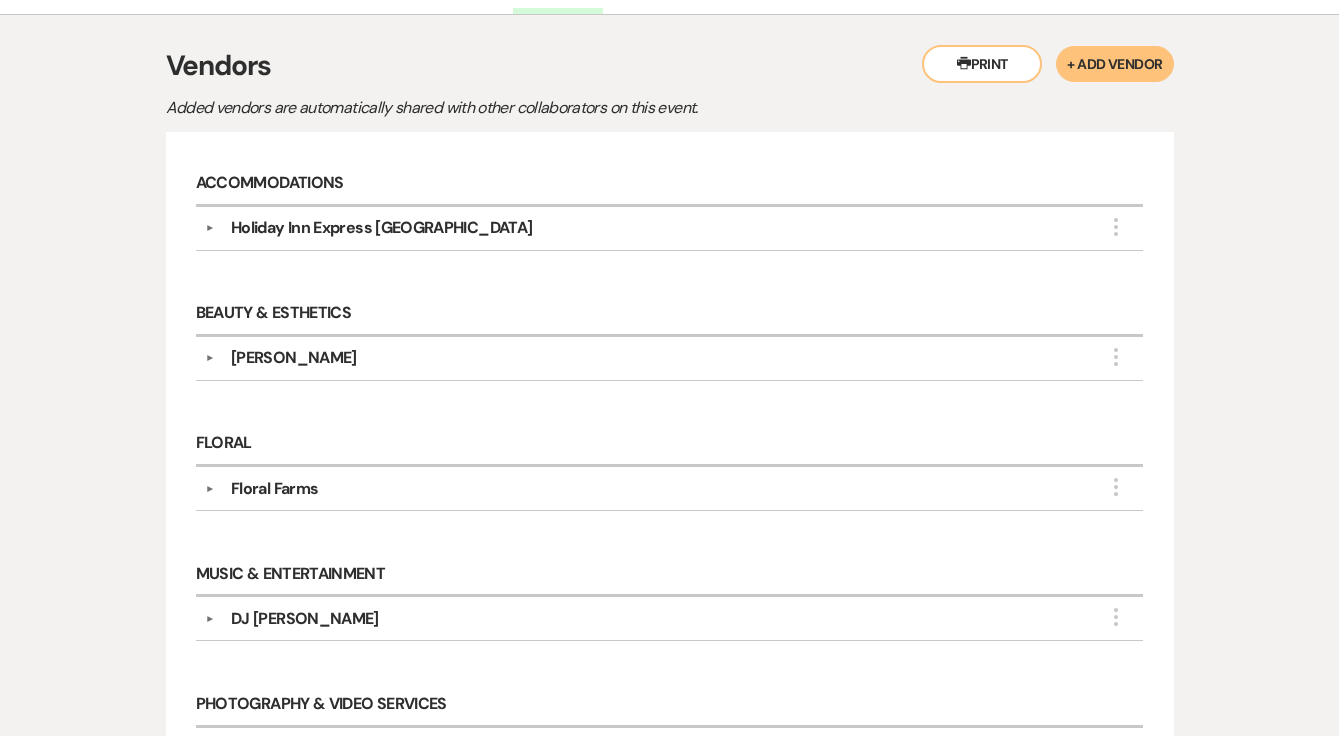 scroll, scrollTop: 389, scrollLeft: 0, axis: vertical 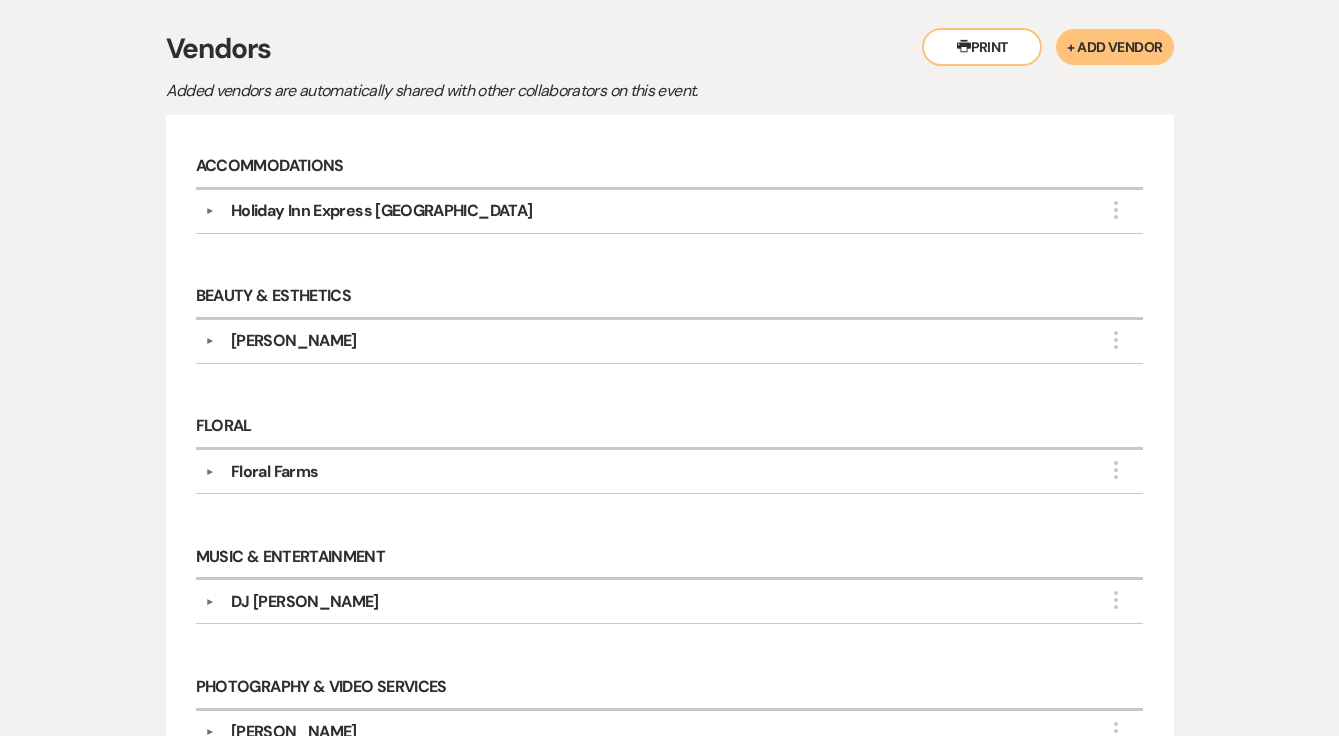 click on "Floral Farms" at bounding box center [274, 472] 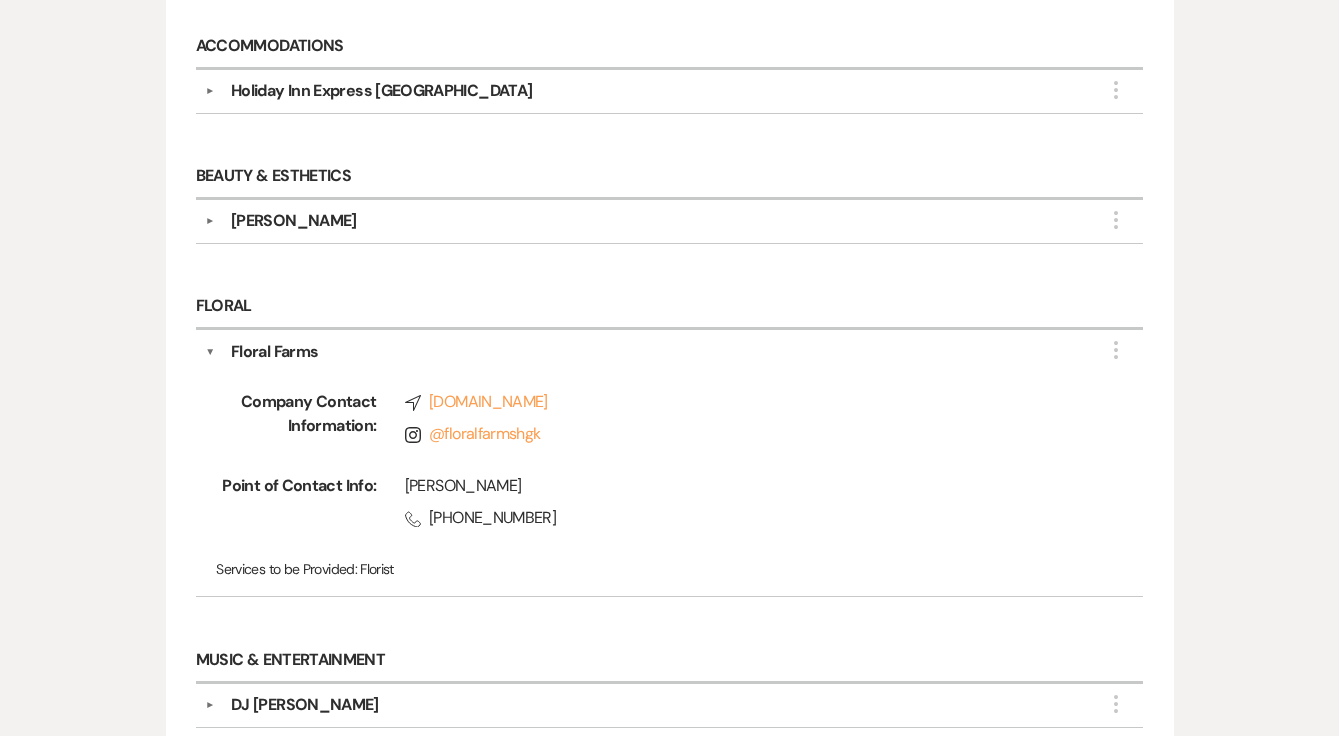 scroll, scrollTop: 519, scrollLeft: 0, axis: vertical 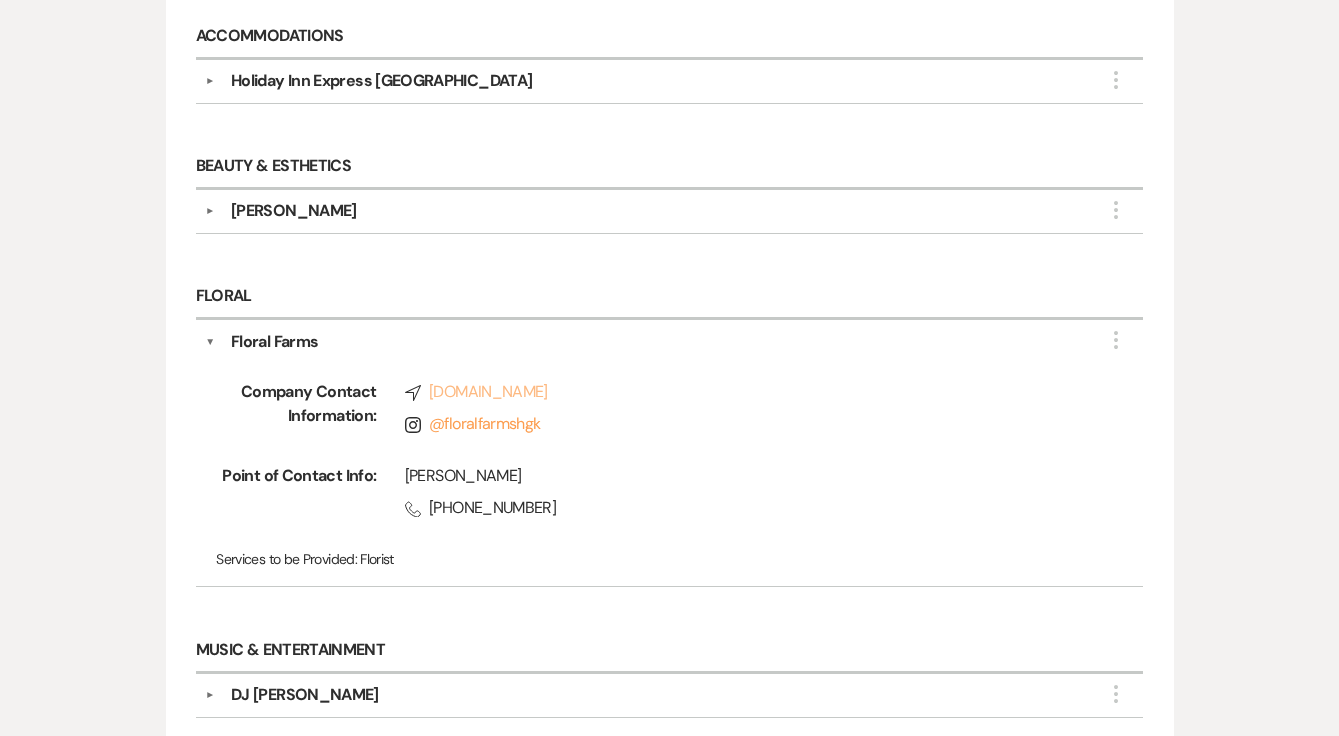 click on "Compass   floralfarmshgk.com" at bounding box center [746, 392] 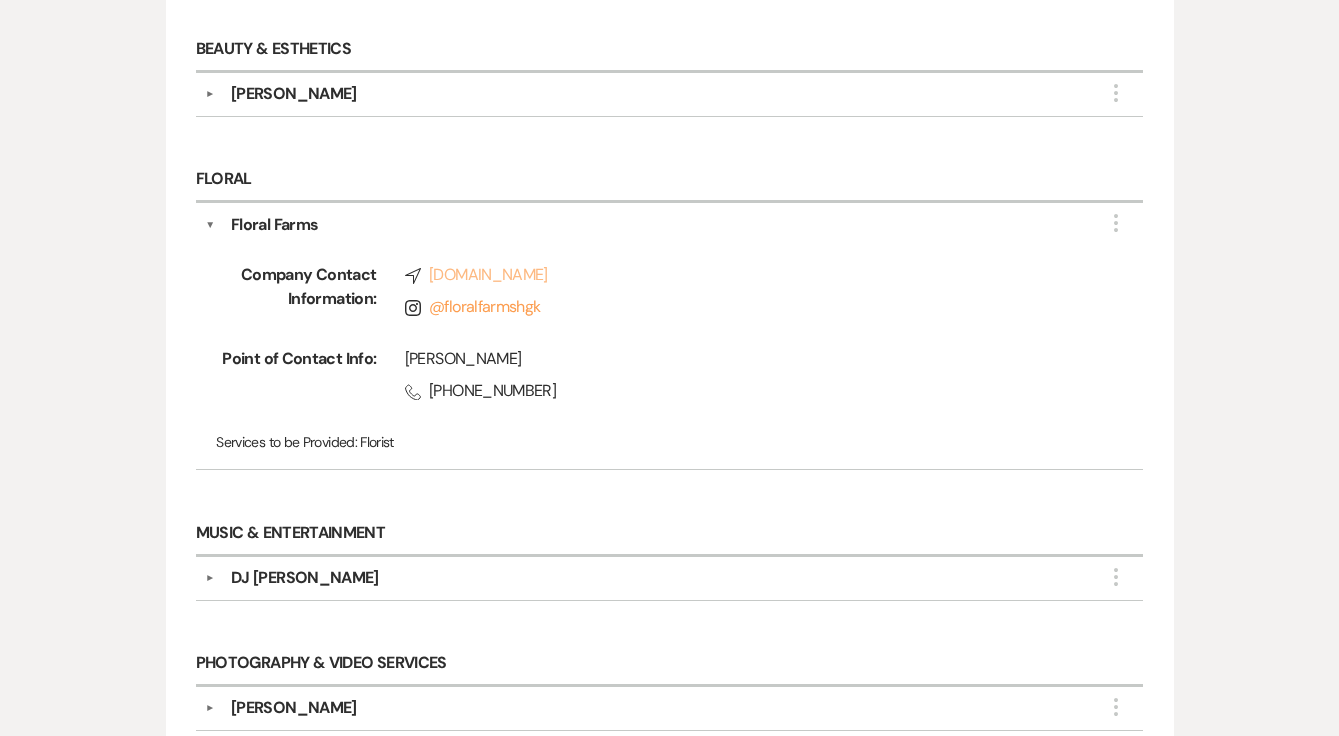 scroll, scrollTop: 638, scrollLeft: 0, axis: vertical 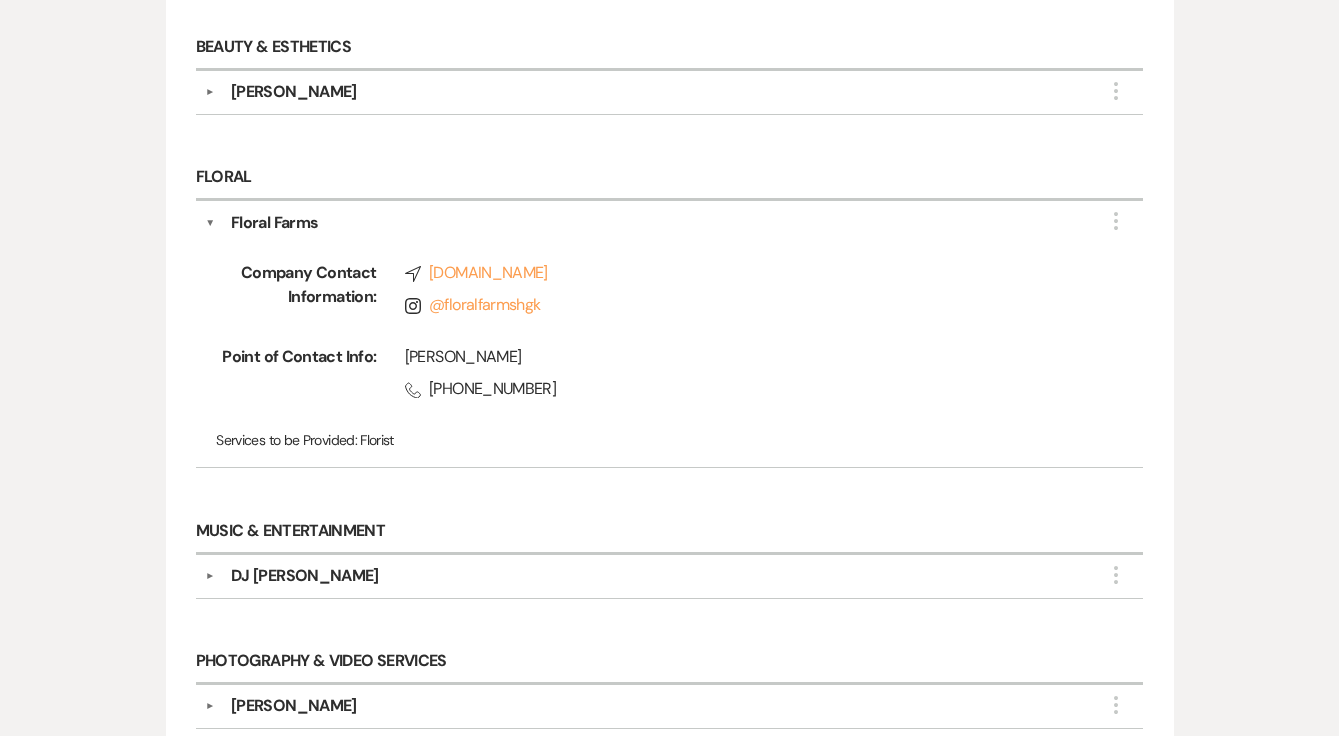 click on "Printer  Print + Add Vendor Vendors Added vendors are automatically shared with other collaborators on this event. Accommodations ▼ Holiday Inn Express Donegal More Company Contact Information: Phone   (724) 593-1881 Rsvp   holidayinndonegal@gmail.com Compass   www.ihg.com/holidayinnexpress/hotels/us/en/donegal/donpa/hoteldetail?cm_mmc=GoogleMaps-_-EX-_-US-_-DONPA Point of Contact Info: Services to be Provided:   Hotel, Motel or Inn Beauty & Esthetics ▼ Alyssa Tyman More Point of Contact Info: Alyssa Tyman Phone   (724) 678-6785 Services to be Provided:   Hair Styling Floral ▼ Floral Farms More Company Contact Information: Compass   floralfarmshgk.com Instagram   @ floralfarmshgk Point of Contact Info: Kelly Korpus Phone   (724) 809-9160 Services to be Provided:   Florist Music & Entertainment ▼ DJ Andrew Smith More Point of Contact Info: Services to be Provided:   DJ Photography & Video Services ▼ Kate Marodi  More Company Contact Information: Phone   (724) 678-4727 Rsvp   kate@marodimedia.com   @" at bounding box center (670, 420) 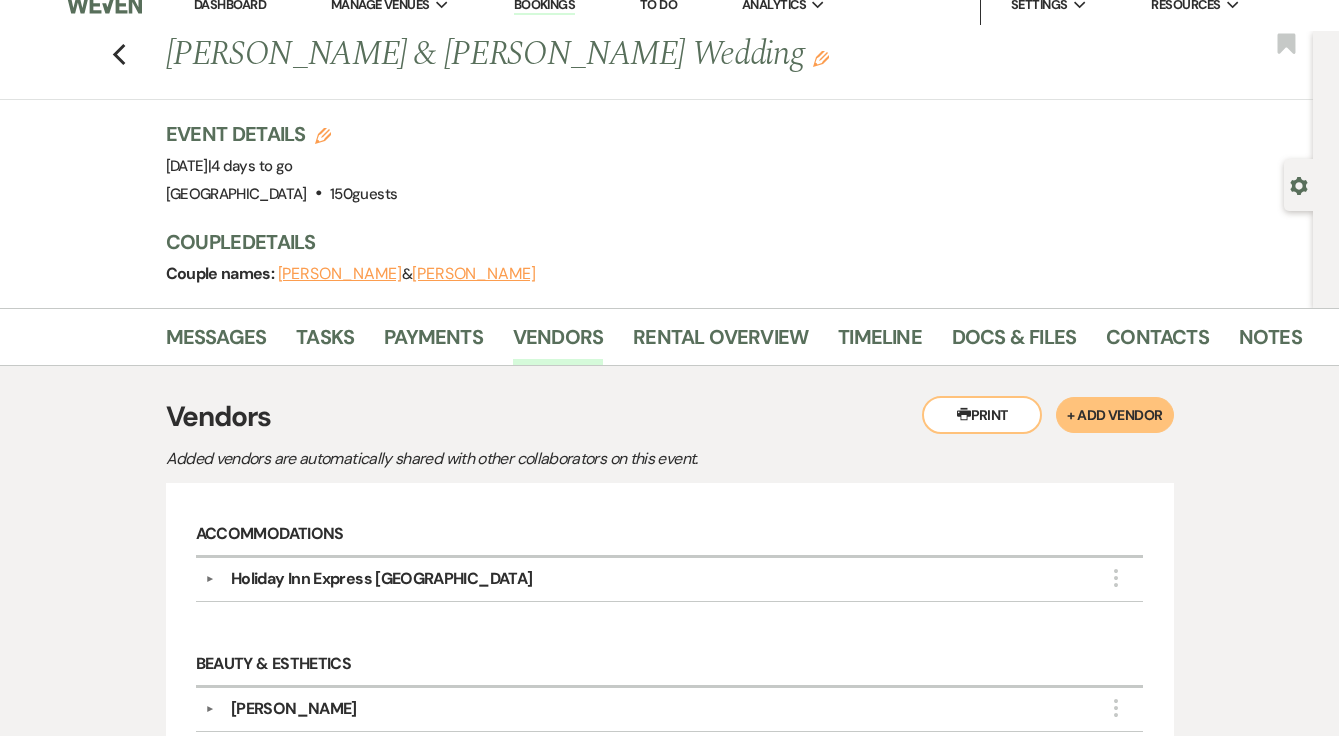 scroll, scrollTop: 0, scrollLeft: 0, axis: both 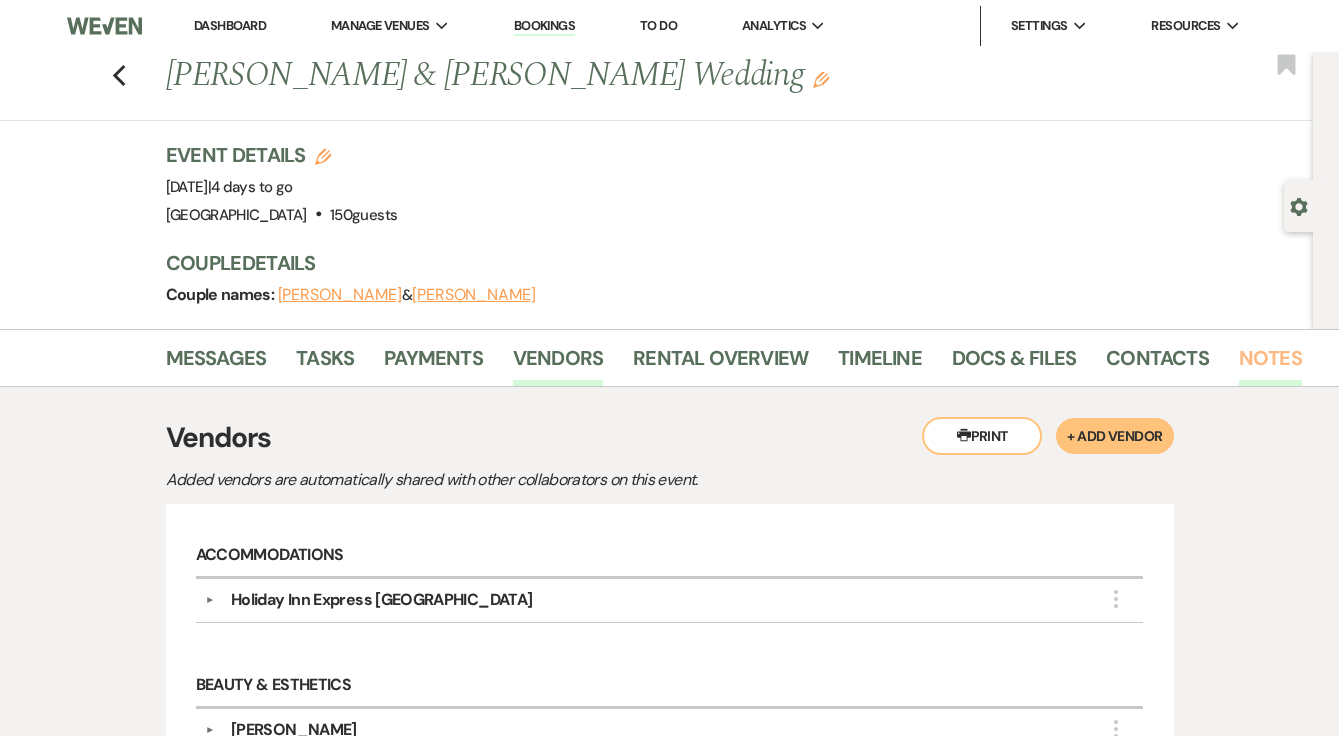 click on "Notes" at bounding box center (1270, 364) 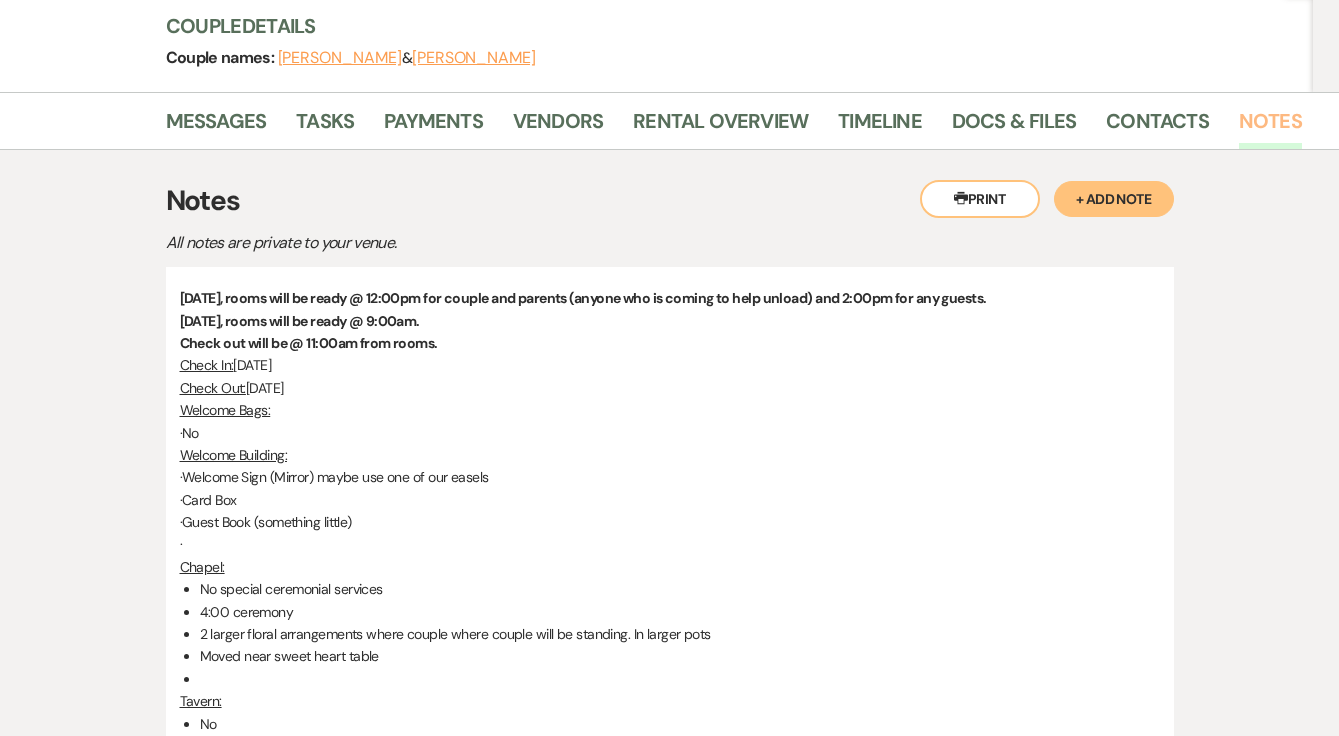 scroll, scrollTop: 236, scrollLeft: 0, axis: vertical 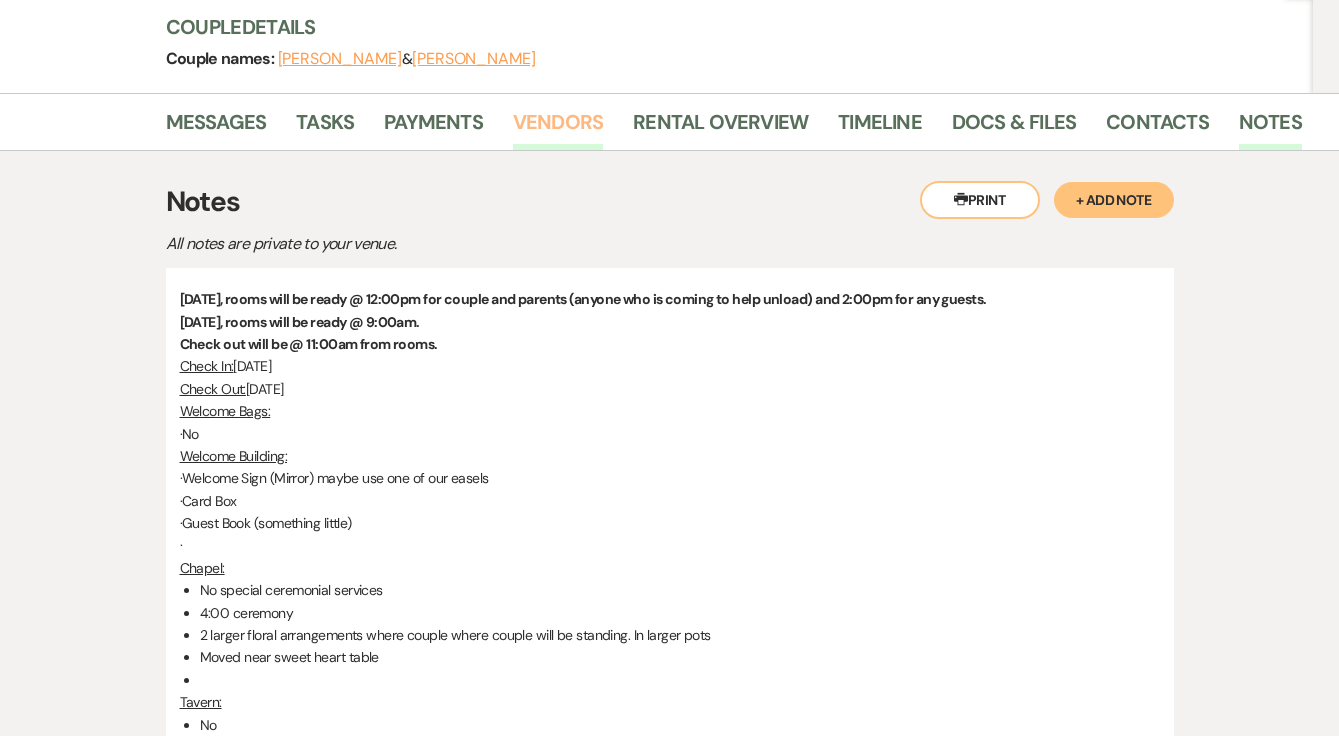 click on "Vendors" at bounding box center (558, 128) 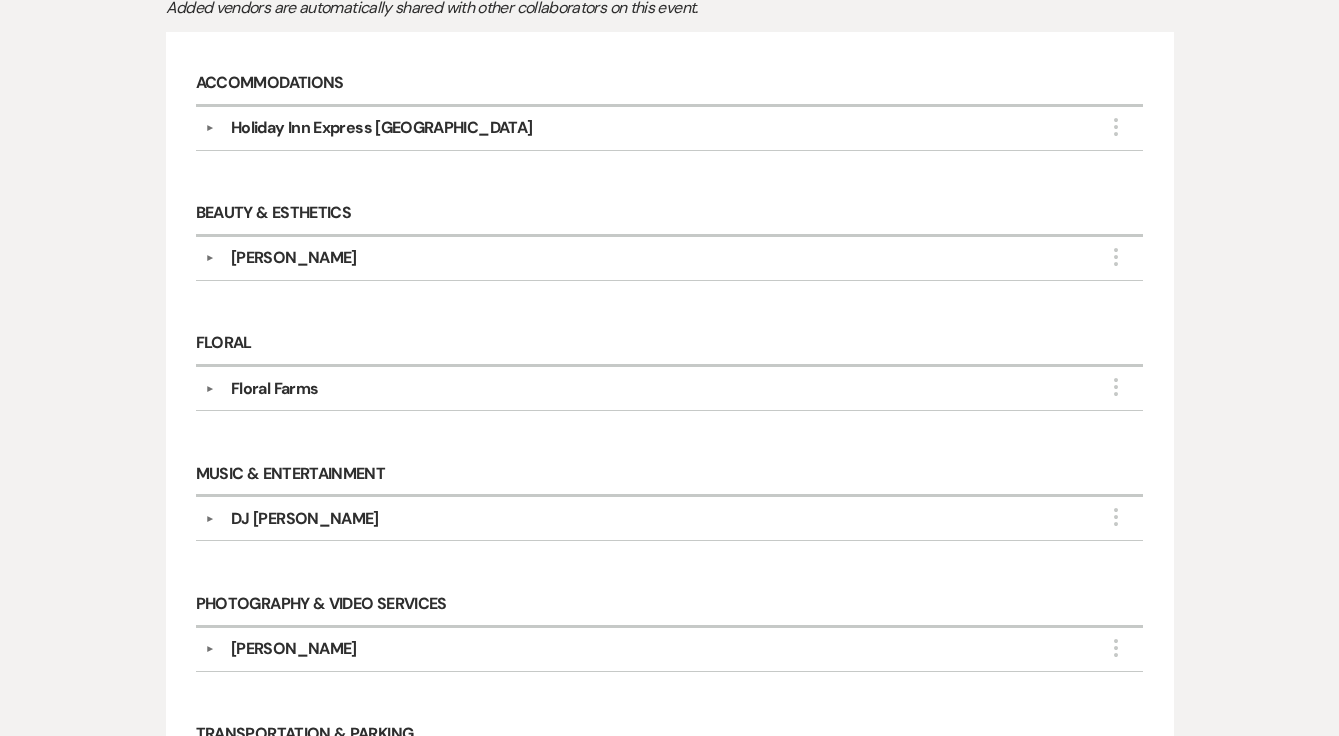 scroll, scrollTop: 479, scrollLeft: 0, axis: vertical 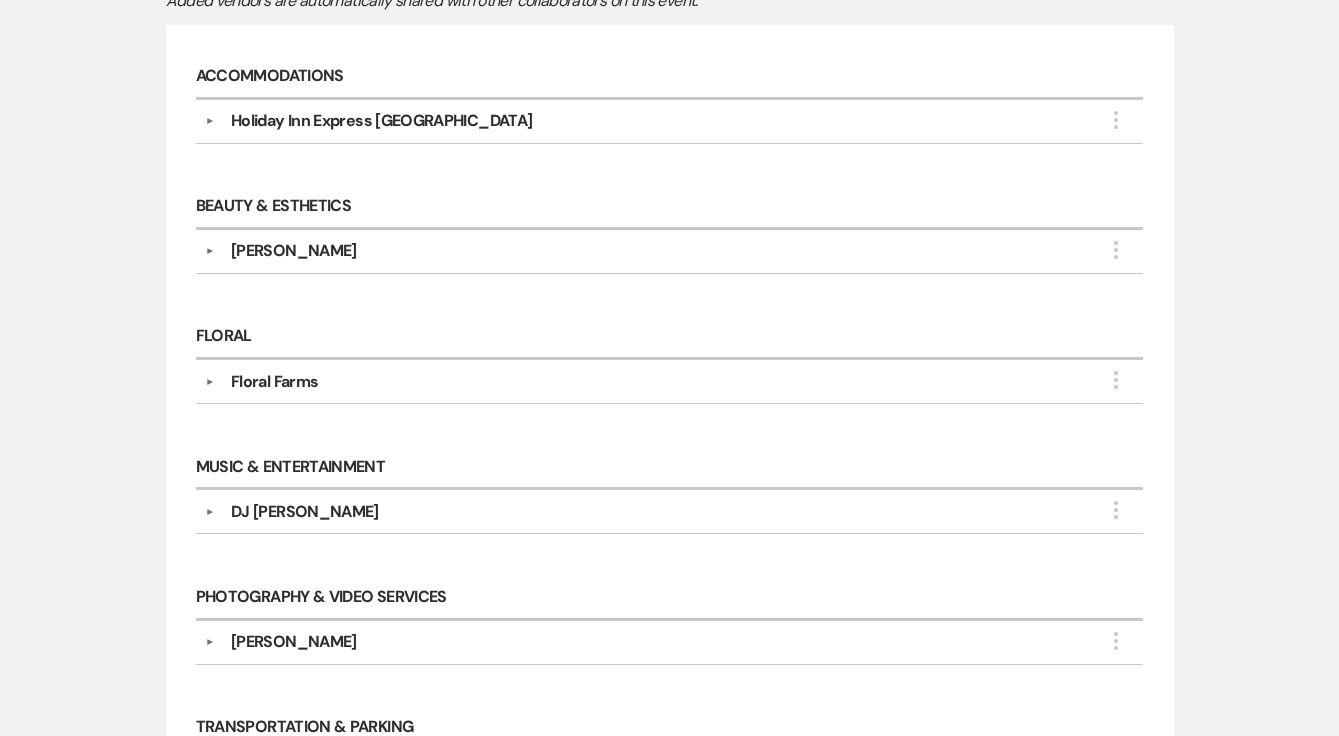 click on "DJ Andrew Smith" at bounding box center [305, 512] 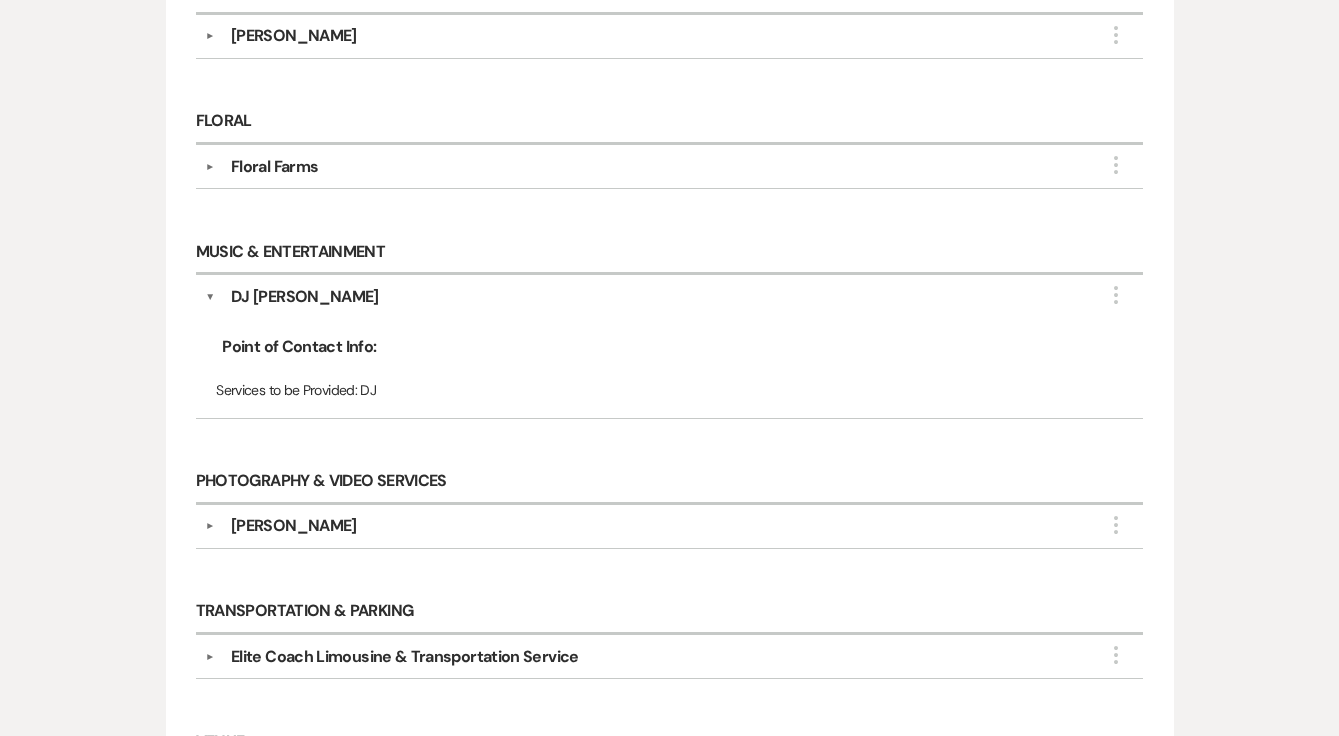 scroll, scrollTop: 720, scrollLeft: 0, axis: vertical 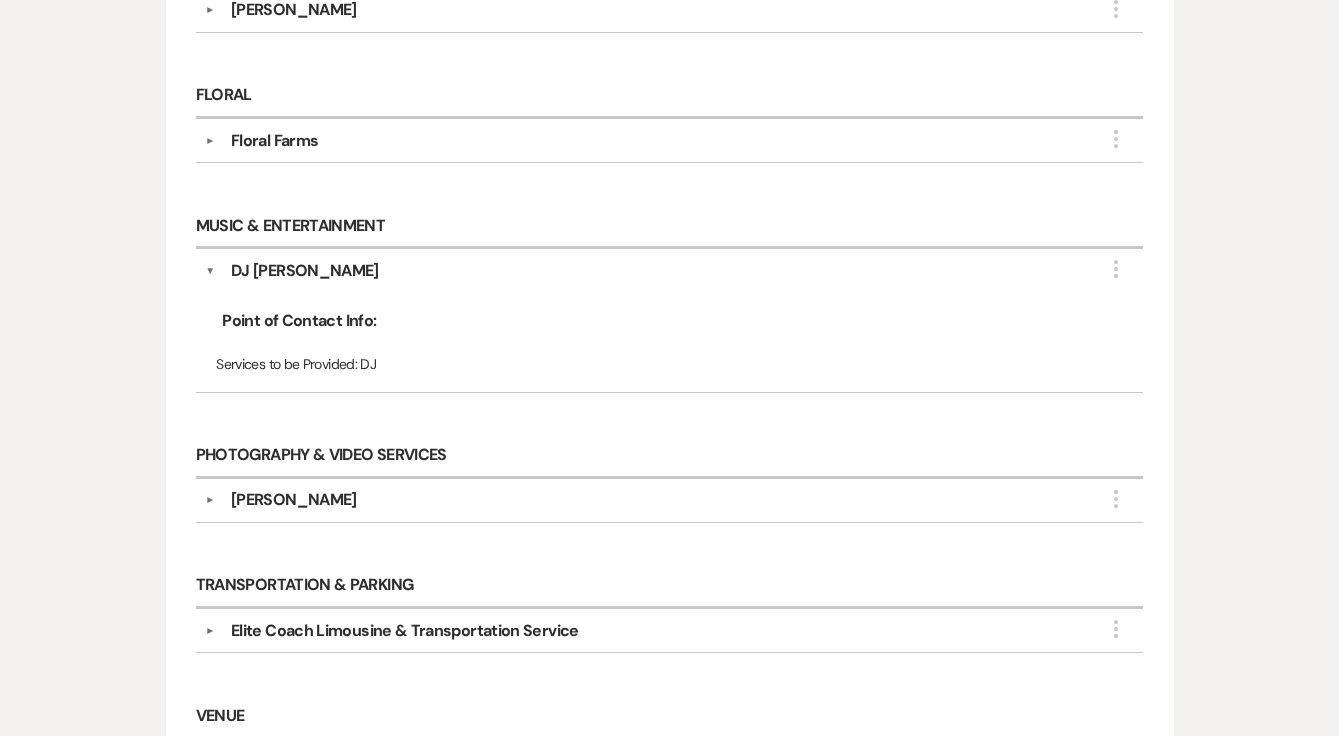 click on "DJ Andrew Smith" at bounding box center (305, 271) 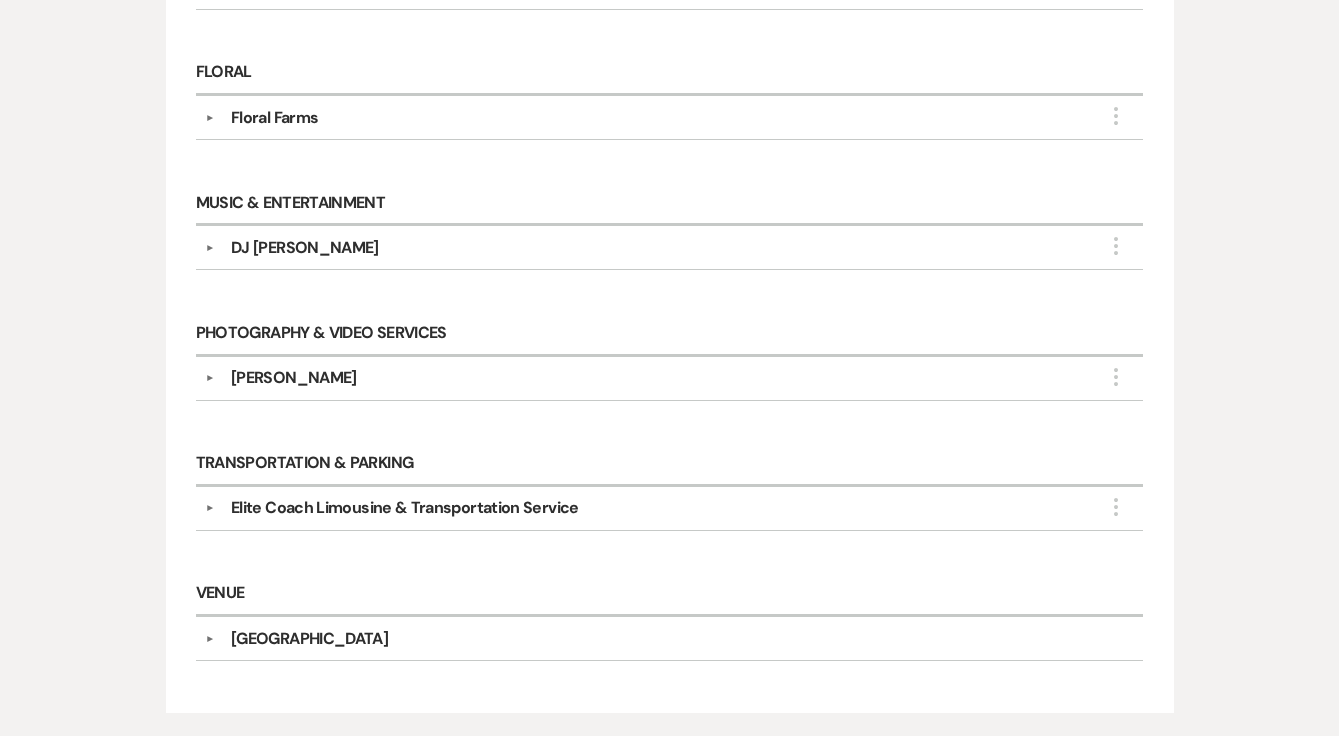 scroll, scrollTop: 744, scrollLeft: 0, axis: vertical 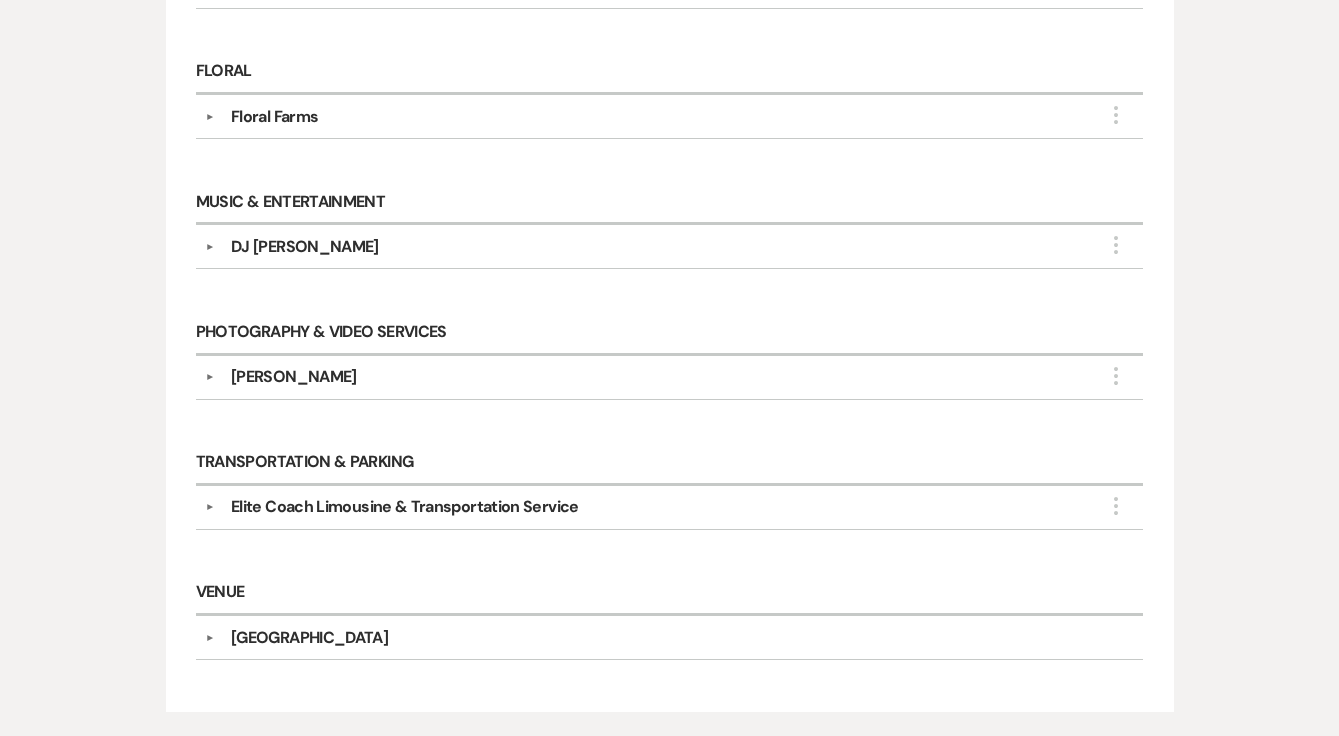click on "Kate Marodi" at bounding box center [294, 377] 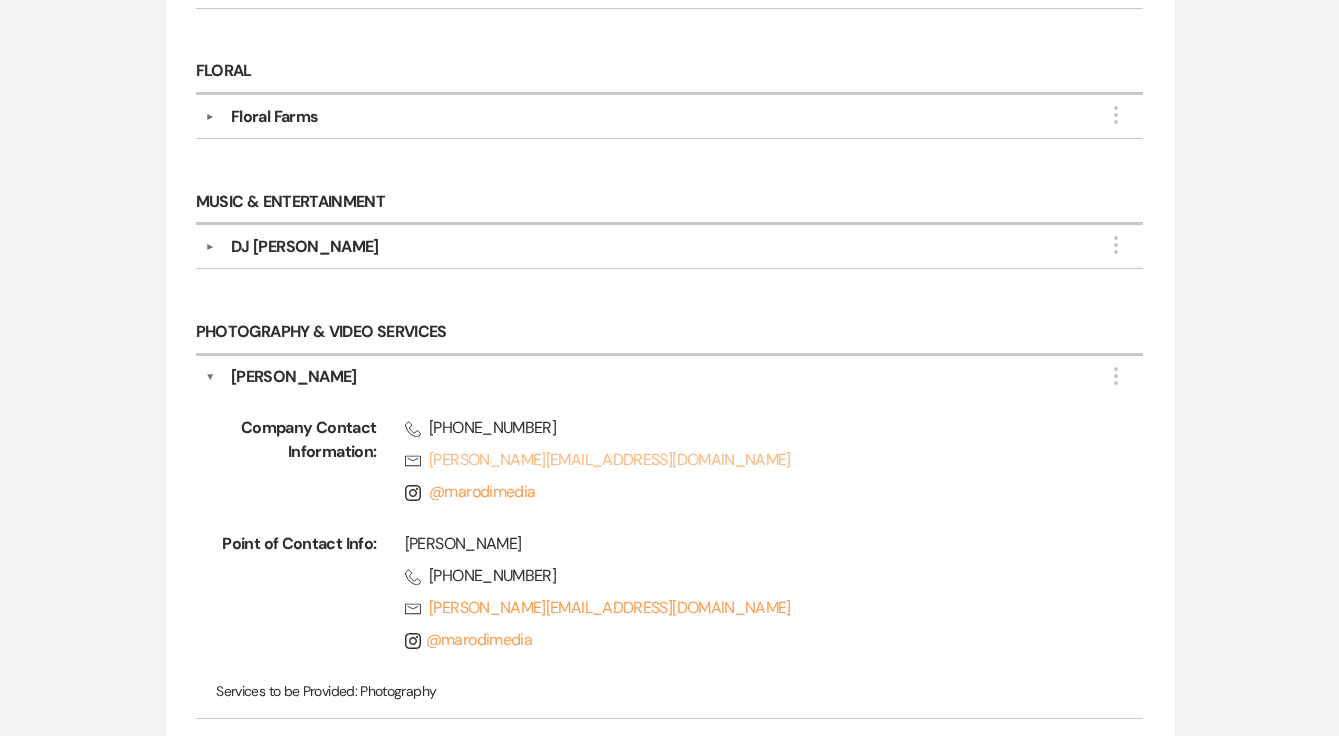 click on "Rsvp   kate@marodimedia.com" at bounding box center (746, 460) 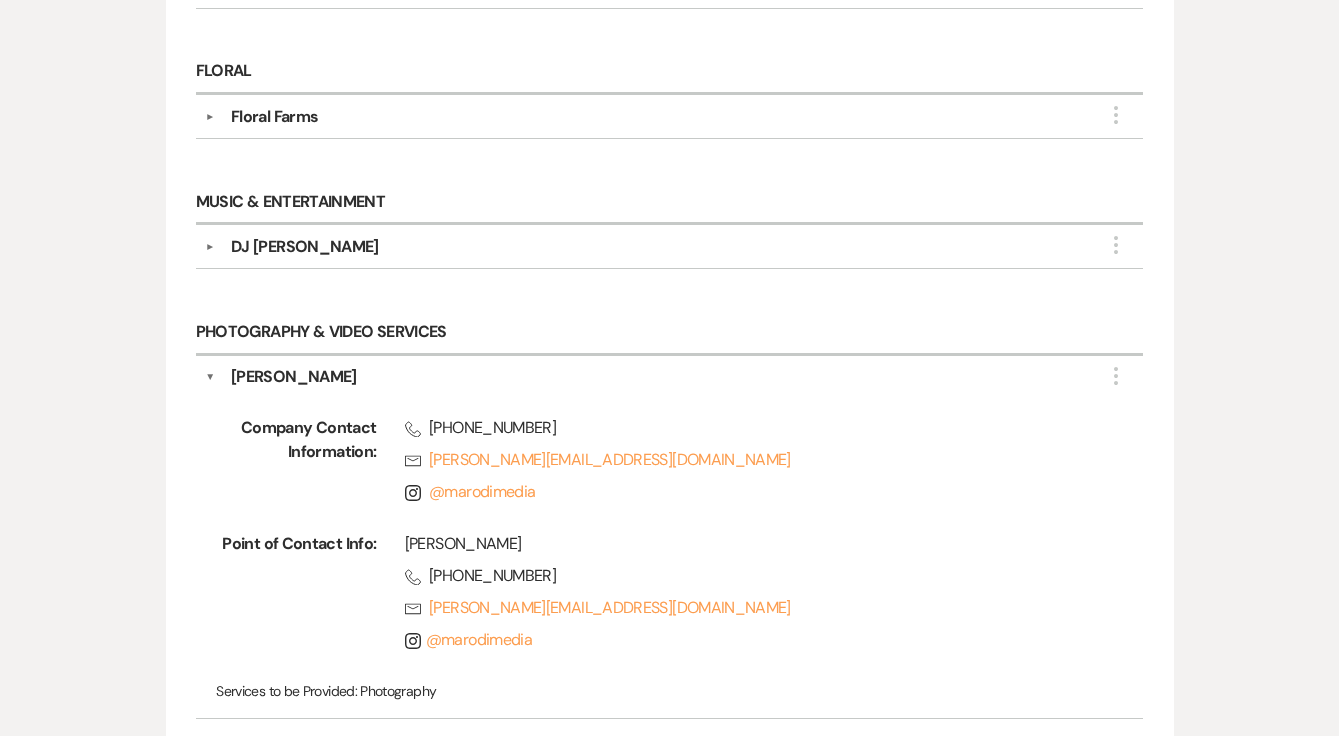 click on "Kate Marodi" at bounding box center (294, 377) 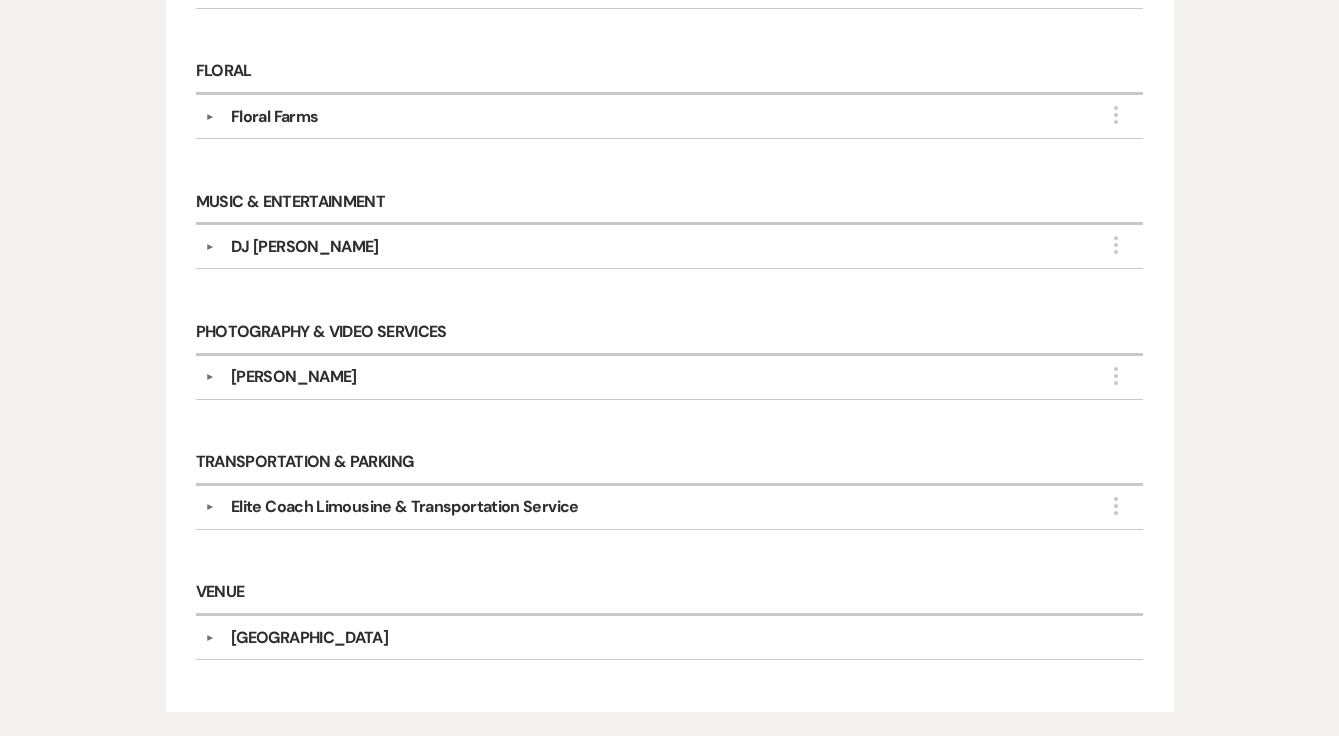 click on "Elite Coach Limousine & Transportation Service" at bounding box center (405, 507) 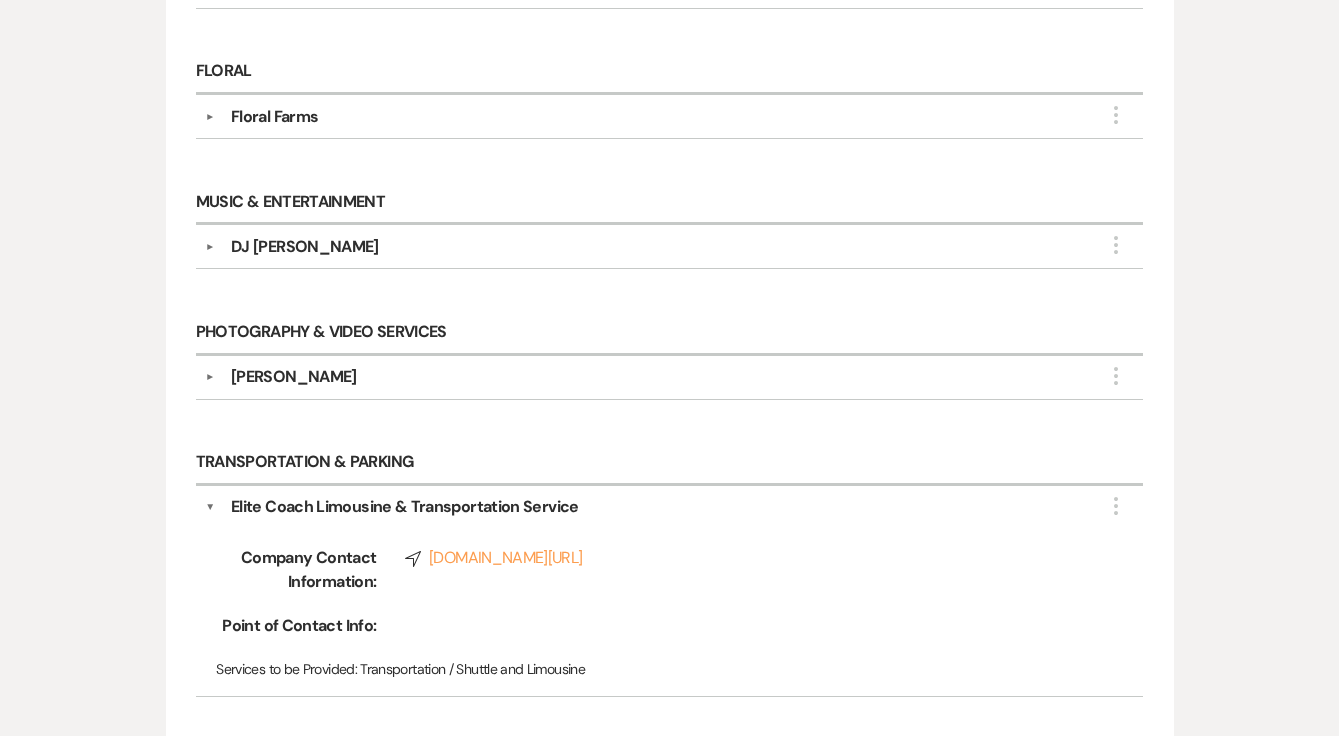 click on "Elite Coach Limousine & Transportation Service" at bounding box center (405, 507) 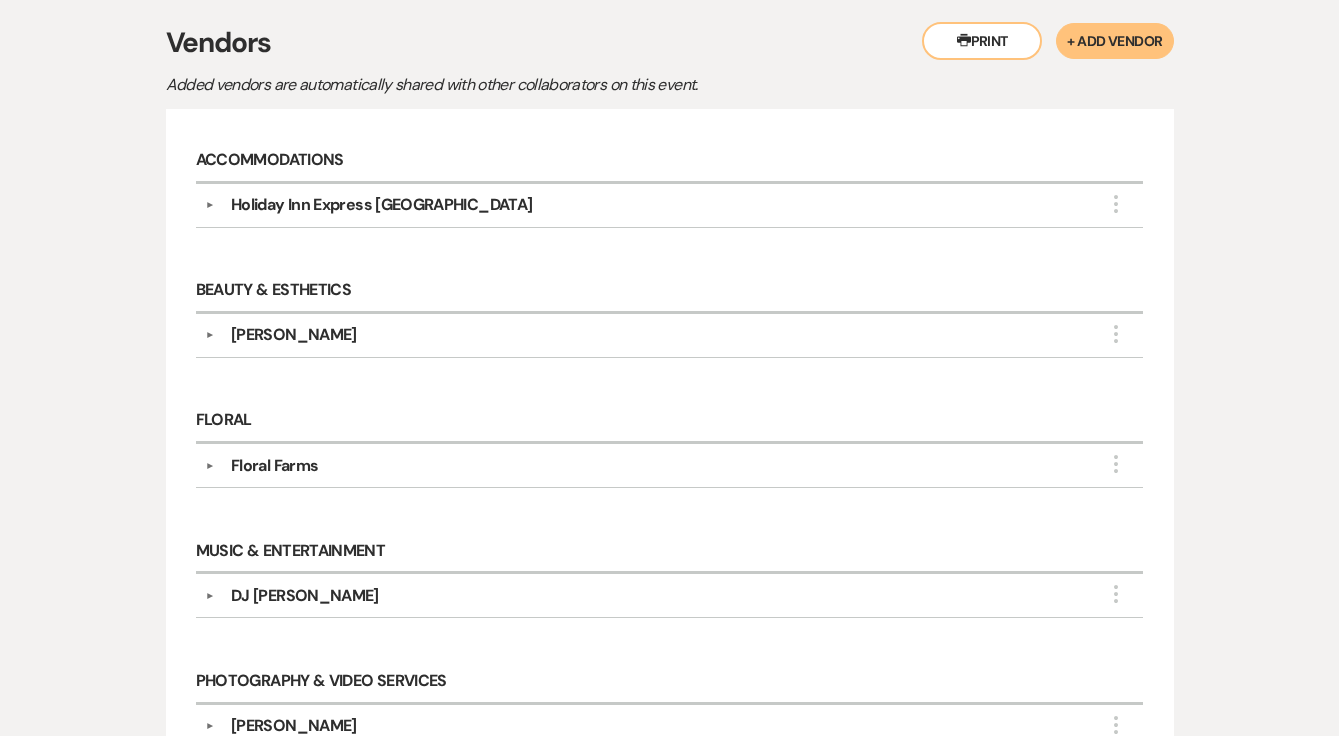 scroll, scrollTop: 546, scrollLeft: 0, axis: vertical 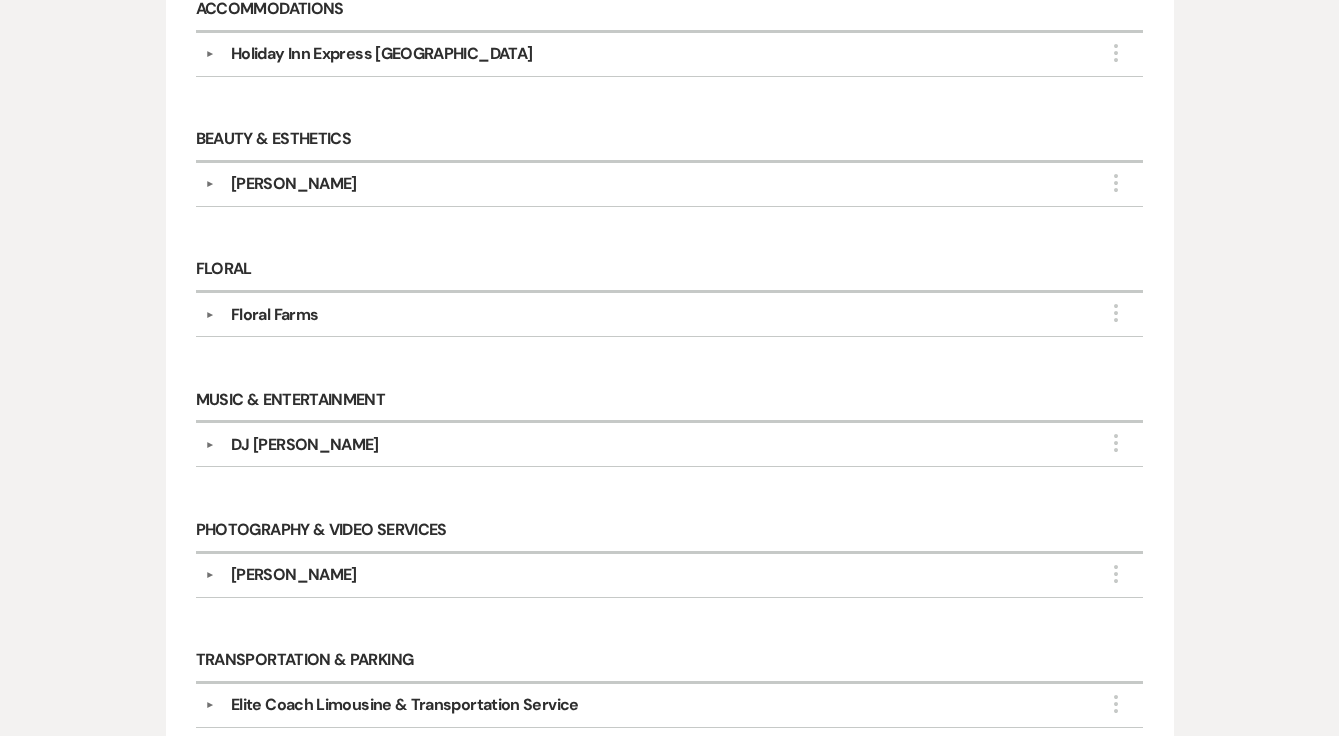 click on "Floral Farms" at bounding box center [274, 315] 